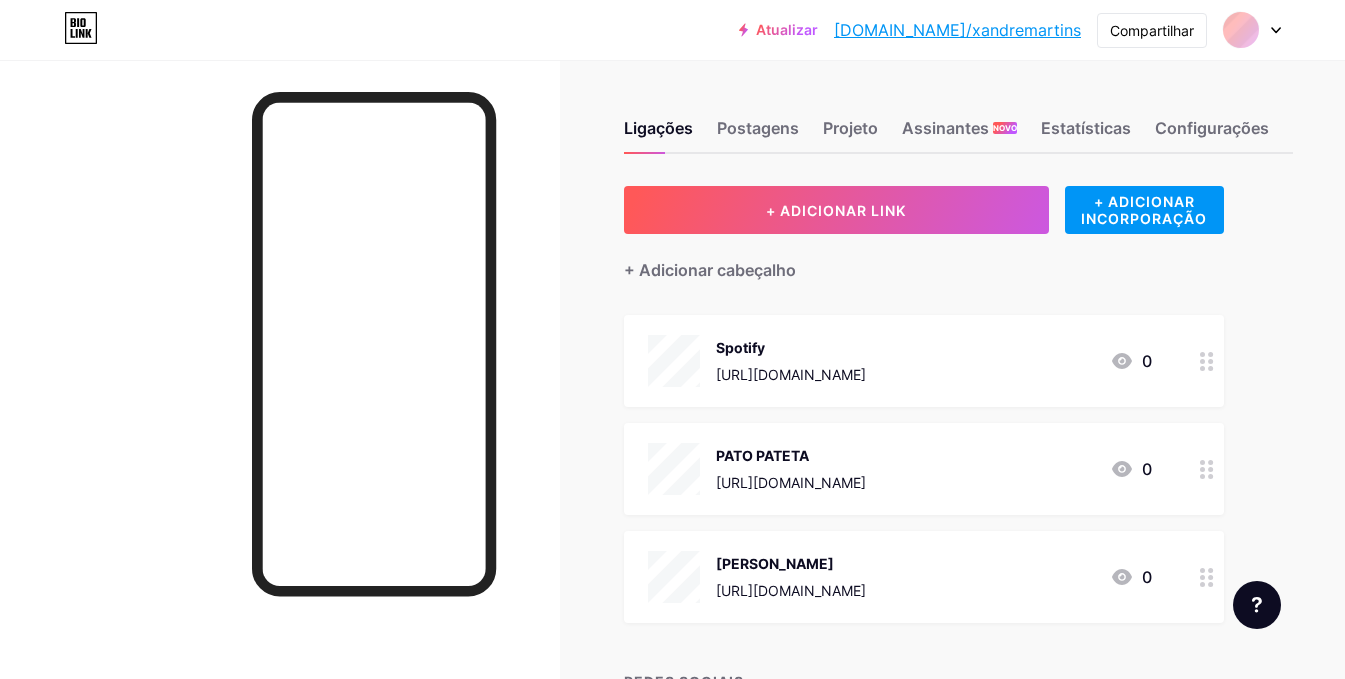 scroll, scrollTop: 0, scrollLeft: 0, axis: both 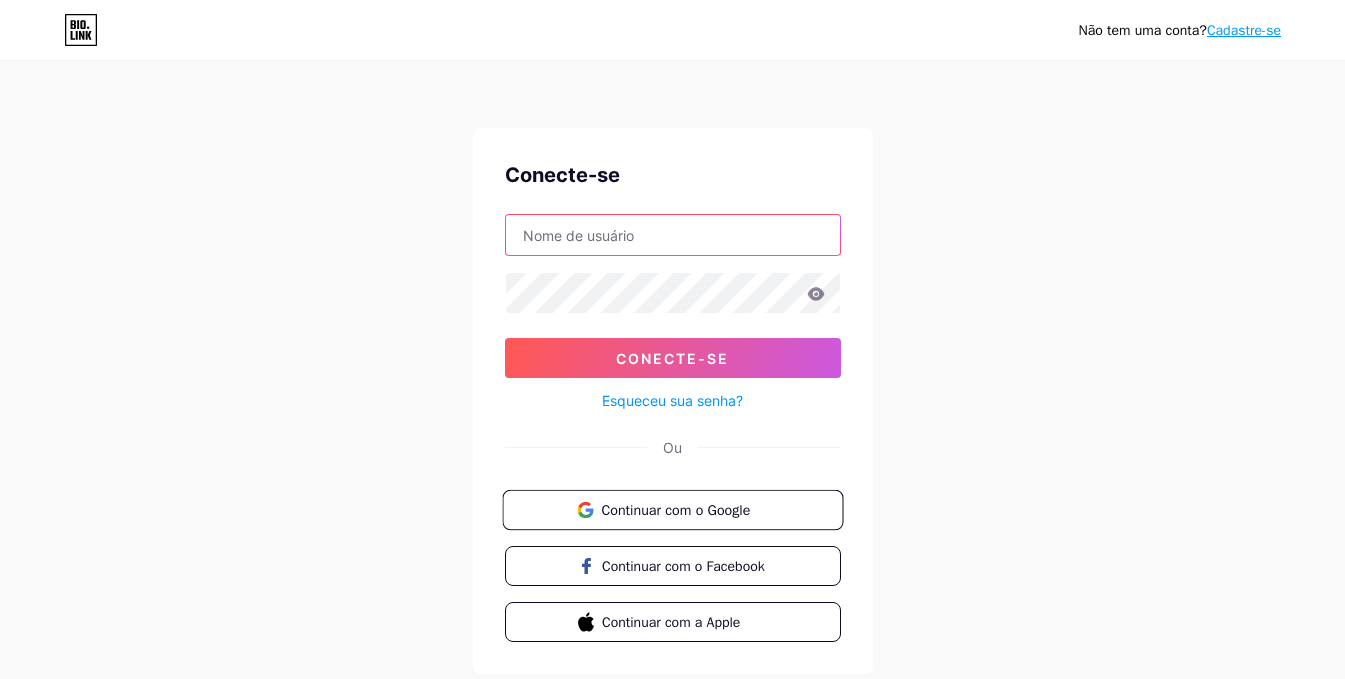 type on "[EMAIL_ADDRESS][DOMAIN_NAME]" 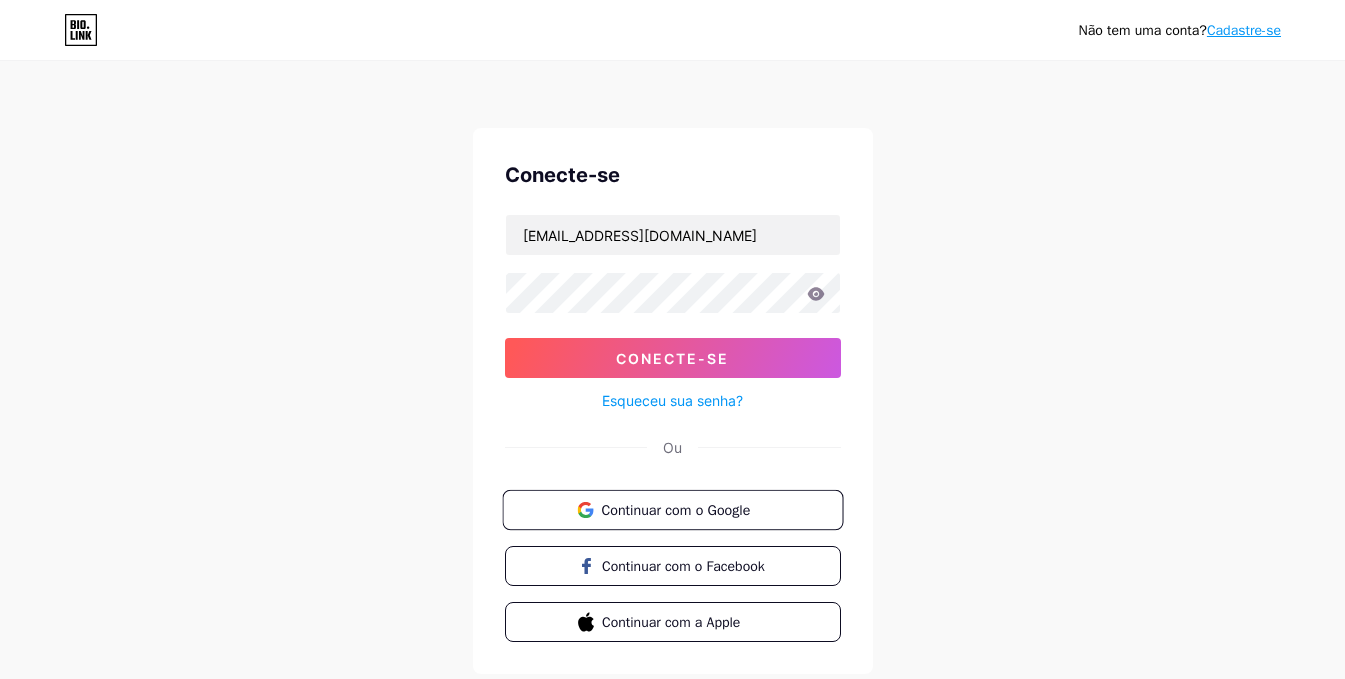 click on "Continuar com o Google" at bounding box center [675, 509] 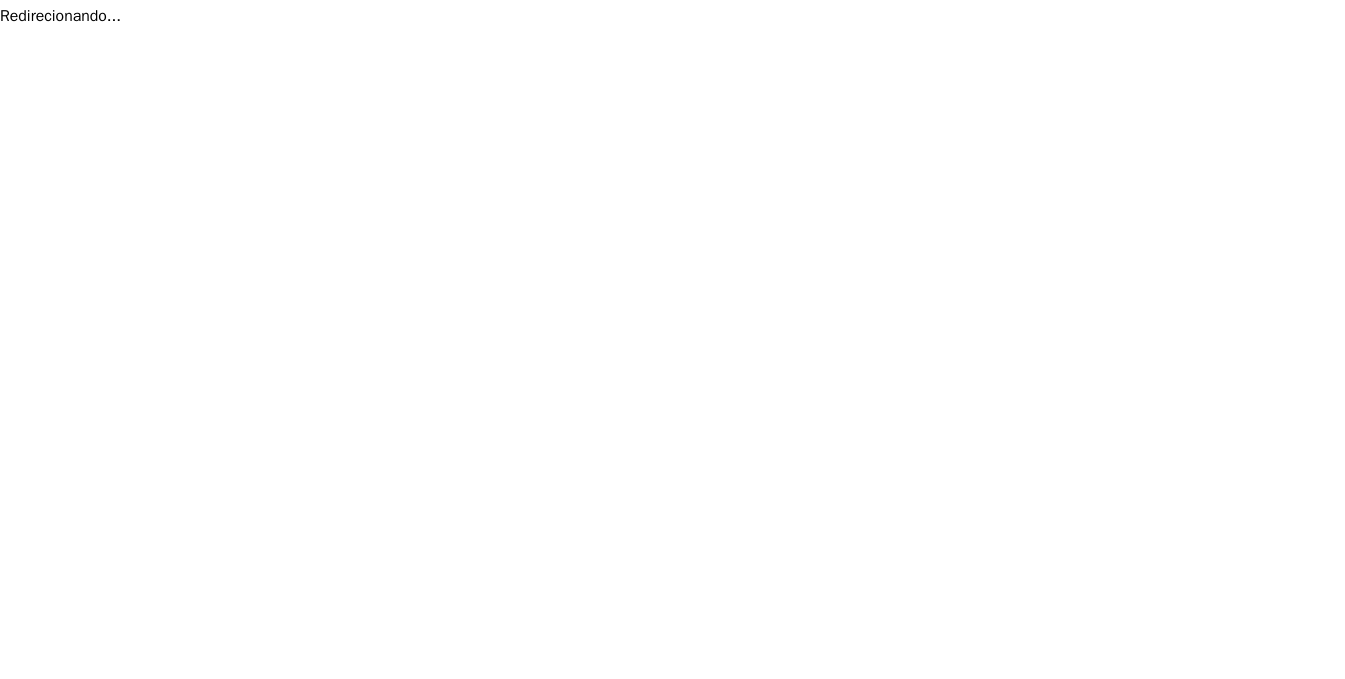 scroll, scrollTop: 0, scrollLeft: 0, axis: both 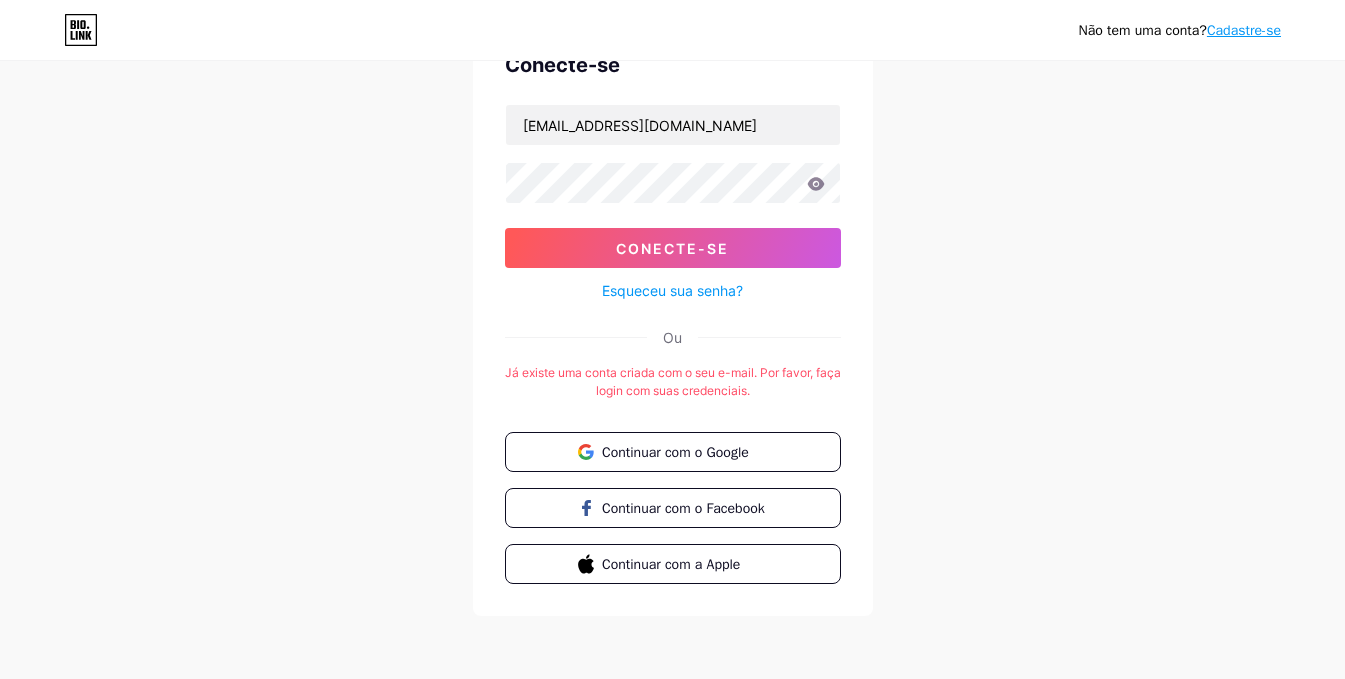 click on "Não tem uma conta?  Cadastre-se   Conecte-se     contatolistacarioca@gmail.com               Conecte-se
Esqueceu sua senha?
Ou     Já existe uma conta criada com o seu e-mail. Por favor, faça login com suas credenciais.   Continuar com o Google     Continuar com o Facebook
Continuar com a Apple" at bounding box center [672, 285] 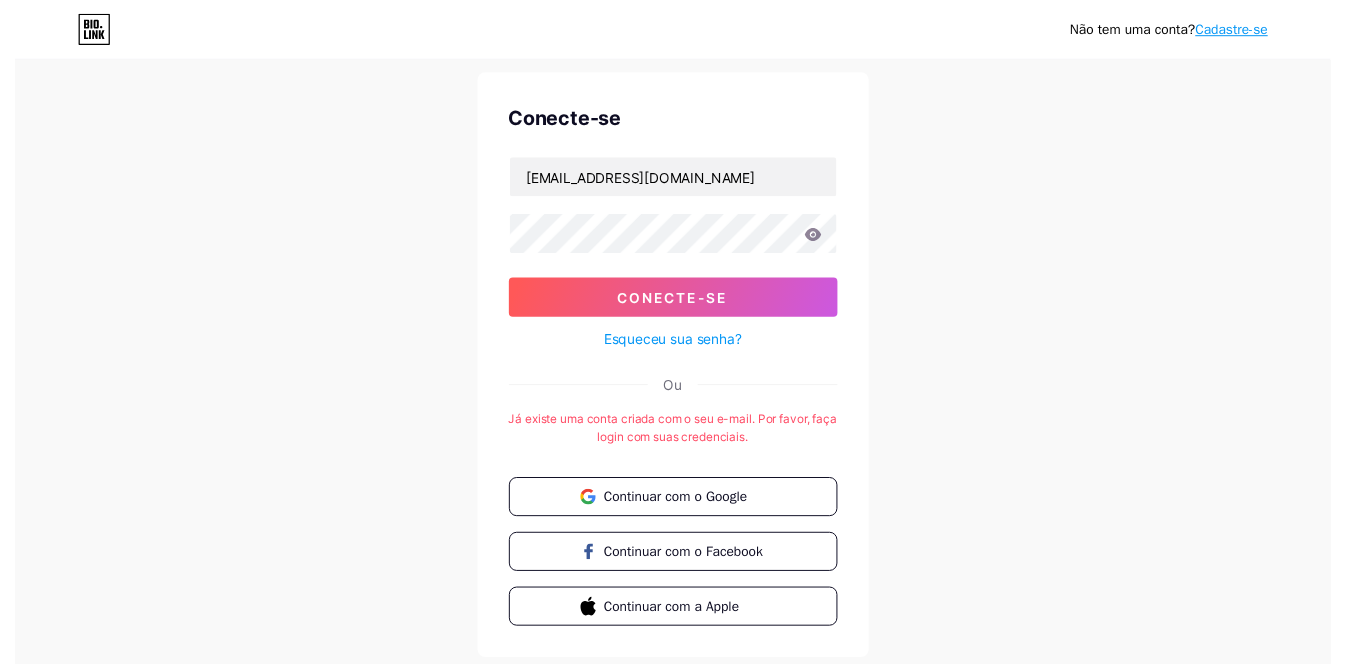 scroll, scrollTop: 0, scrollLeft: 0, axis: both 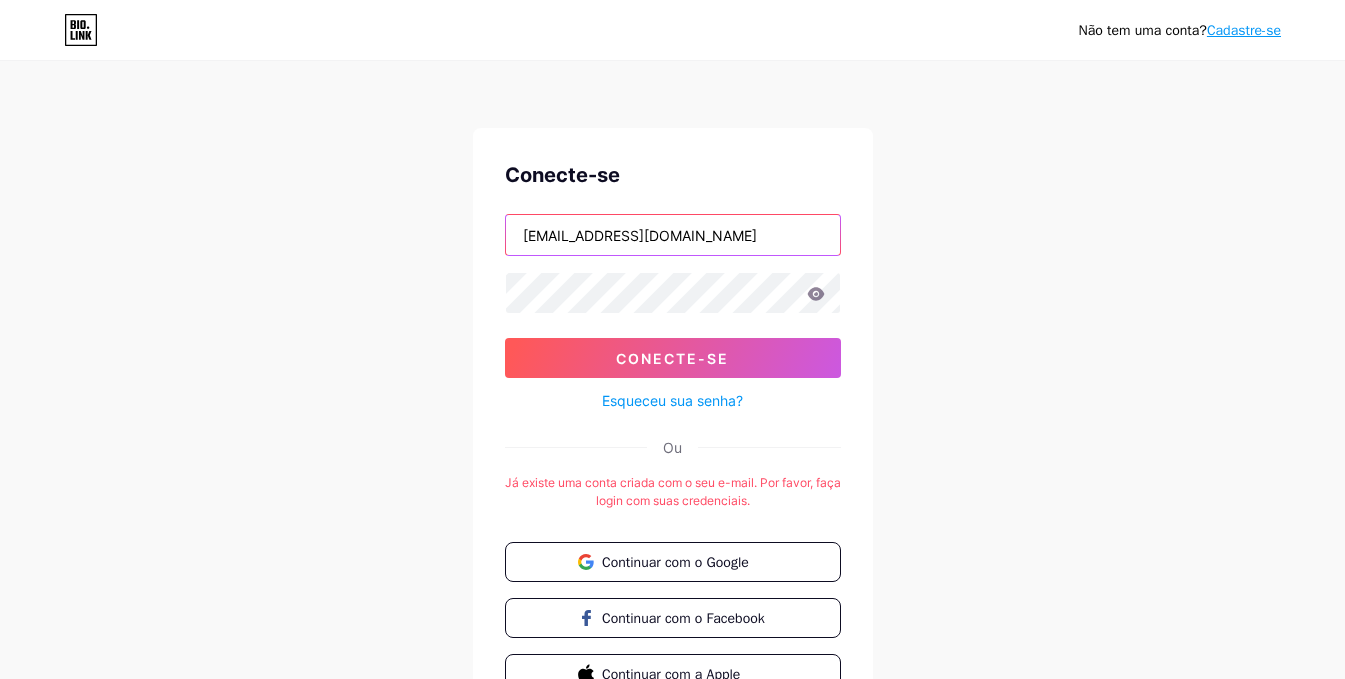 drag, startPoint x: 649, startPoint y: 237, endPoint x: 415, endPoint y: 235, distance: 234.00854 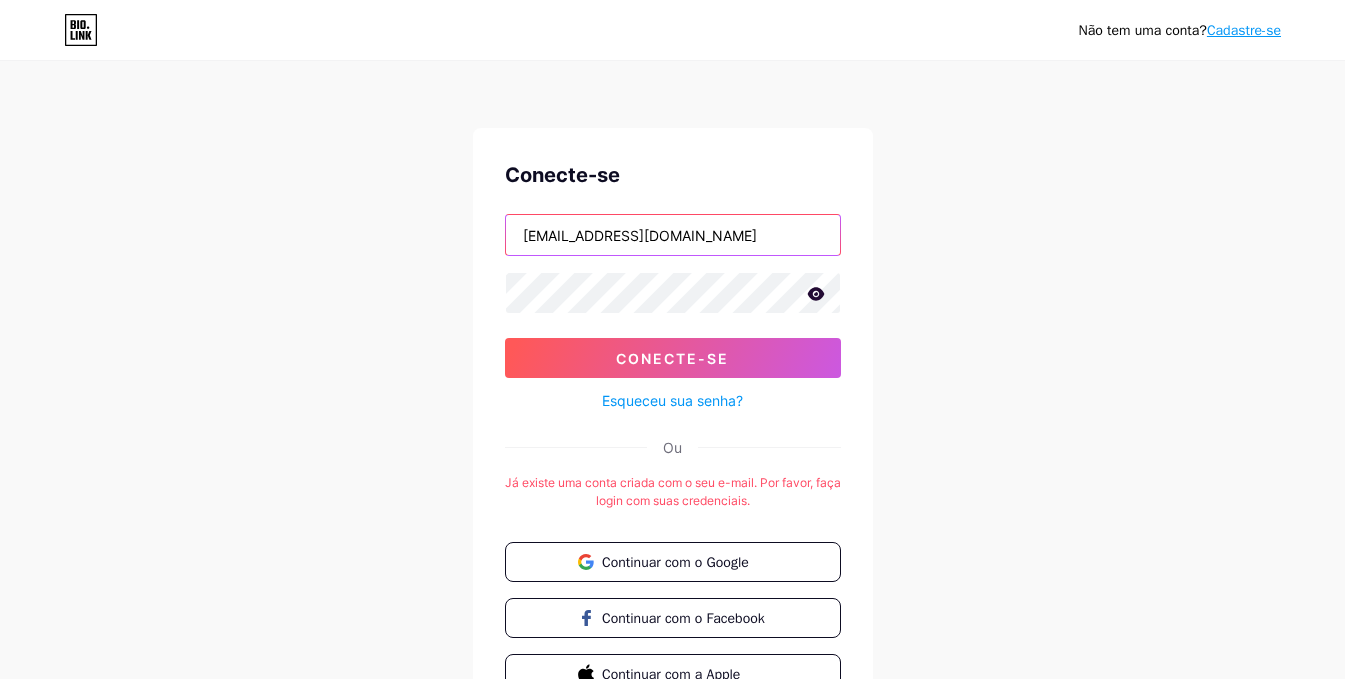 type on "MUSICONILDO@gmail.com" 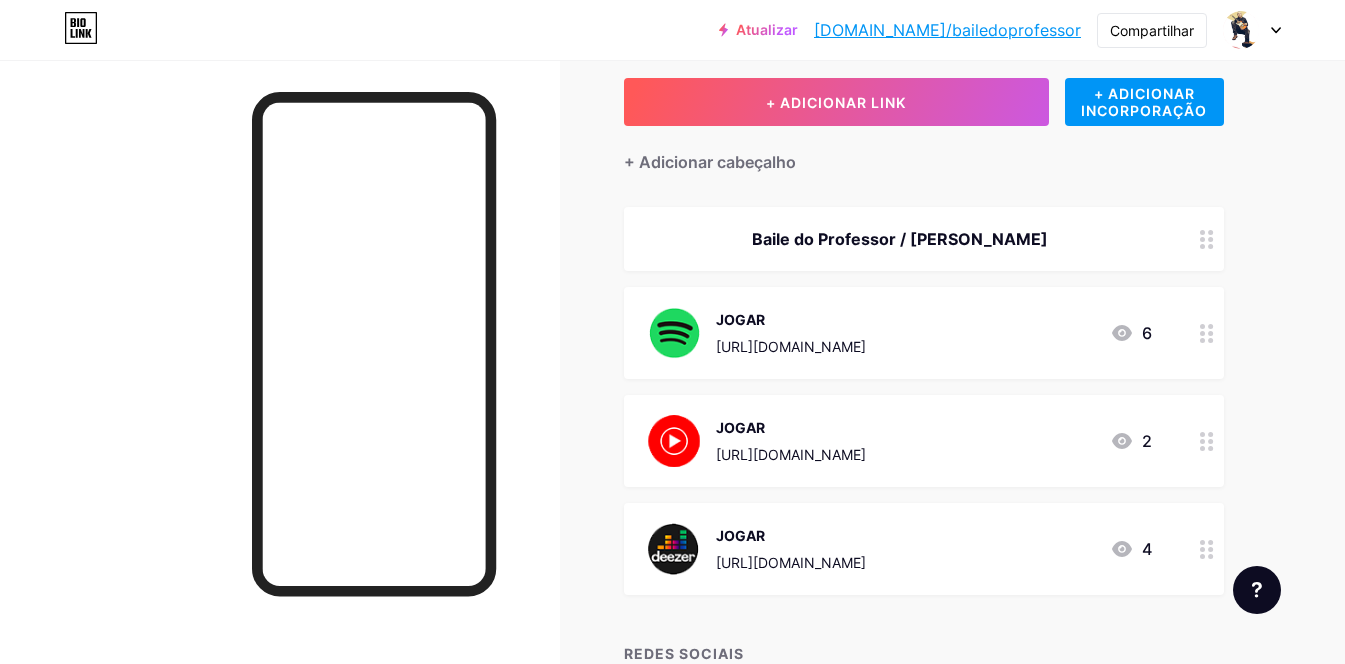 scroll, scrollTop: 100, scrollLeft: 0, axis: vertical 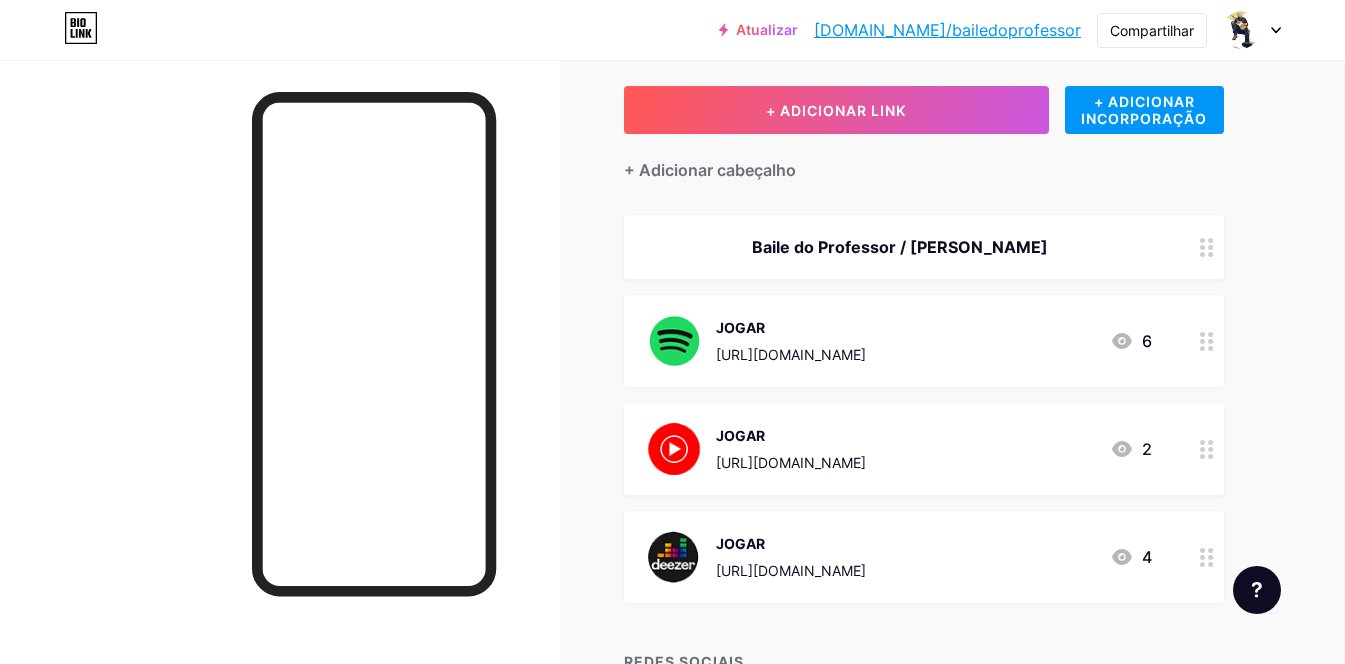 click on "+ ADICIONAR LINK     + ADICIONAR INCORPORAÇÃO
+ Adicionar cabeçalho
Baile do Professor / Nildo Racine
JOGAR
https://open.spotify.com/playlist/0G8EtsoXq5YVZM6eehyb4n?si=ulSslgg4S6i_s3u085hNsg&pi=MlutdWJ2TDCAt
6
JOGAR
https://music.youtube.com/playlist?list=PLfiPZVb73aaQC-1DnAxa1_b2x5NjUBp9q&si=oIDDvNPsbVLsjgGG
2
JOGAR
https://www.deezer.com/br/playlist/13178060283?host=330609567&deferredFl=1
4
REDES SOCIAIS
Facebook
https://www.facebook.com/nildoracinemusic
YouTube
https://www.youtube.com/@NildoRacine
Instagram
@nildoracineeventos
TikTok
WhatsApp" at bounding box center (924, 591) 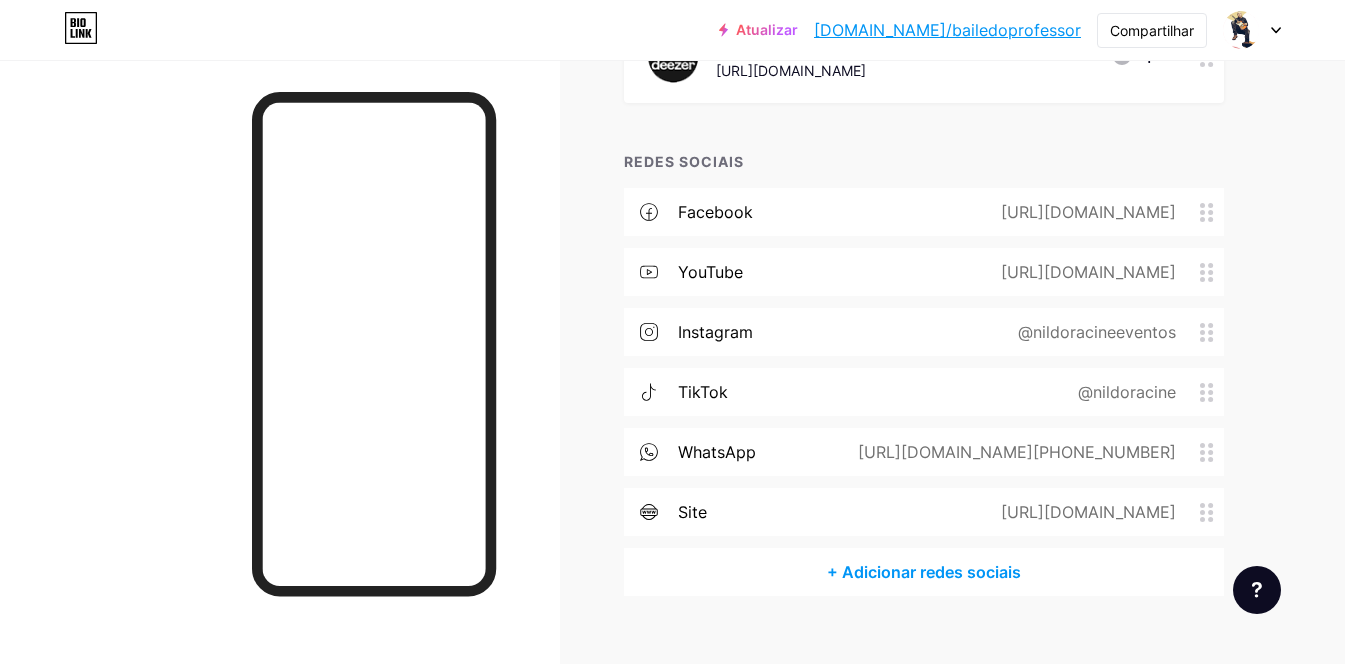scroll, scrollTop: 631, scrollLeft: 0, axis: vertical 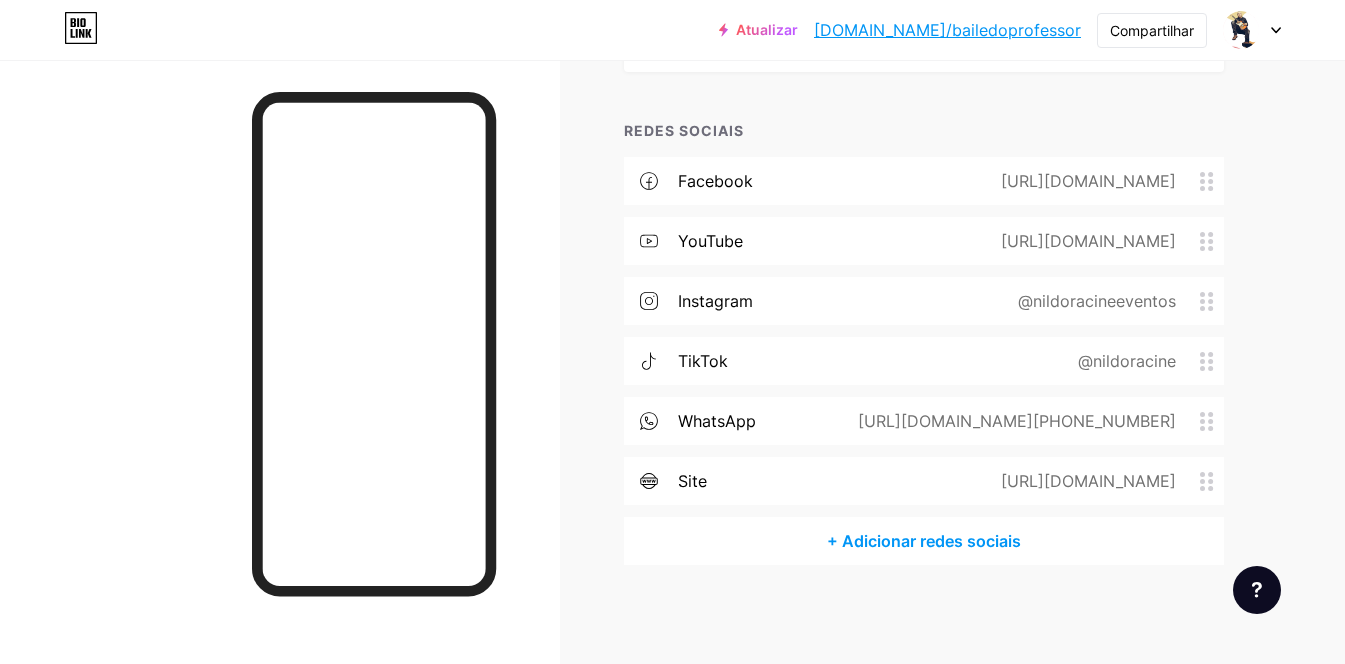 click on "Instagram" at bounding box center (715, 301) 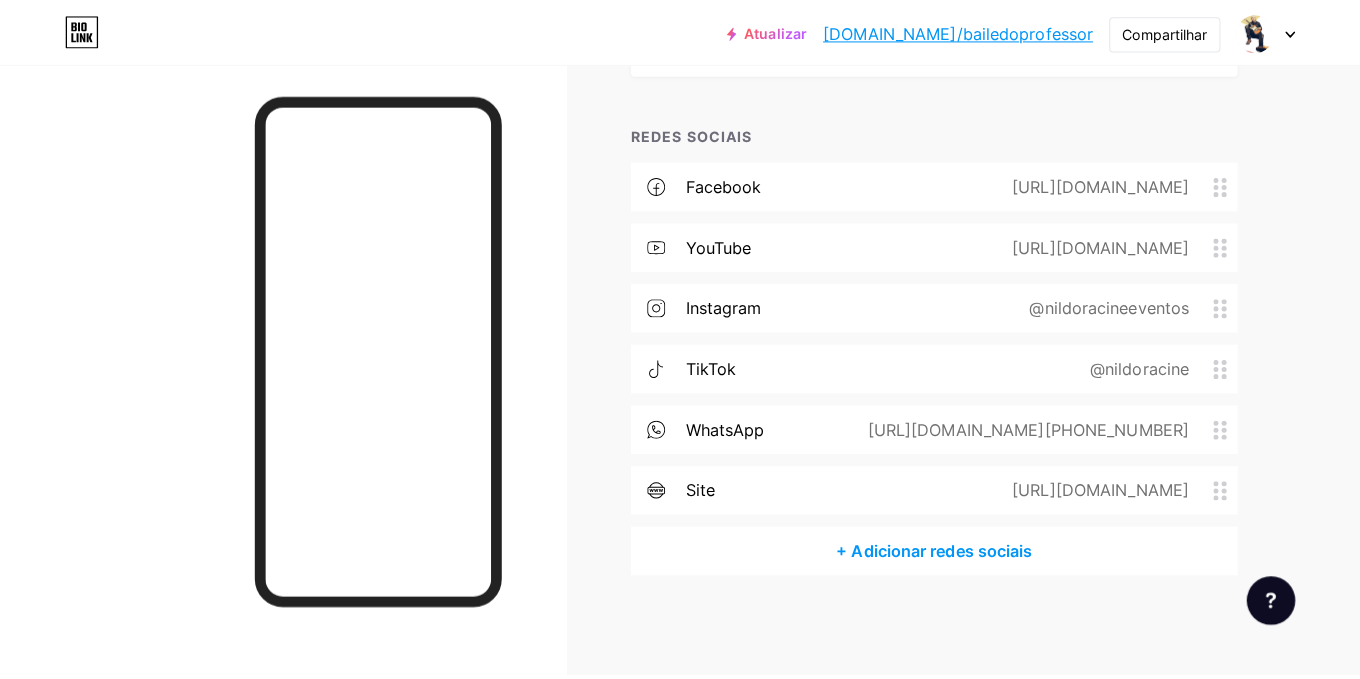 scroll, scrollTop: 616, scrollLeft: 0, axis: vertical 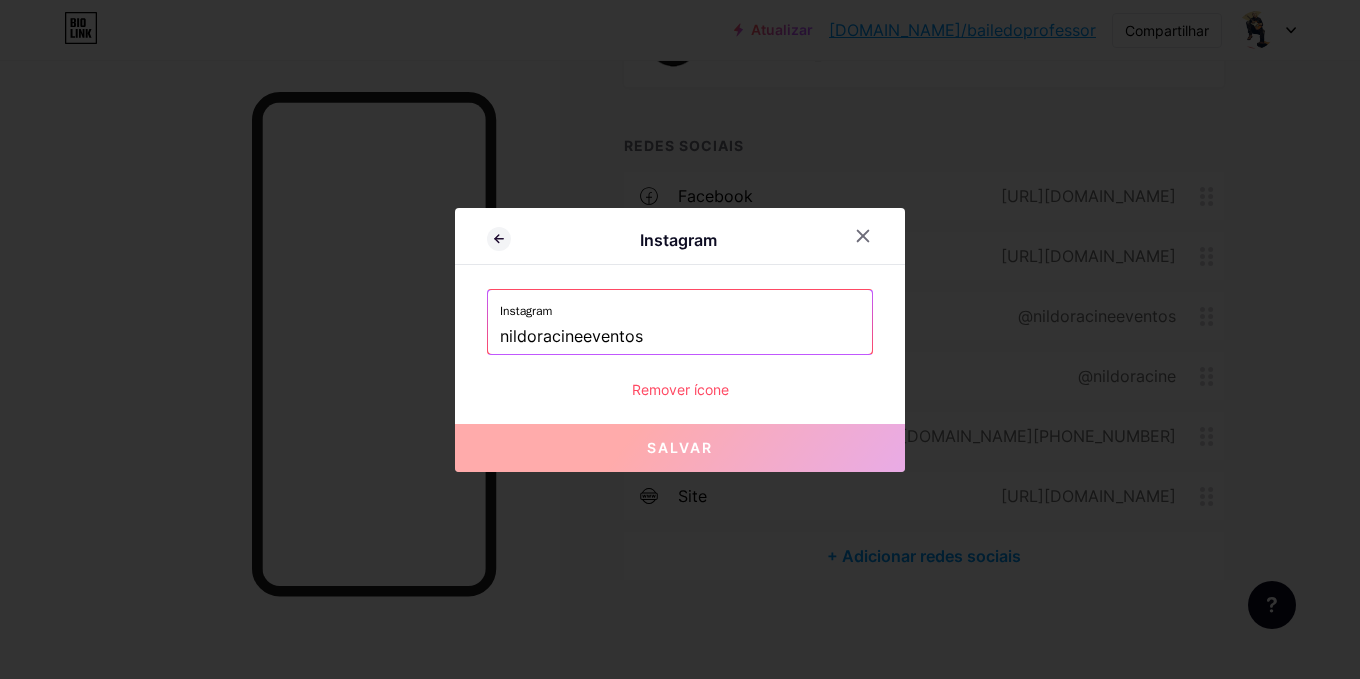 drag, startPoint x: 697, startPoint y: 332, endPoint x: 313, endPoint y: 331, distance: 384.0013 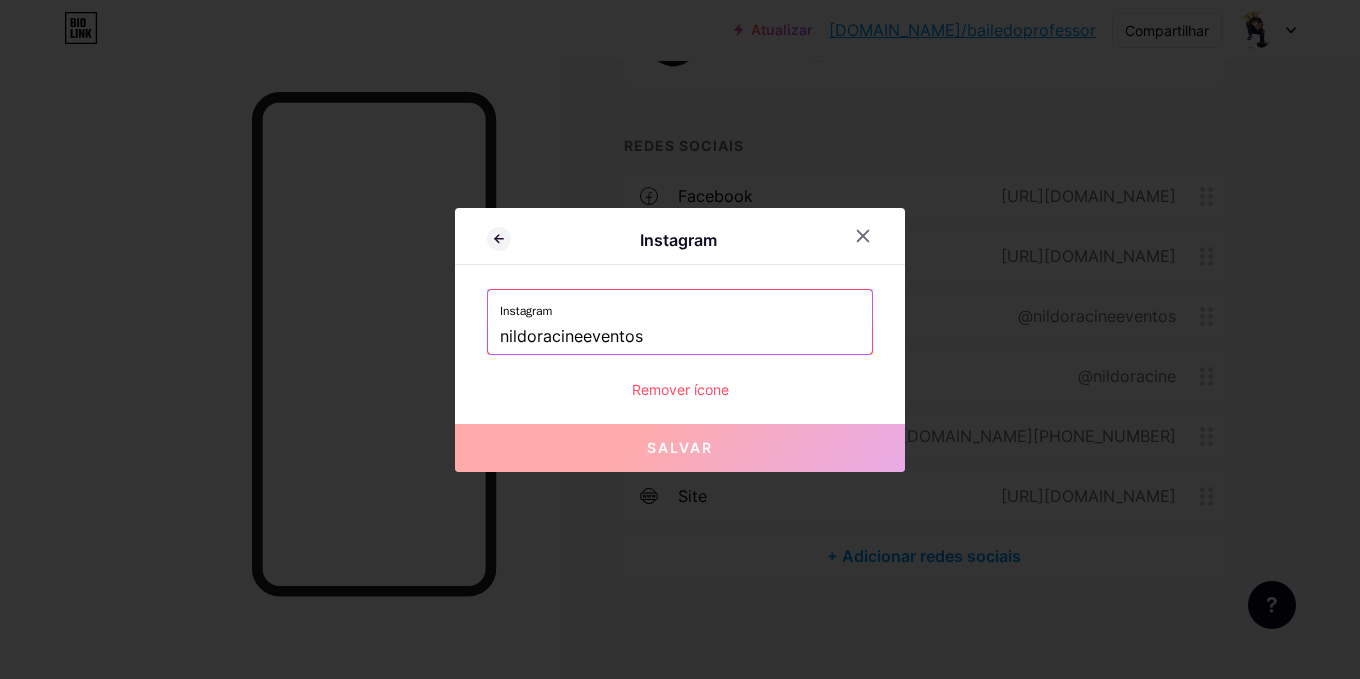 paste on "https://music.apple.com/br/artist/nildo-racine/1544176940" 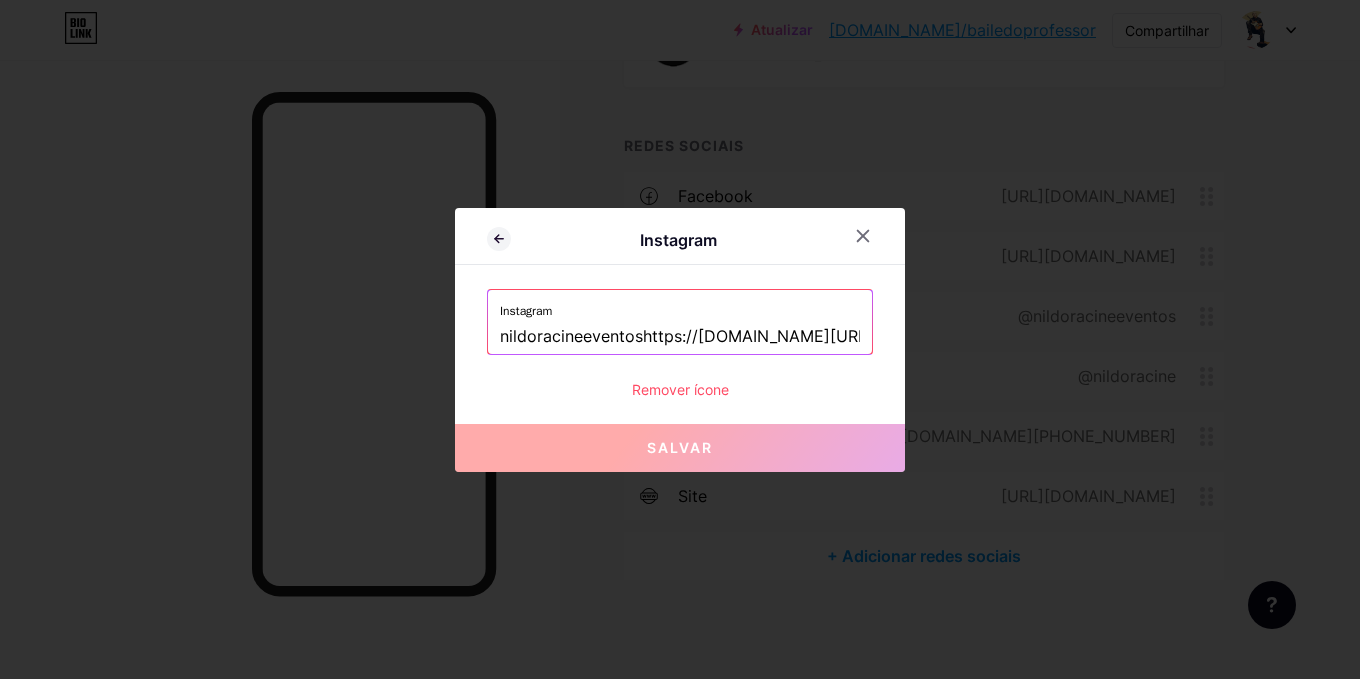 scroll, scrollTop: 0, scrollLeft: 227, axis: horizontal 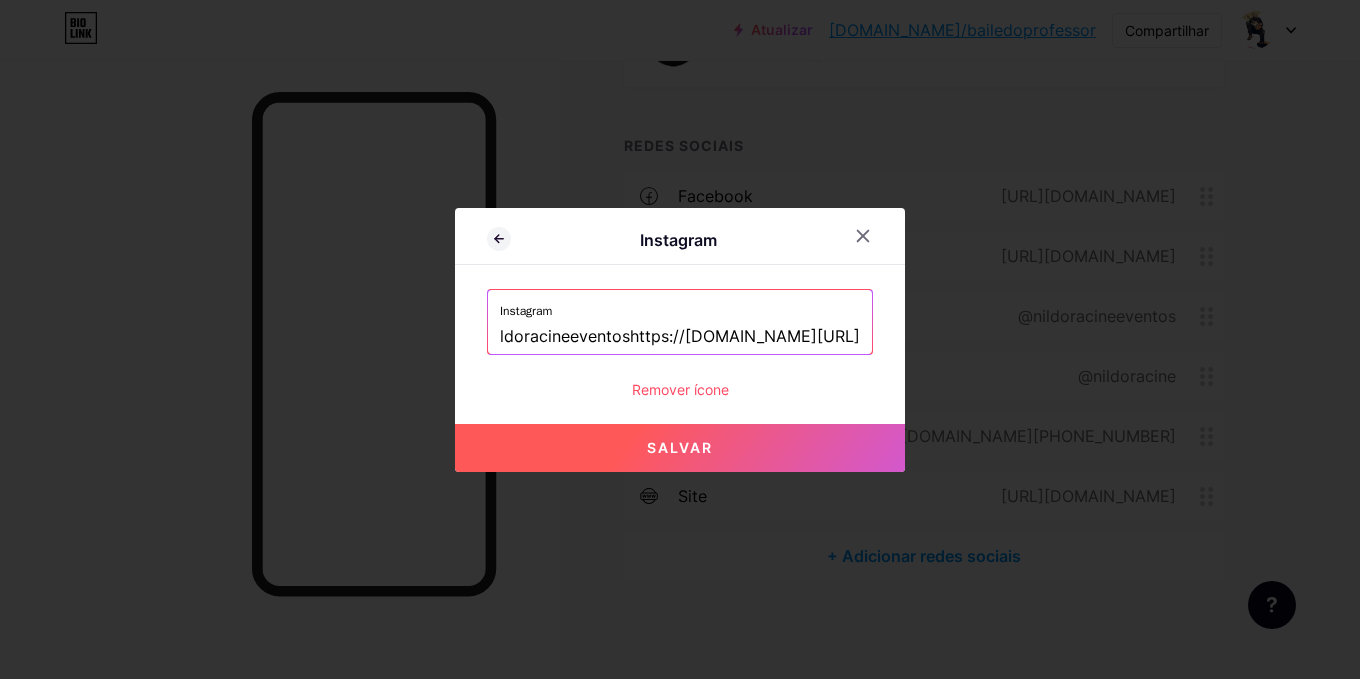 click on "Salvar" at bounding box center [680, 448] 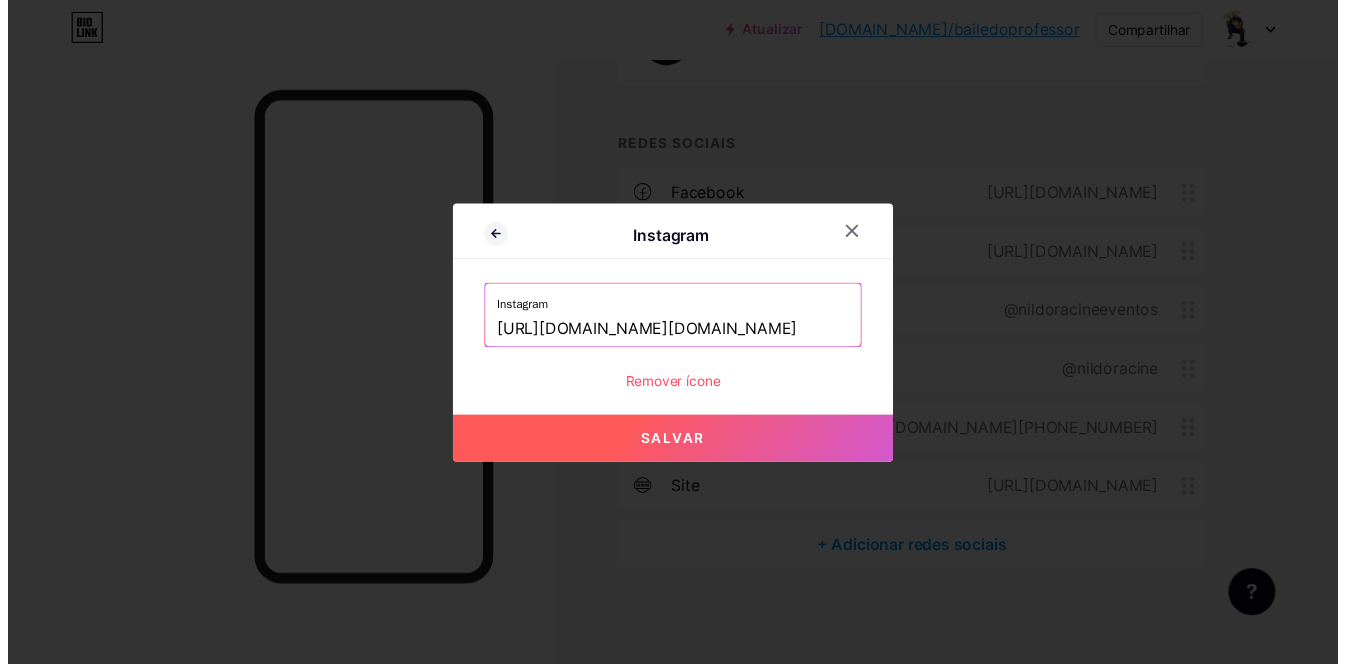 scroll, scrollTop: 0, scrollLeft: 0, axis: both 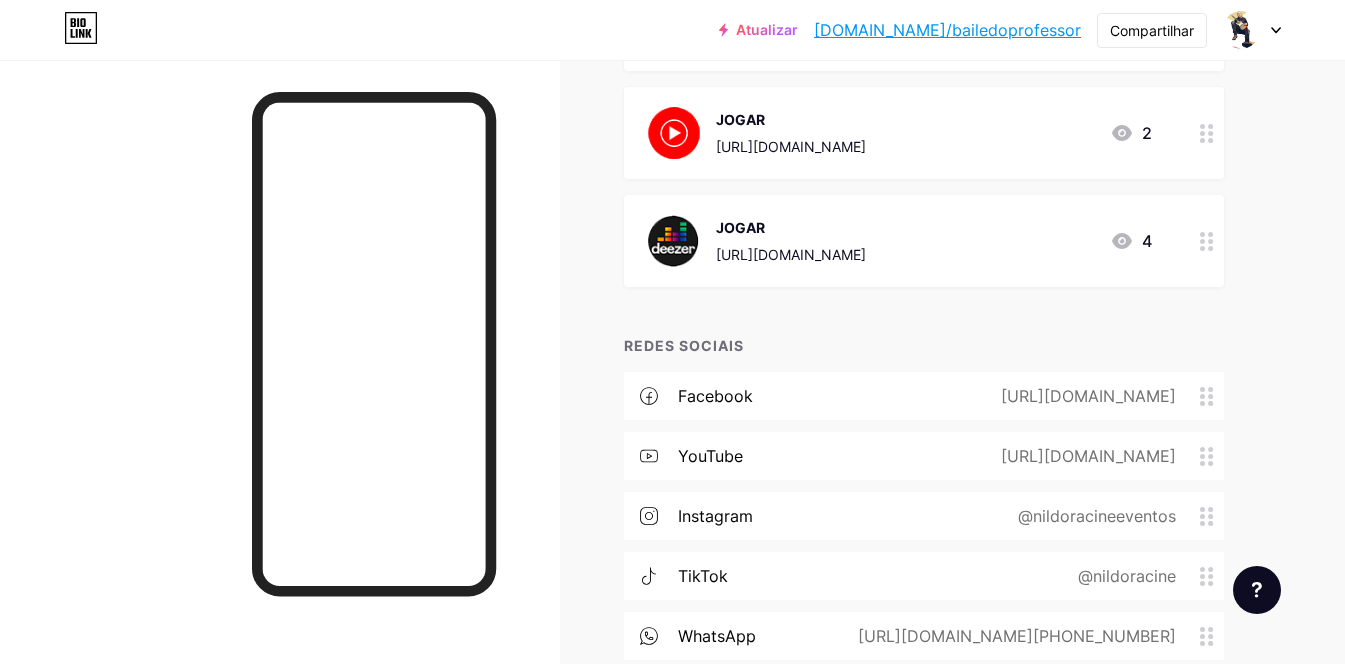 click on "+ ADICIONAR LINK     + ADICIONAR INCORPORAÇÃO
+ Adicionar cabeçalho
Baile do Professor / Nildo Racine
JOGAR
https://open.spotify.com/playlist/0G8EtsoXq5YVZM6eehyb4n?si=ulSslgg4S6i_s3u085hNsg&pi=MlutdWJ2TDCAt
6
JOGAR
https://music.youtube.com/playlist?list=PLfiPZVb73aaQC-1DnAxa1_b2x5NjUBp9q&si=oIDDvNPsbVLsjgGG
2
JOGAR
https://www.deezer.com/br/playlist/13178060283?host=330609567&deferredFl=1
4
REDES SOCIAIS
Facebook
https://www.facebook.com/nildoracinemusic
YouTube
https://www.youtube.com/@NildoRacine
Instagram
@nildoracineeventos
TikTok
WhatsApp" at bounding box center [924, 275] 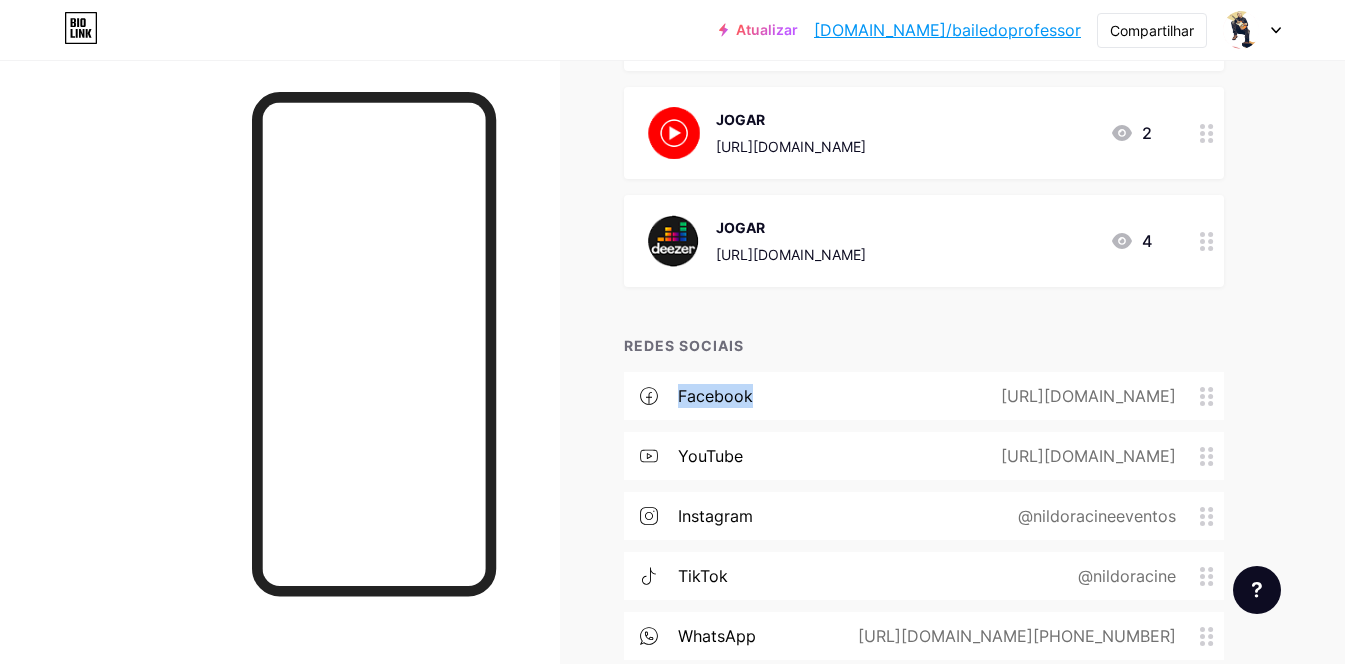 drag, startPoint x: 759, startPoint y: 392, endPoint x: 746, endPoint y: 297, distance: 95.885345 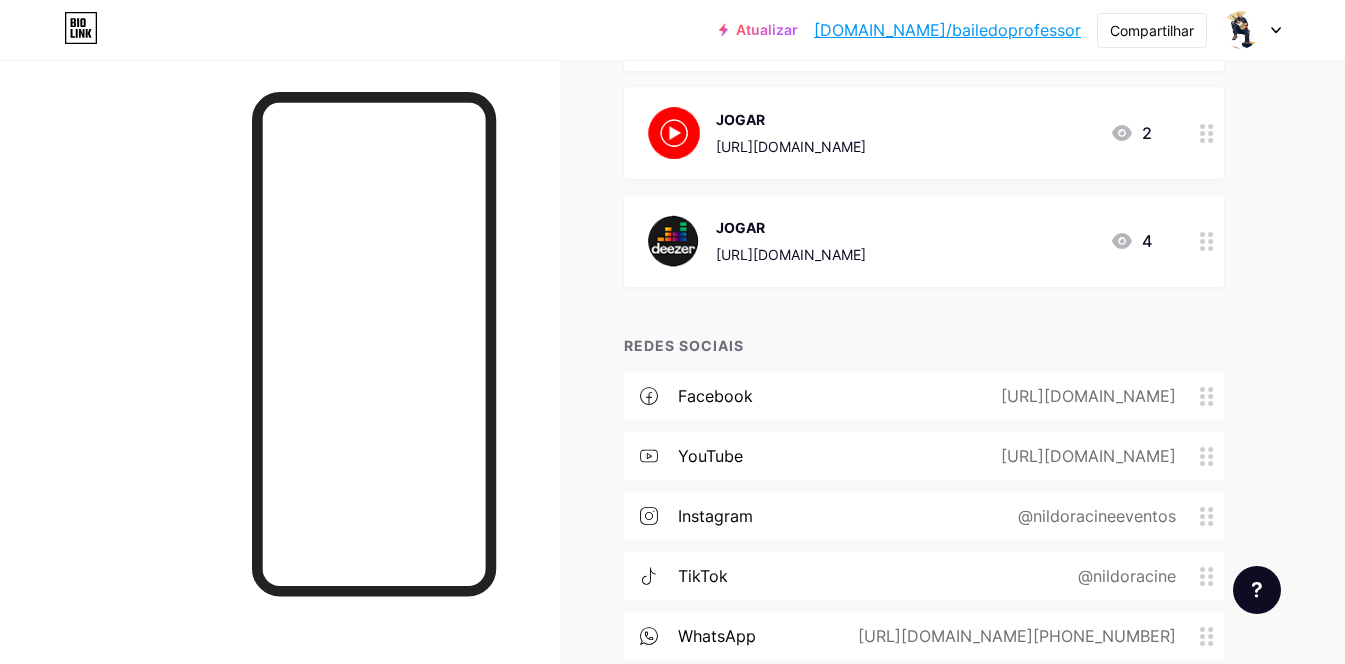 type 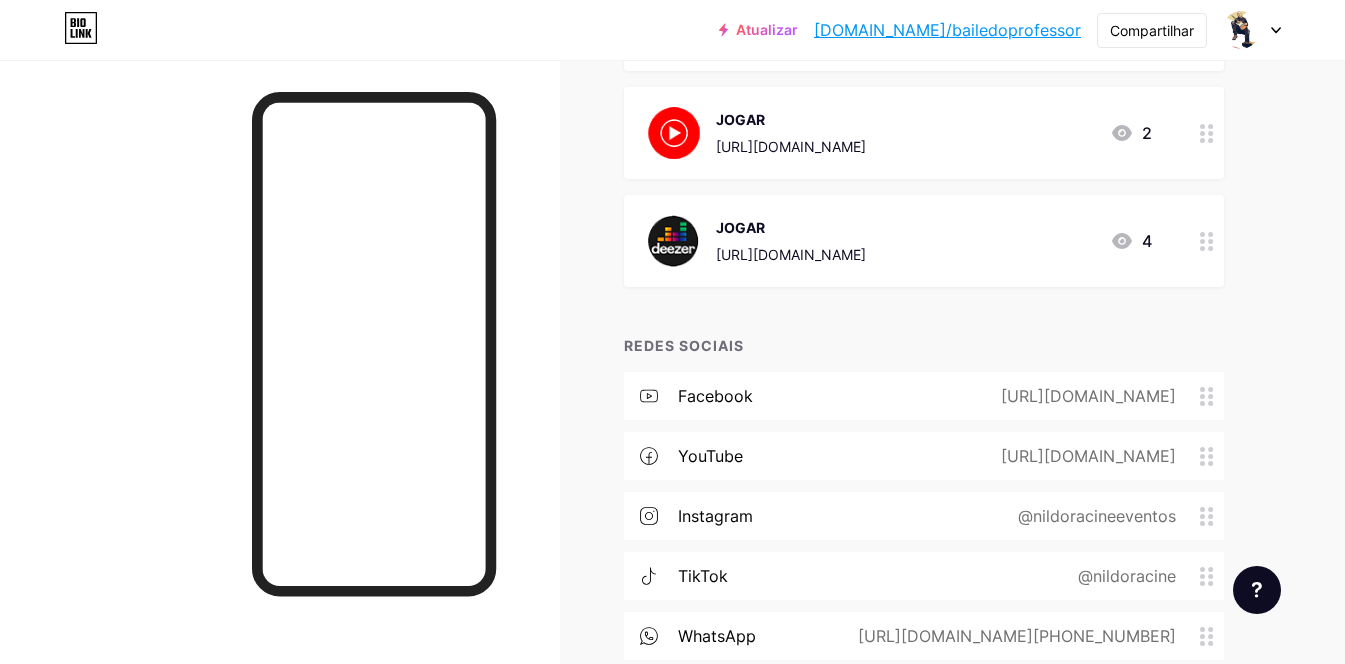 click 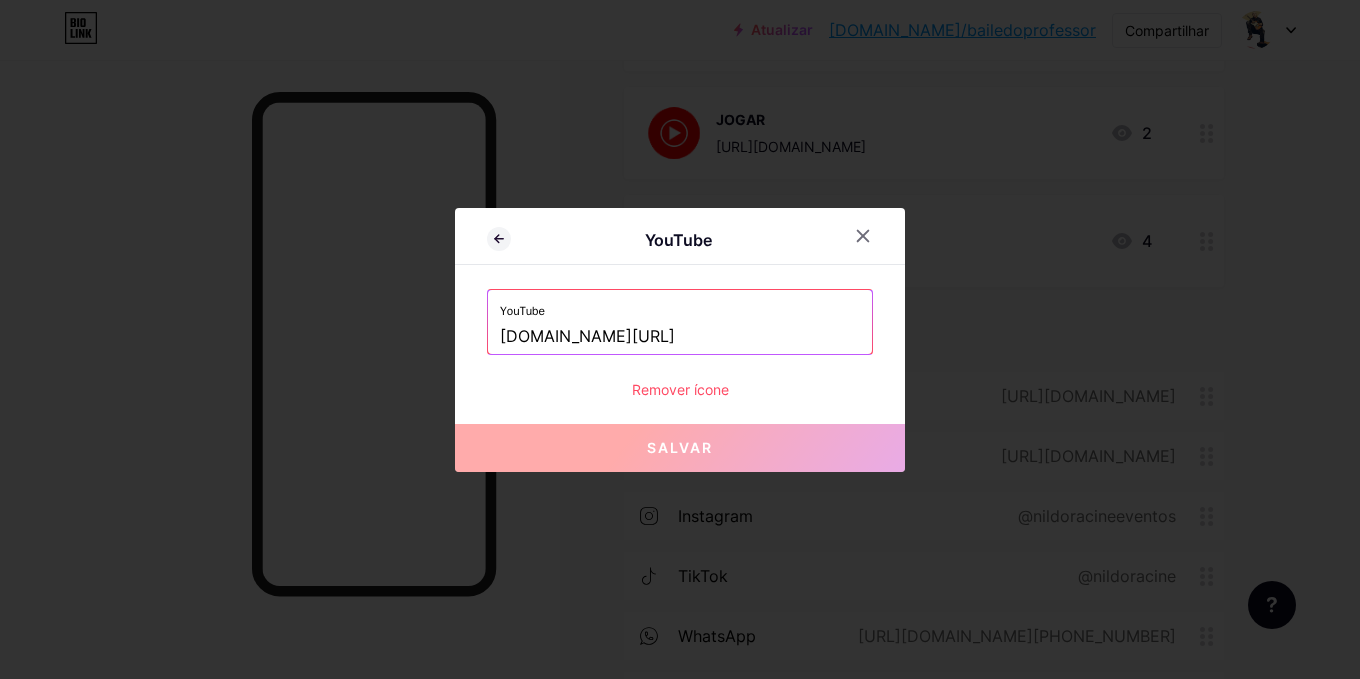 click on "Remover ícone" at bounding box center (680, 389) 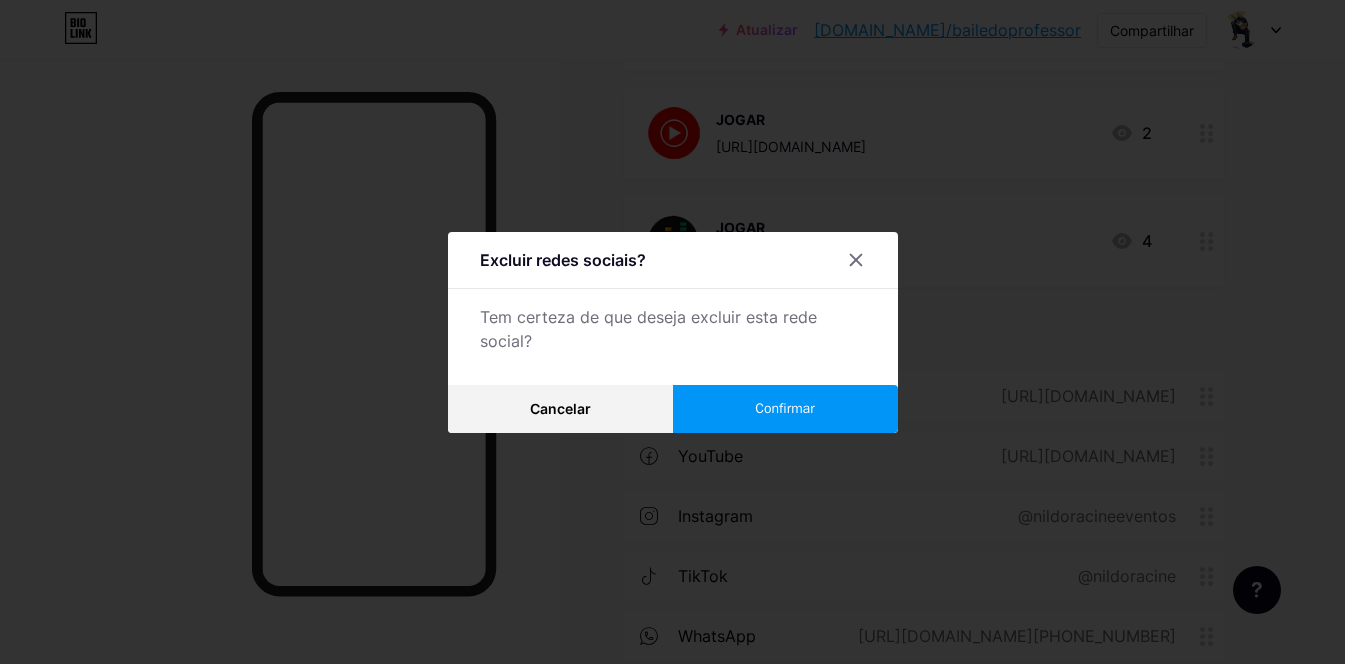 click on "Confirmar" at bounding box center [785, 409] 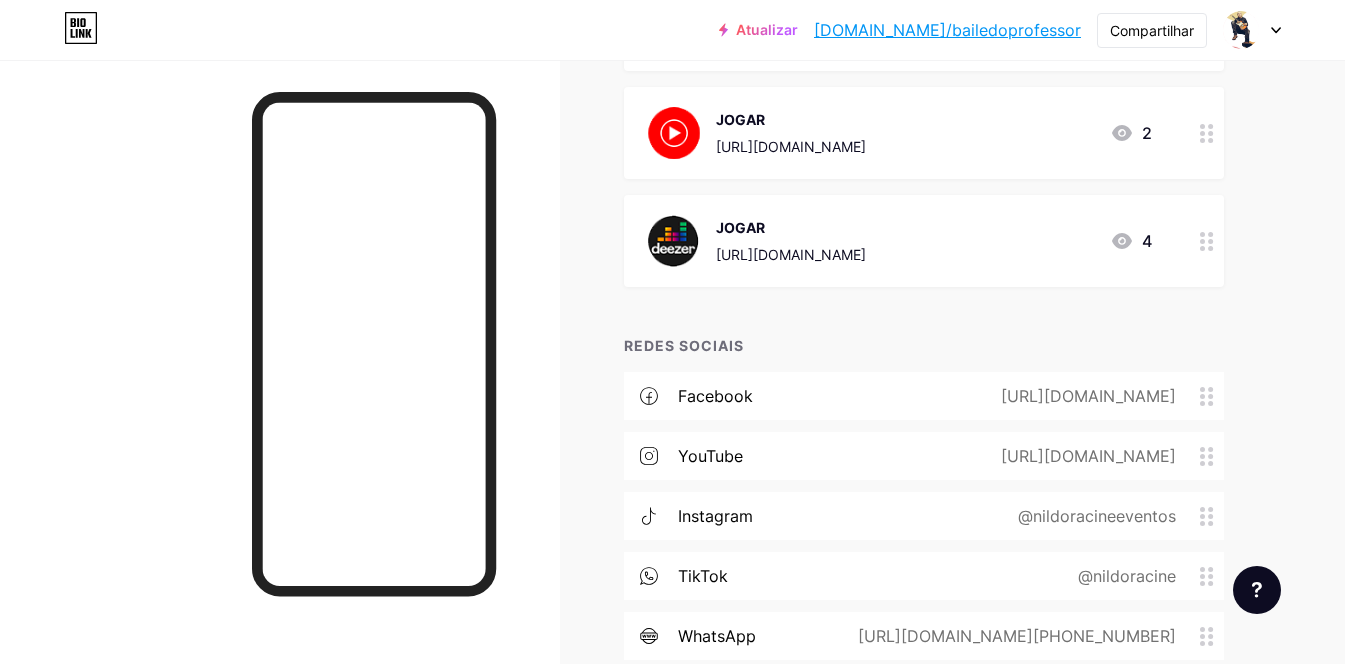 click 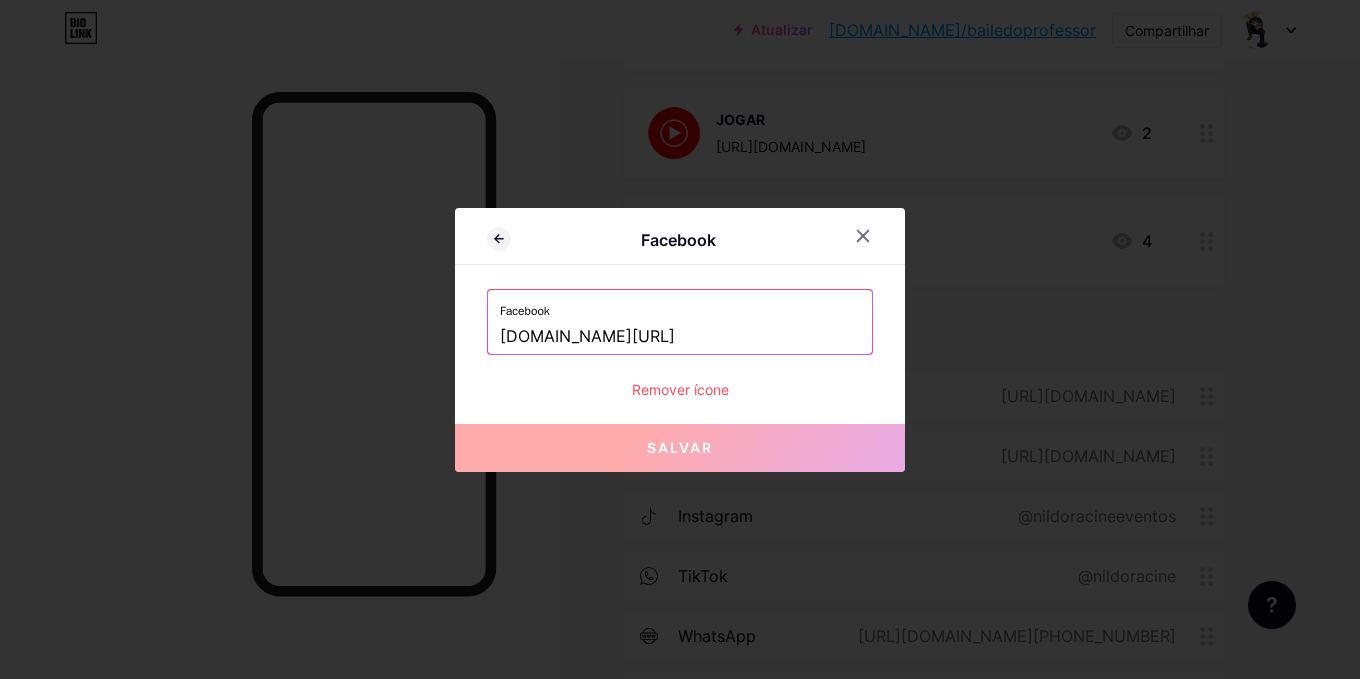 click on "Remover ícone" at bounding box center [680, 389] 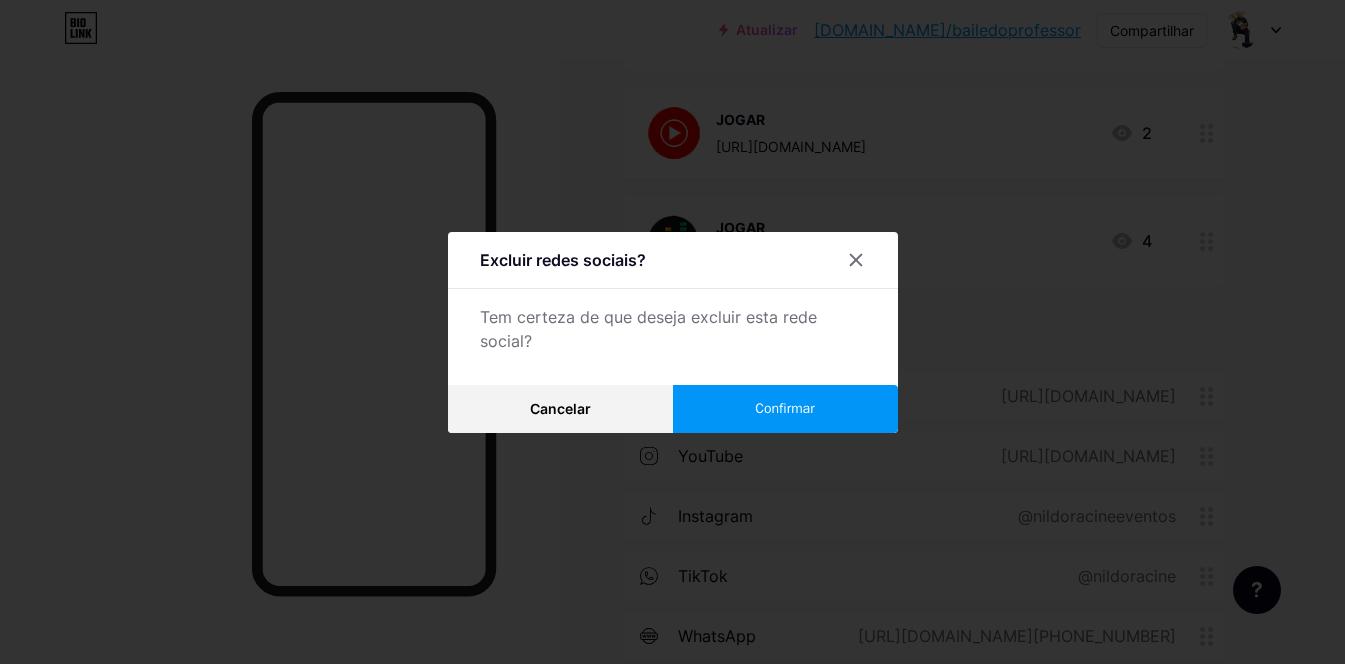 click on "Confirmar" at bounding box center [785, 409] 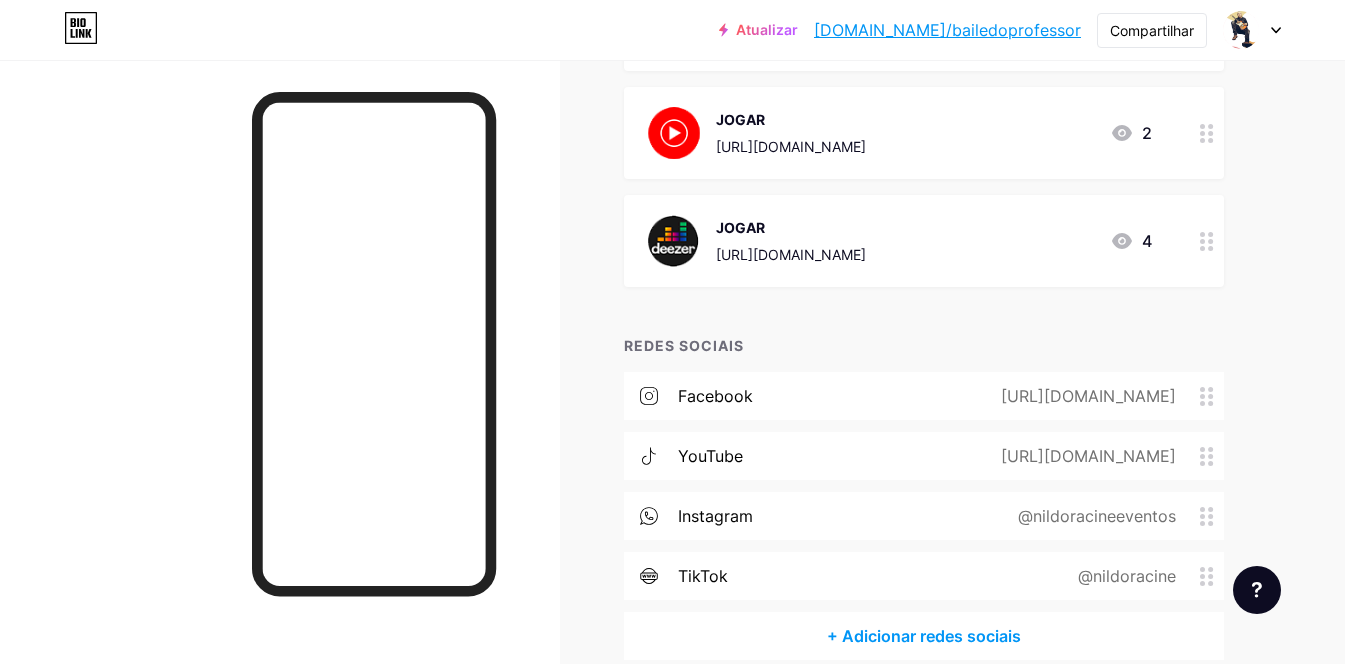 click 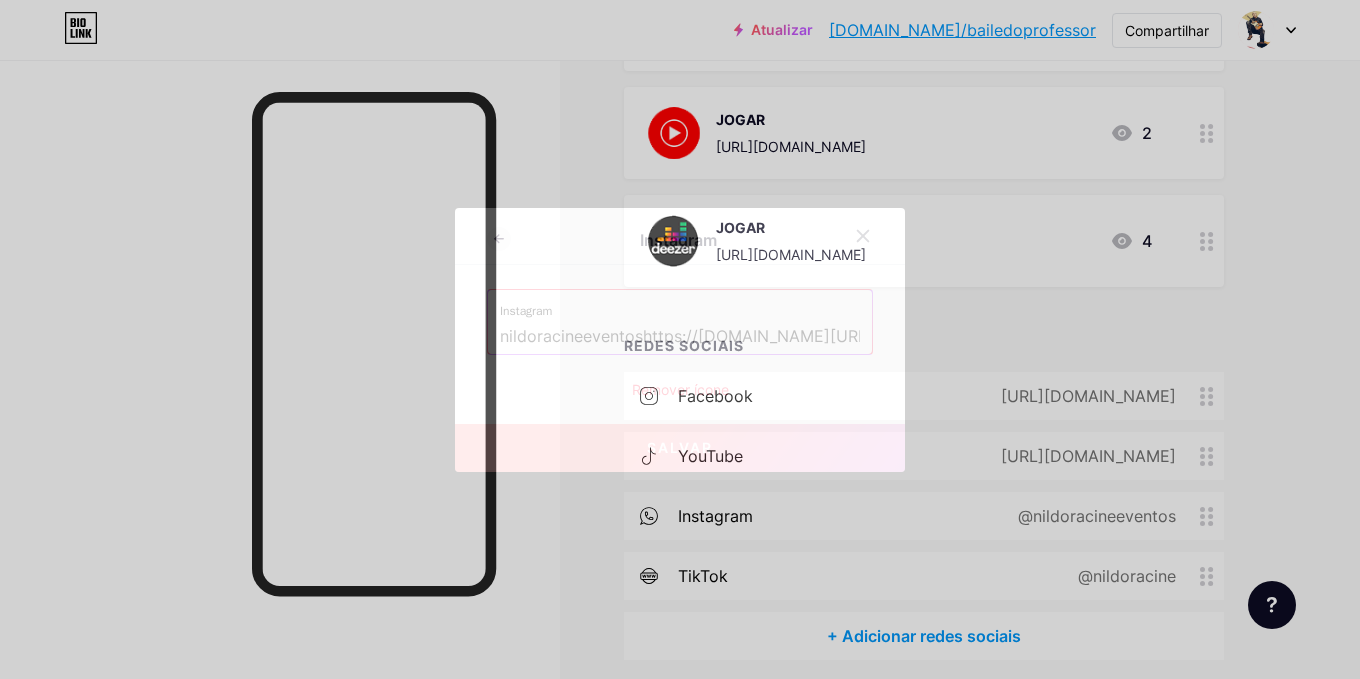 click on "Remover ícone" at bounding box center [680, 389] 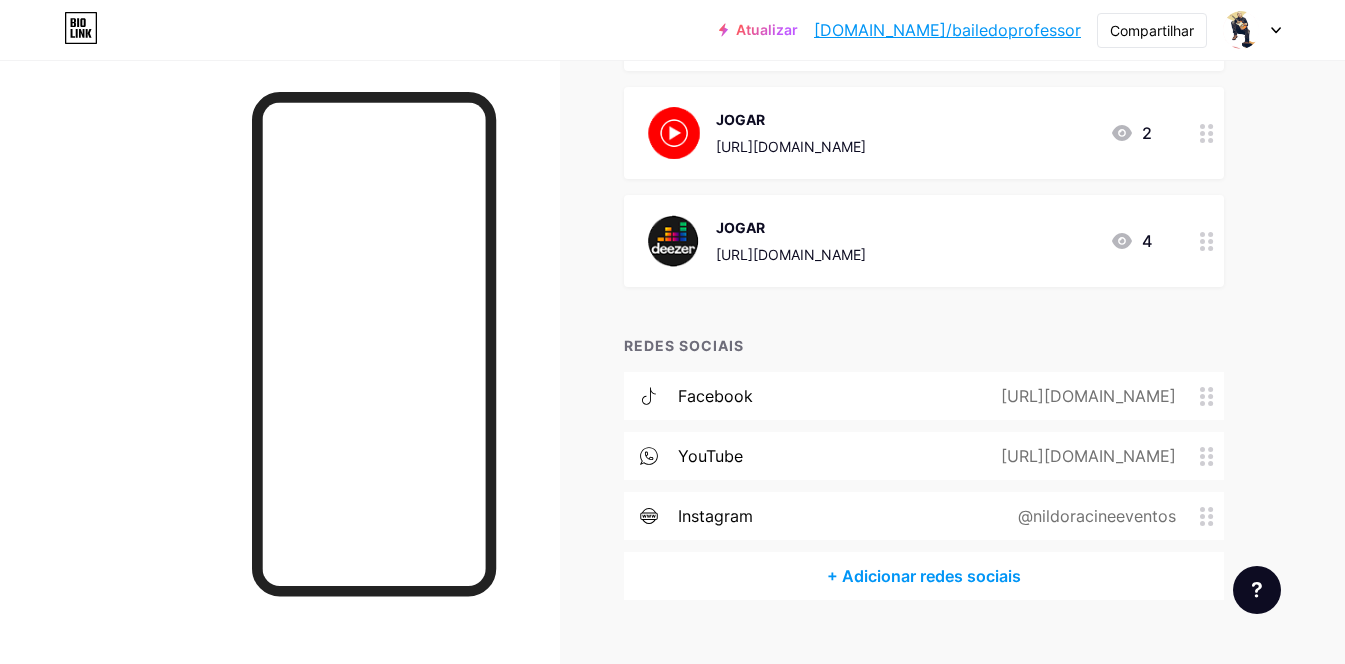 click at bounding box center (1212, 396) 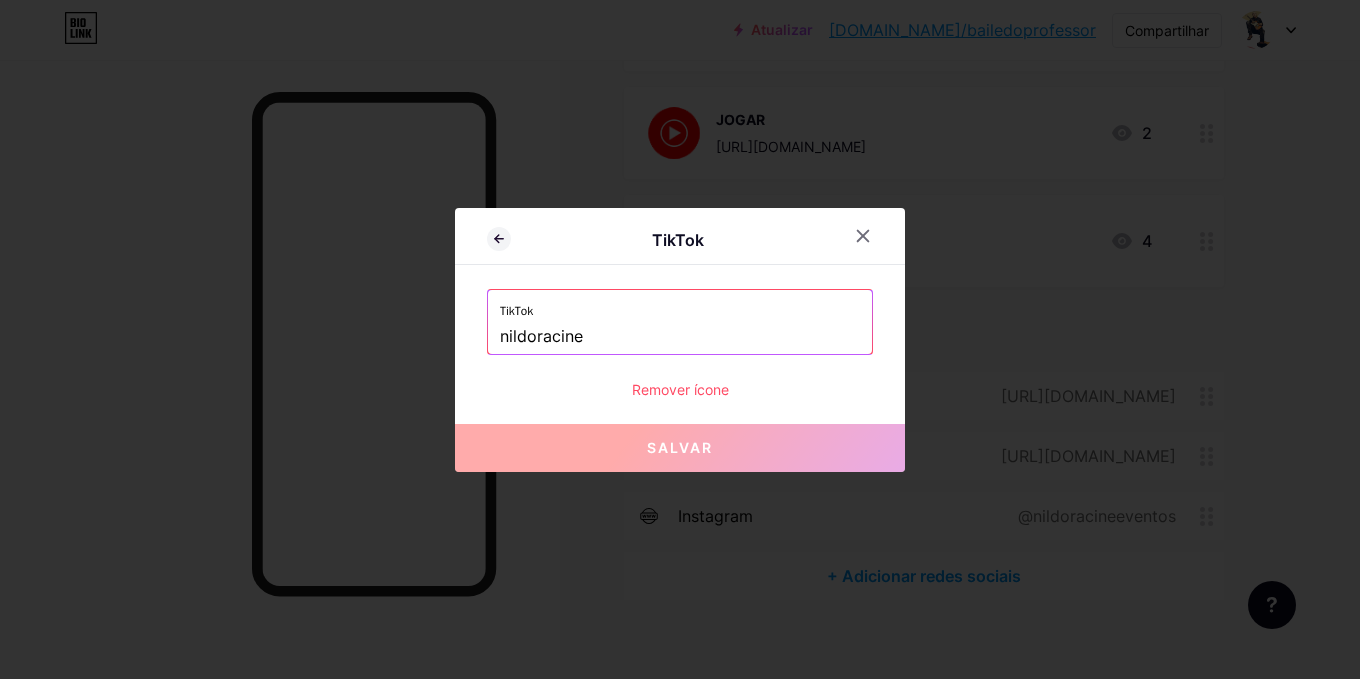 click on "Remover ícone" at bounding box center (680, 389) 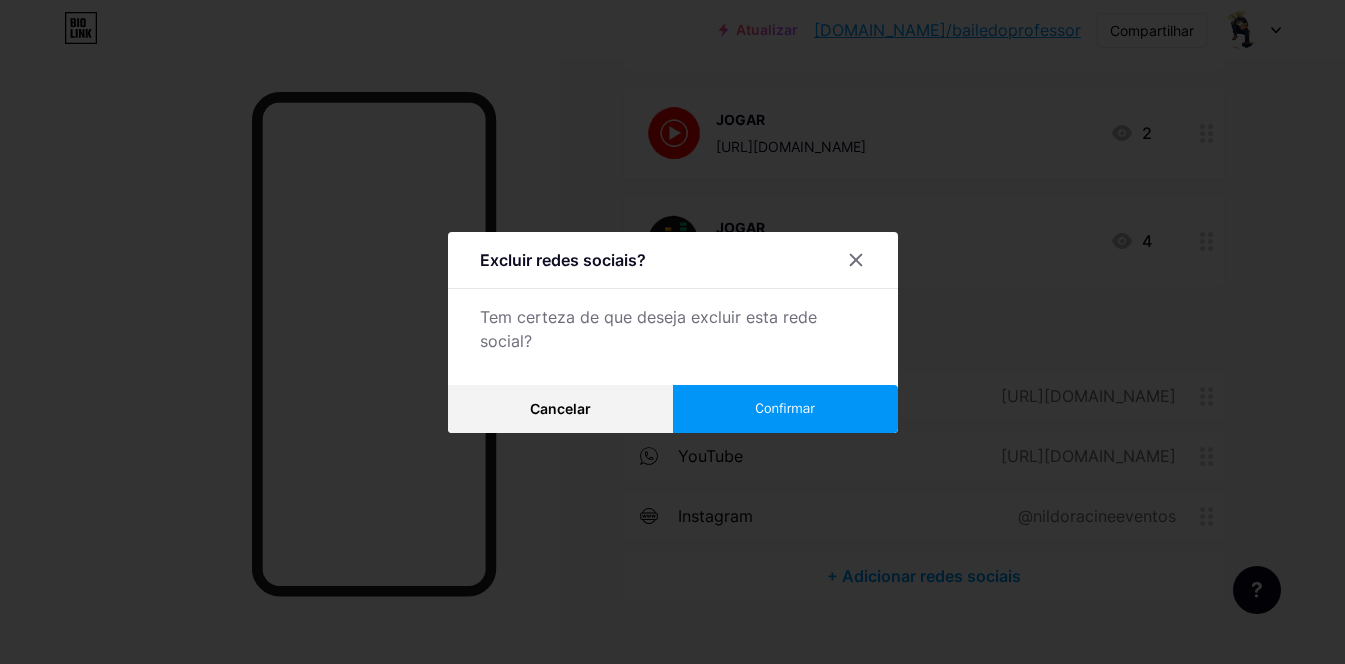 click on "Confirmar" at bounding box center (784, 408) 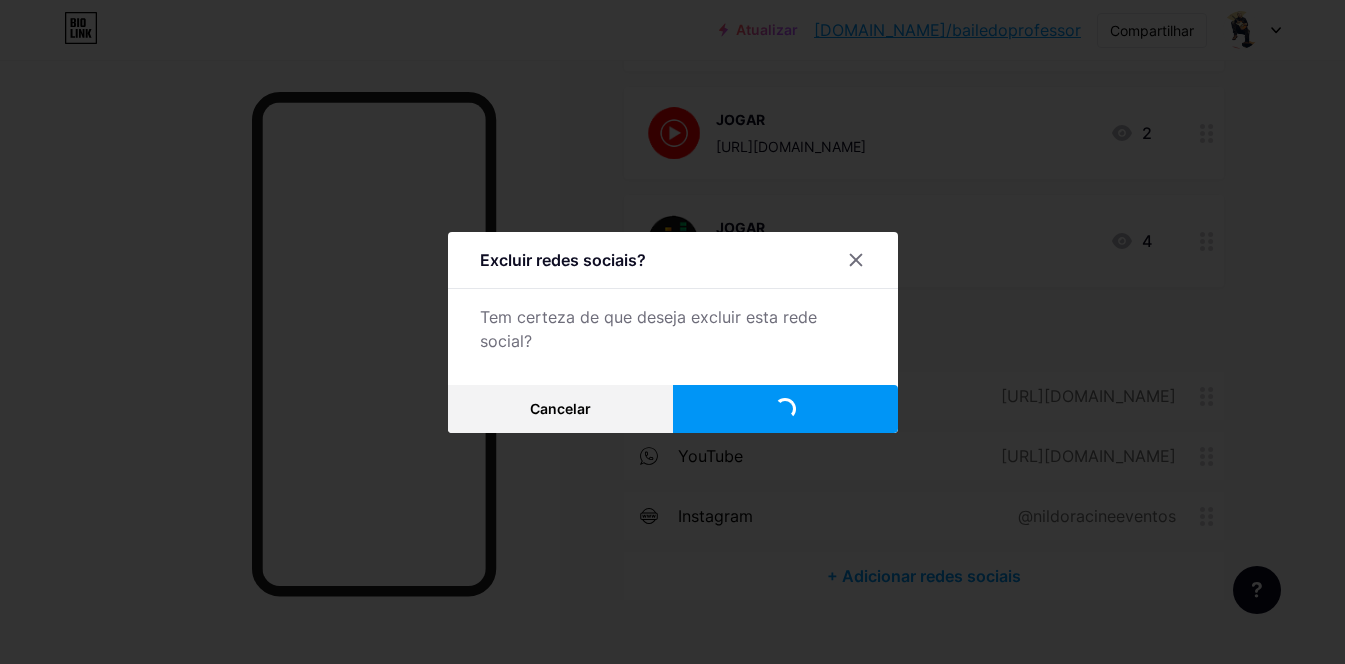 scroll, scrollTop: 391, scrollLeft: 0, axis: vertical 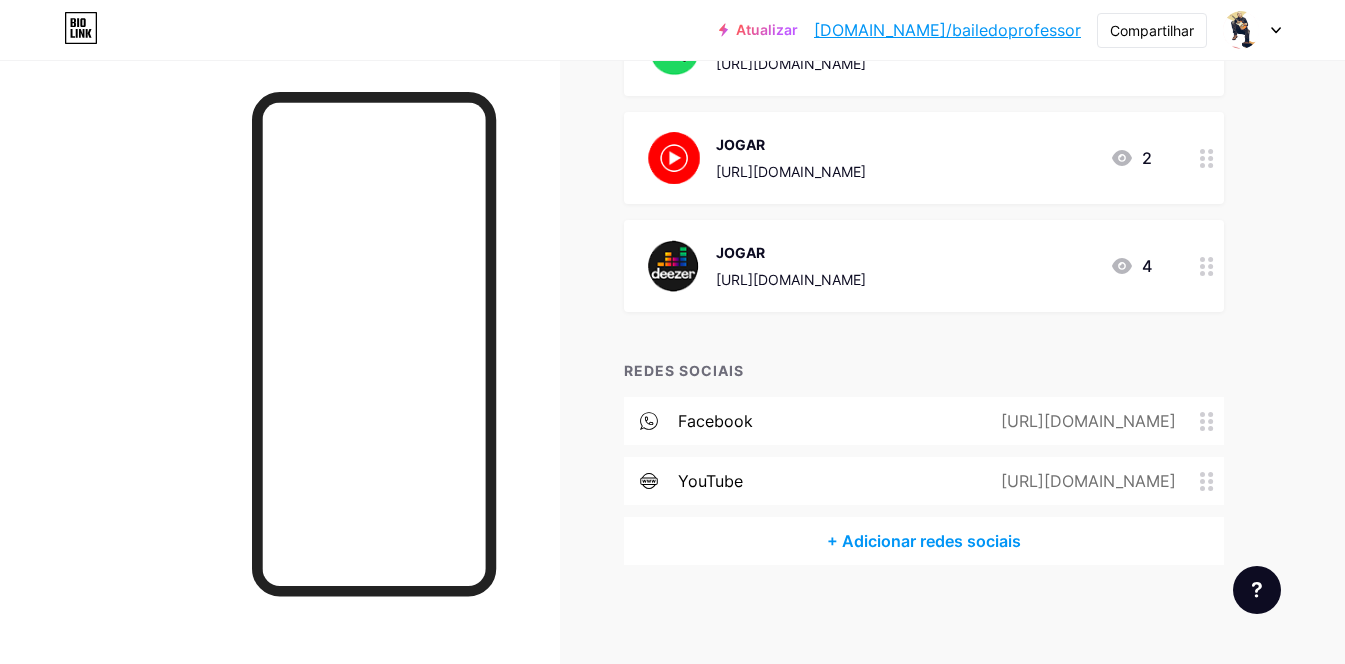click on "https://www.facebook.com/nildoracinemusic" at bounding box center (1084, 421) 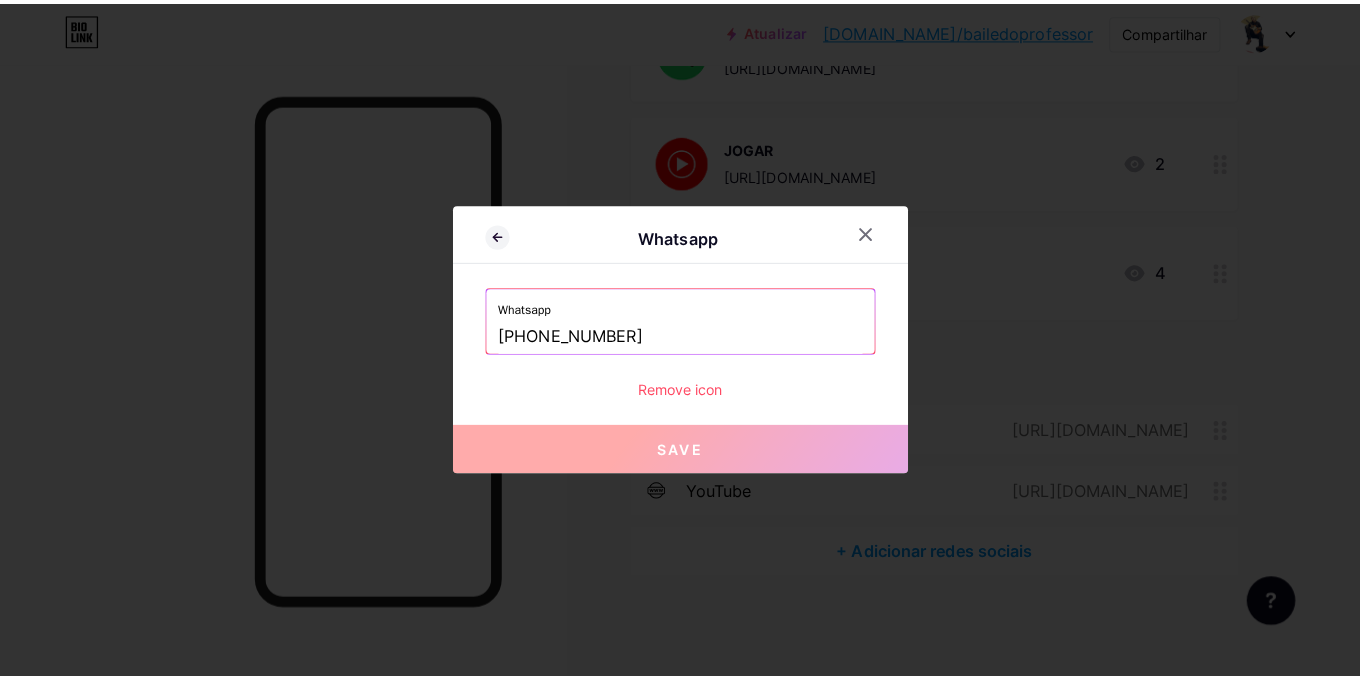 scroll, scrollTop: 376, scrollLeft: 0, axis: vertical 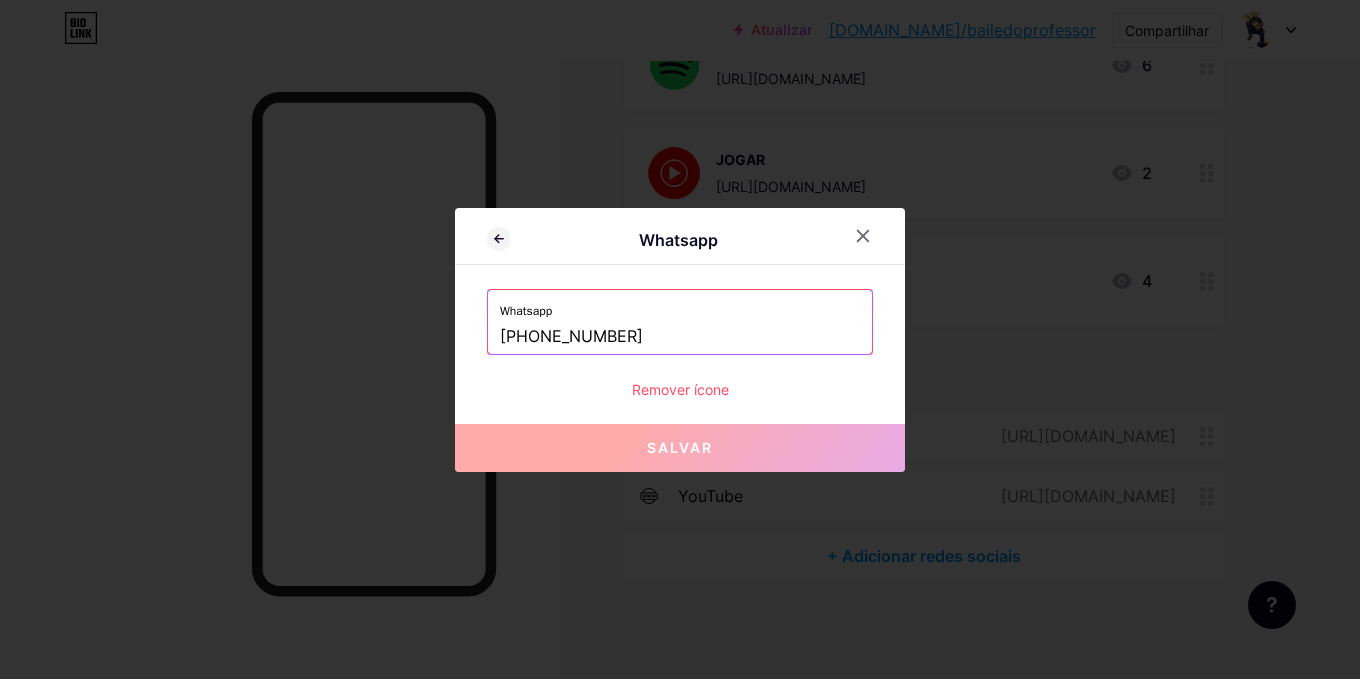 click on "Remover ícone" at bounding box center (680, 389) 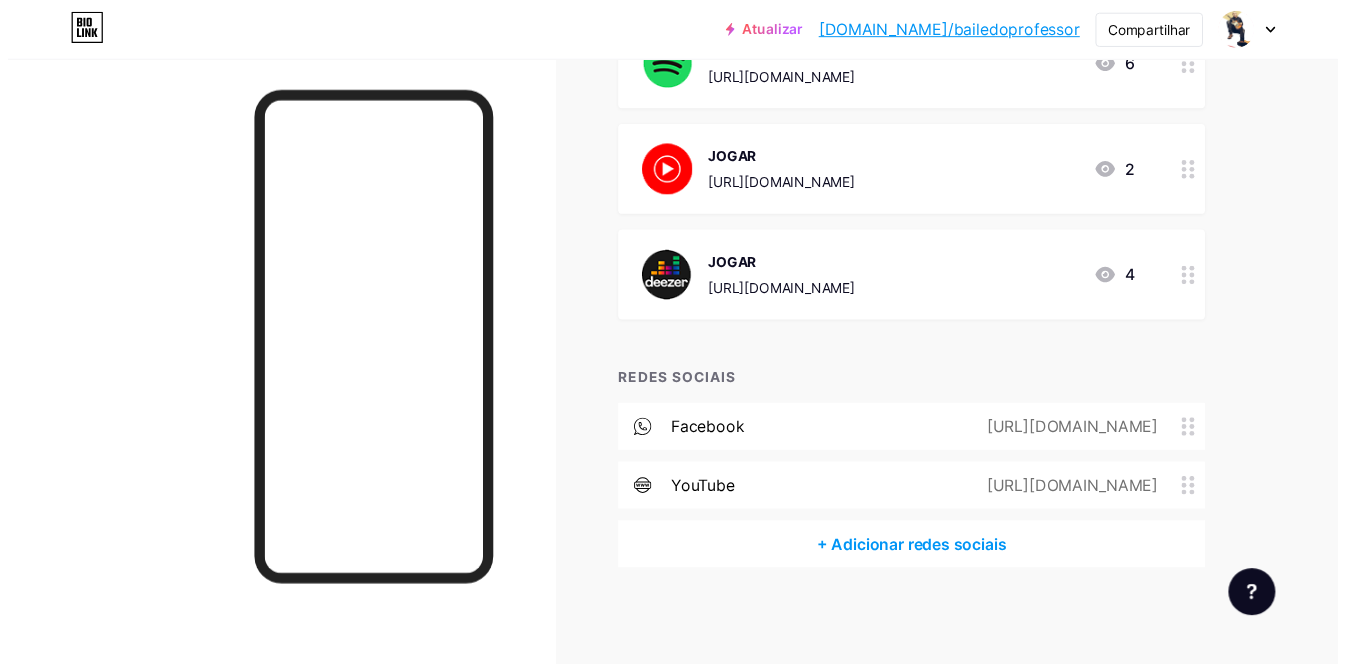 scroll, scrollTop: 391, scrollLeft: 0, axis: vertical 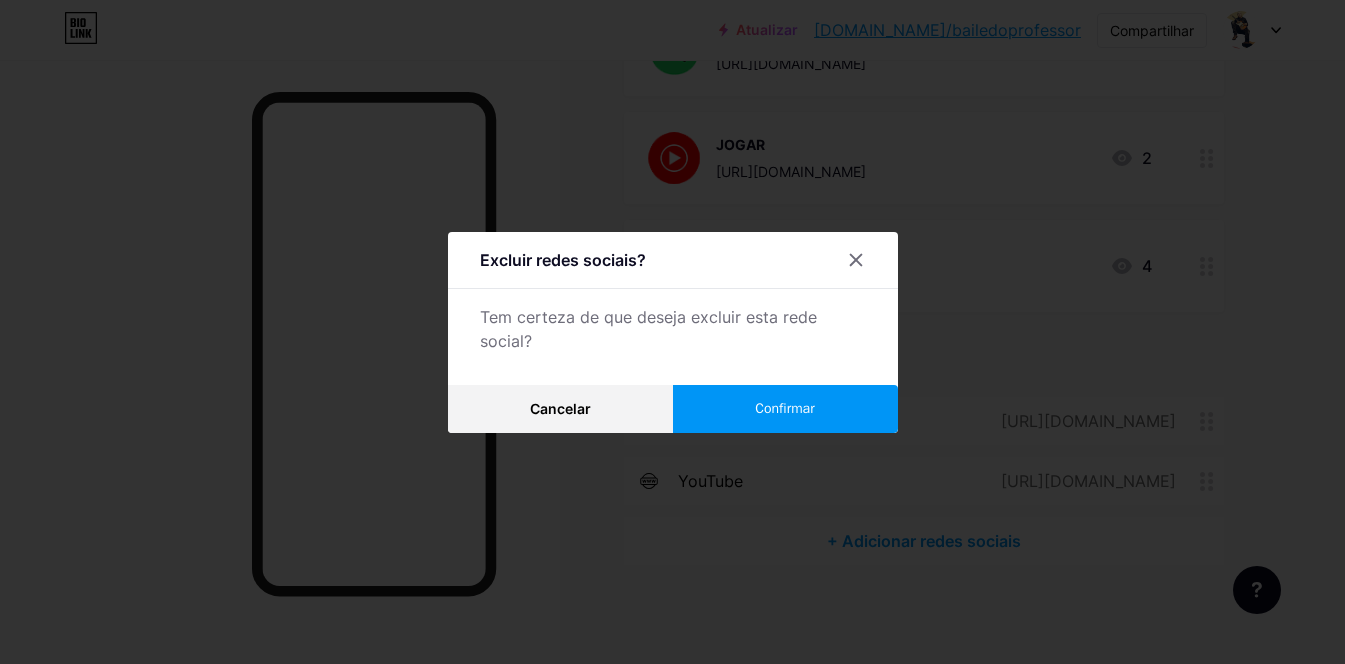 click on "Confirmar" at bounding box center [785, 409] 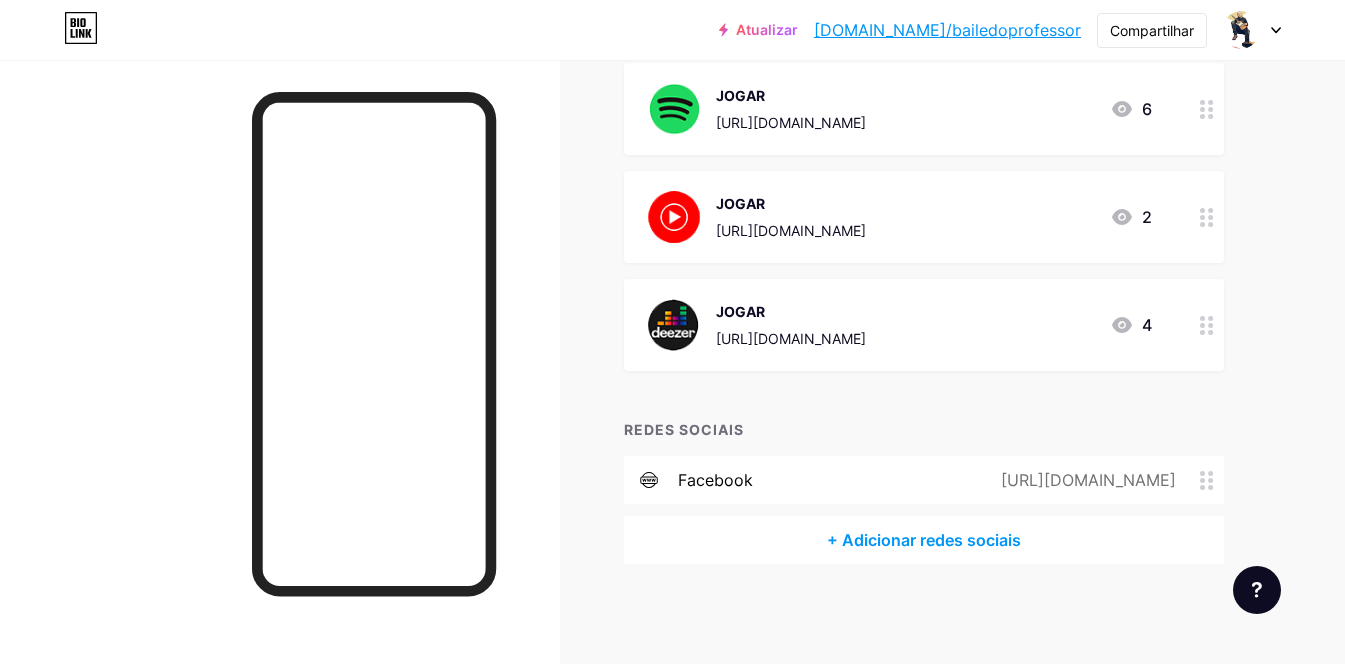 scroll, scrollTop: 331, scrollLeft: 0, axis: vertical 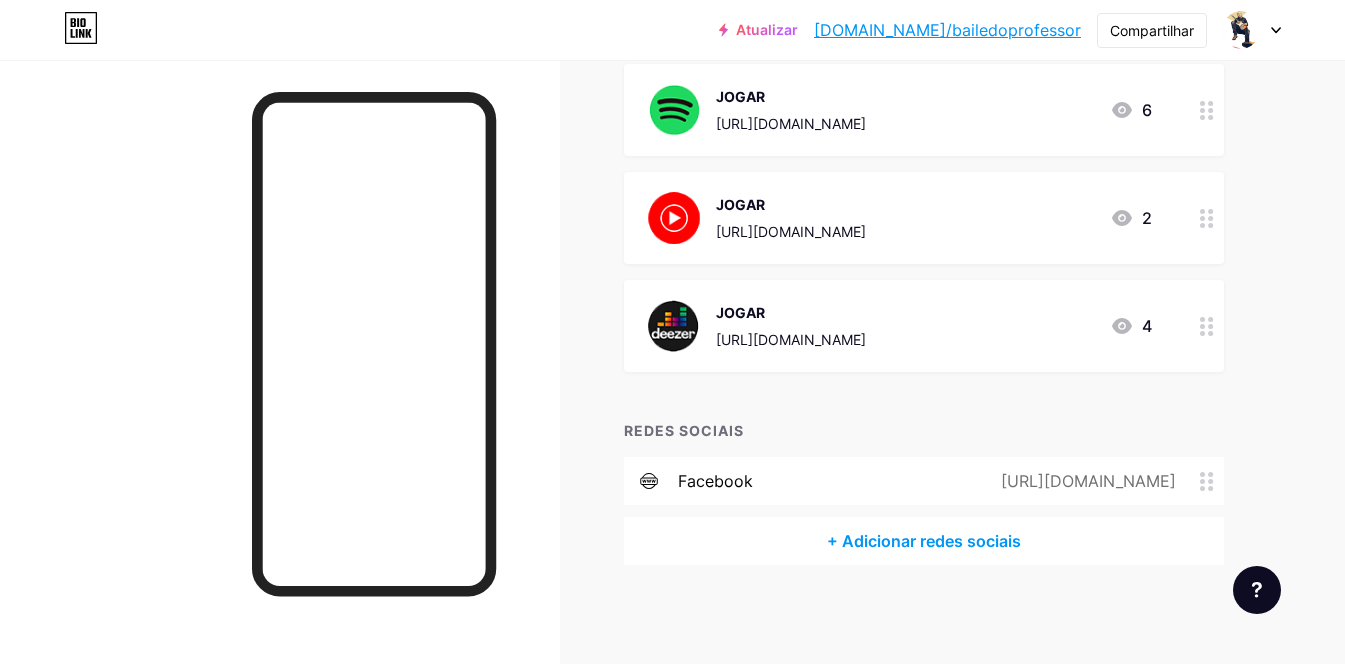 click 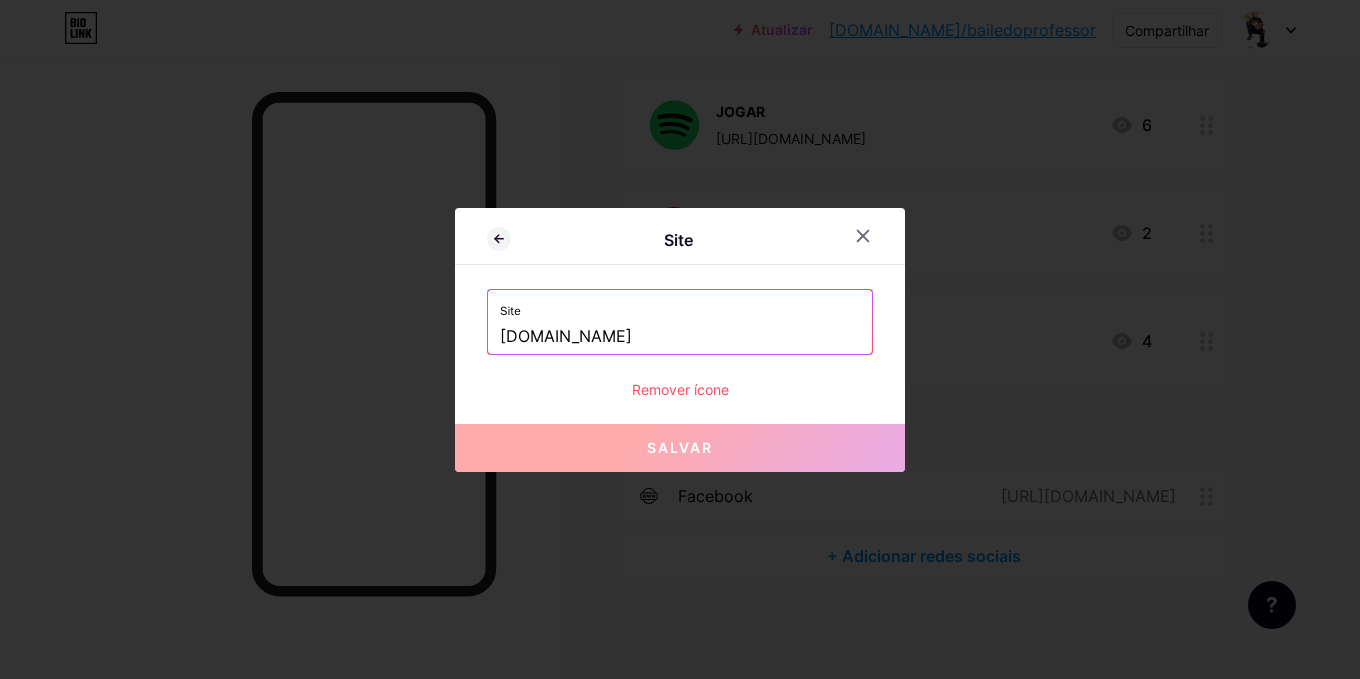 click on "Remover ícone" at bounding box center (680, 389) 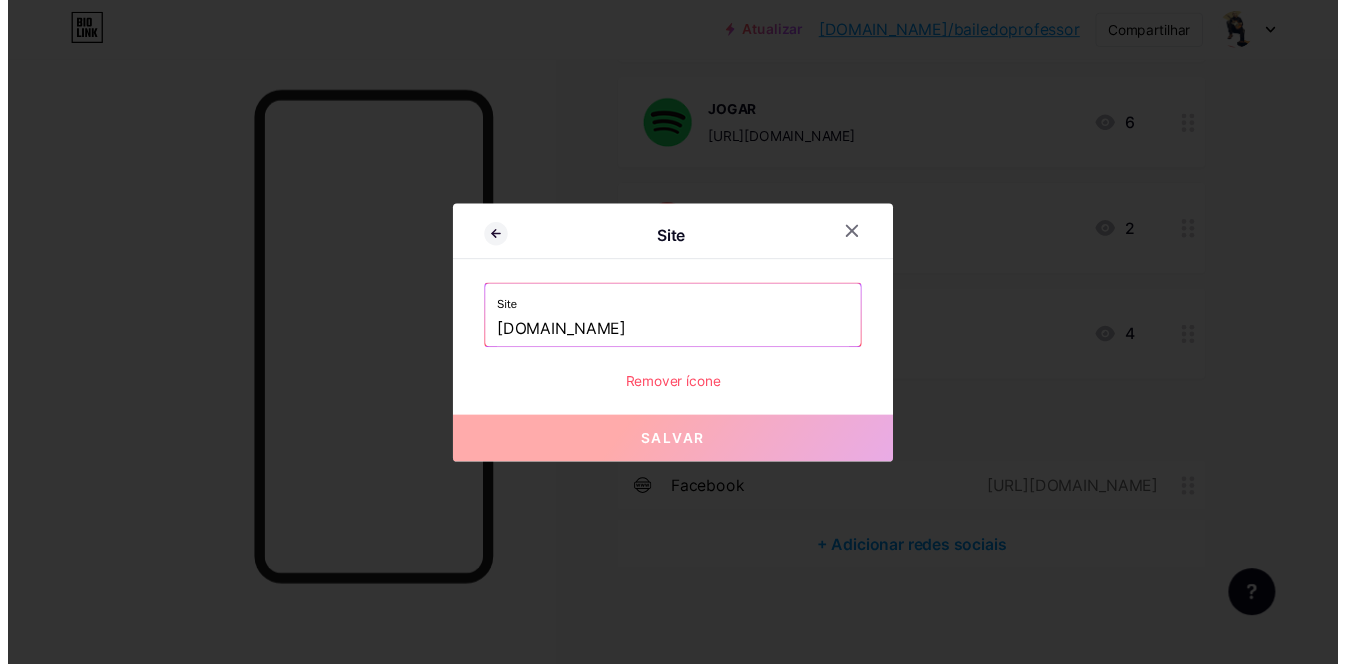 scroll, scrollTop: 331, scrollLeft: 0, axis: vertical 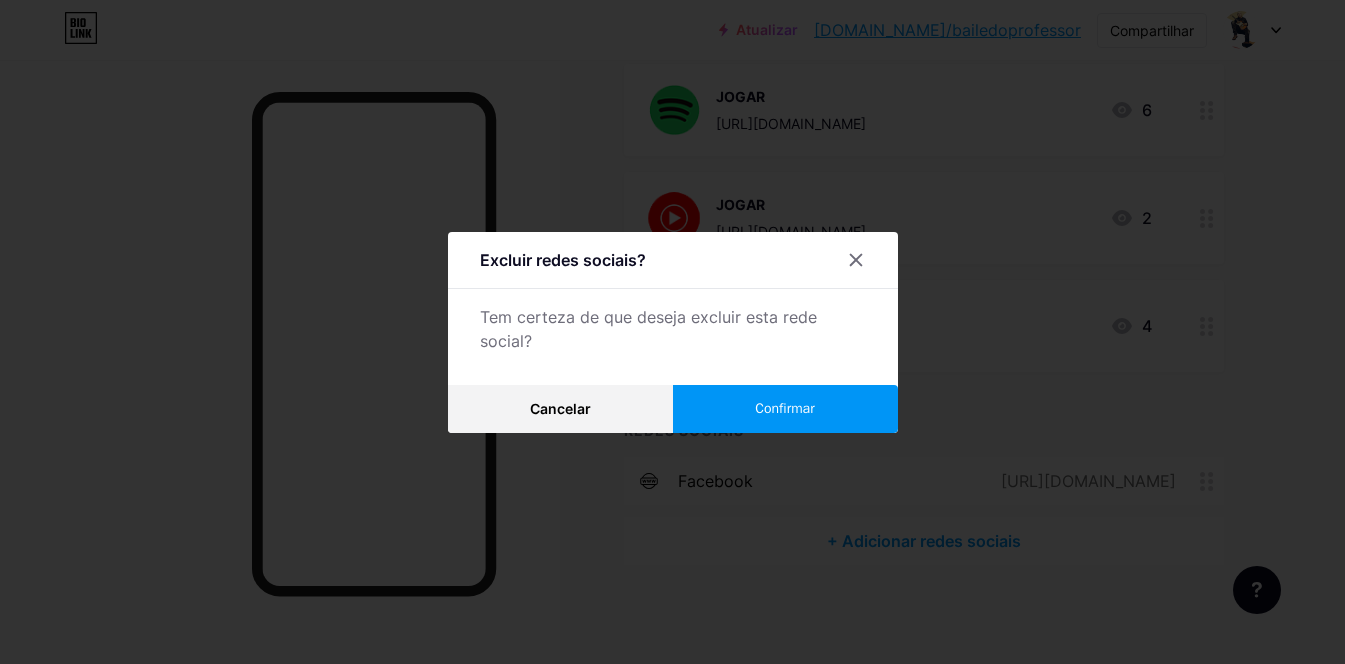 click on "Confirmar" at bounding box center [785, 409] 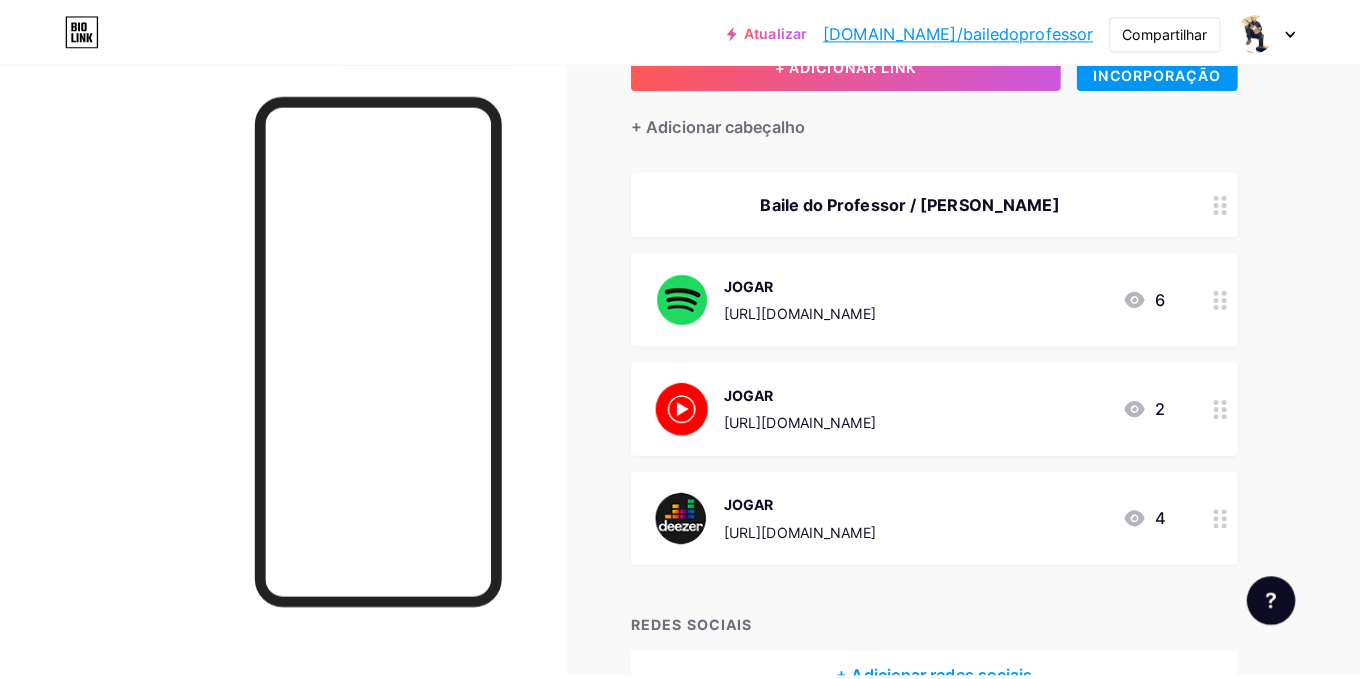 scroll, scrollTop: 71, scrollLeft: 0, axis: vertical 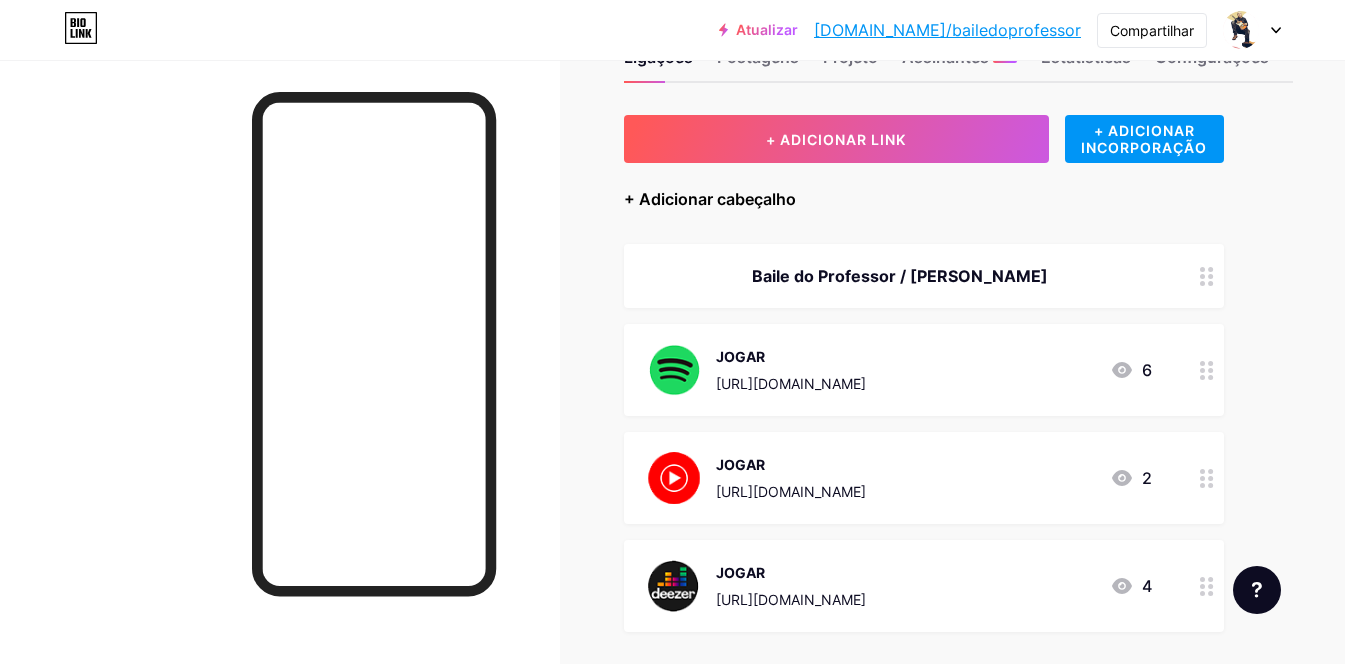 click on "+ Adicionar cabeçalho" at bounding box center [710, 199] 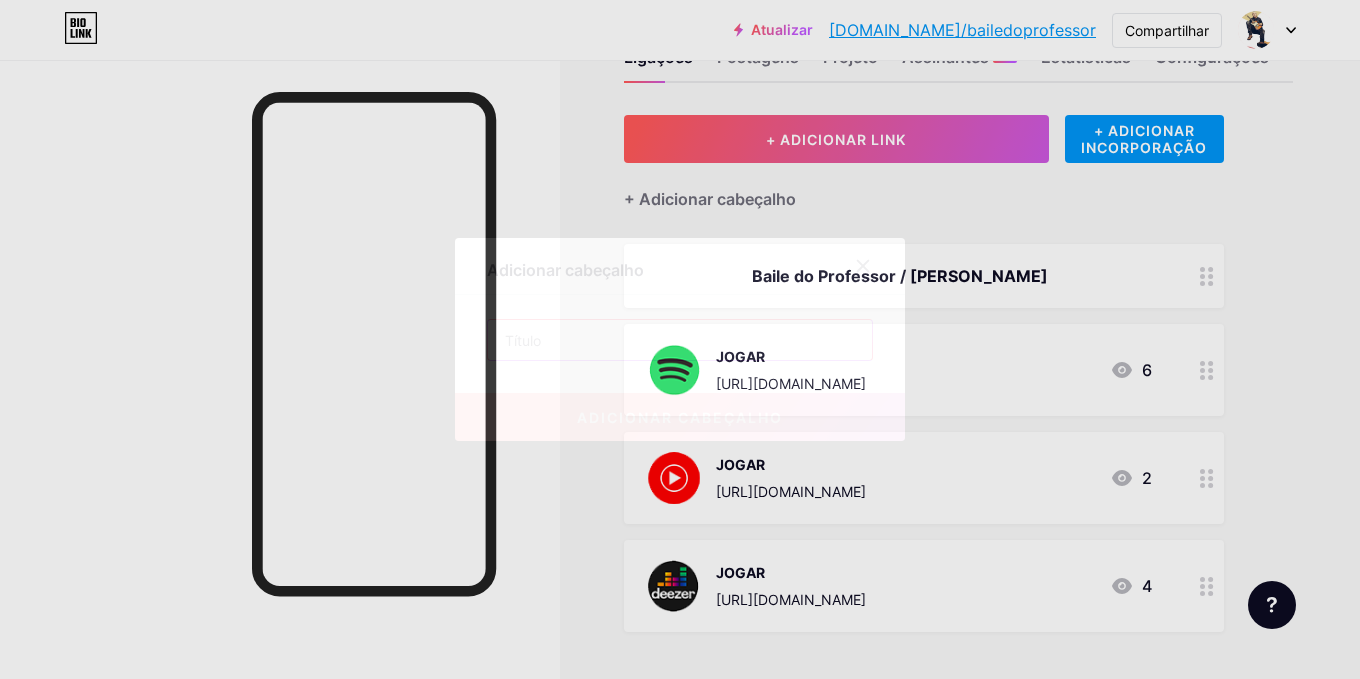 click at bounding box center (680, 340) 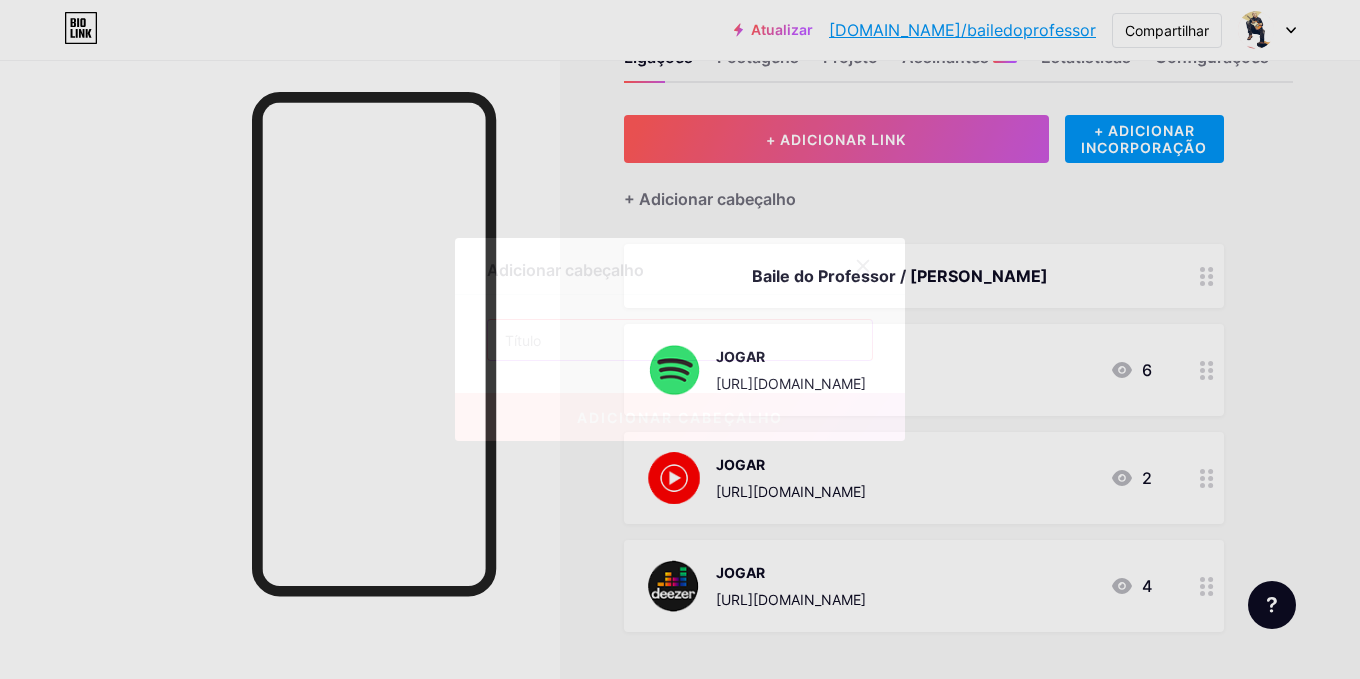 paste on "https://music.apple.com/br/artist/nildo-racine/1544176940" 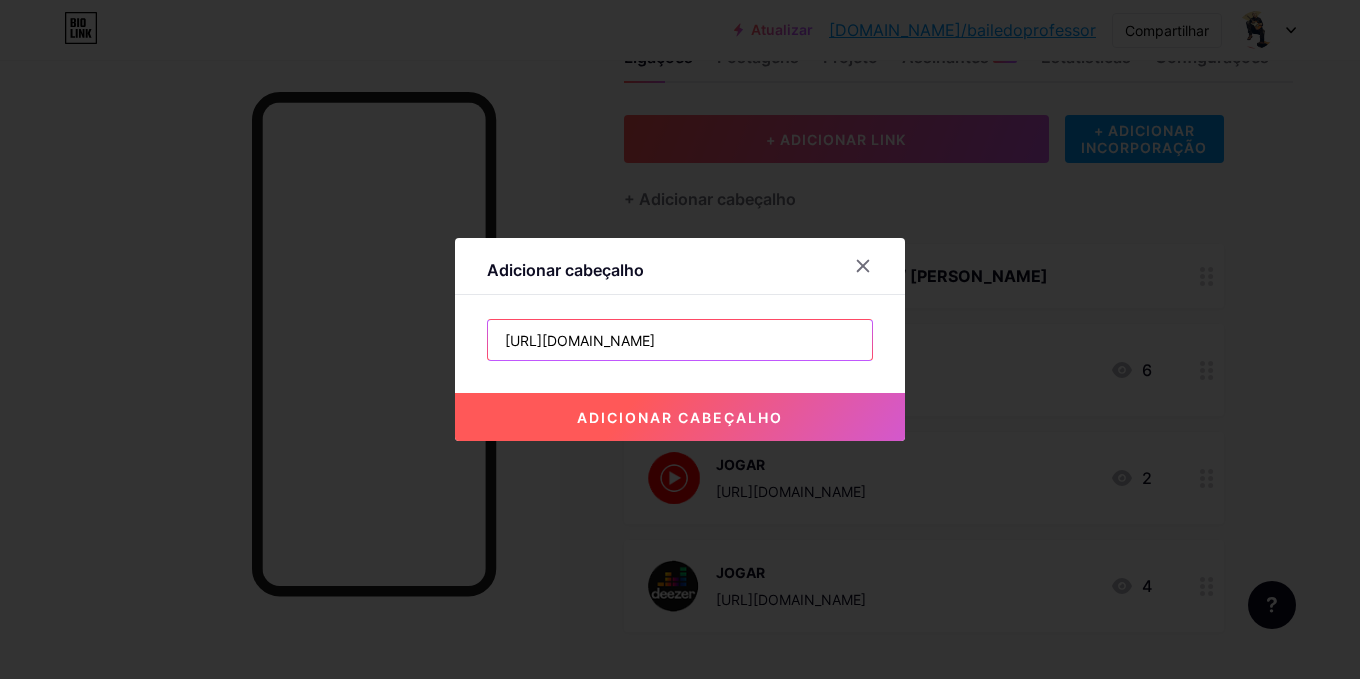 scroll, scrollTop: 0, scrollLeft: 38, axis: horizontal 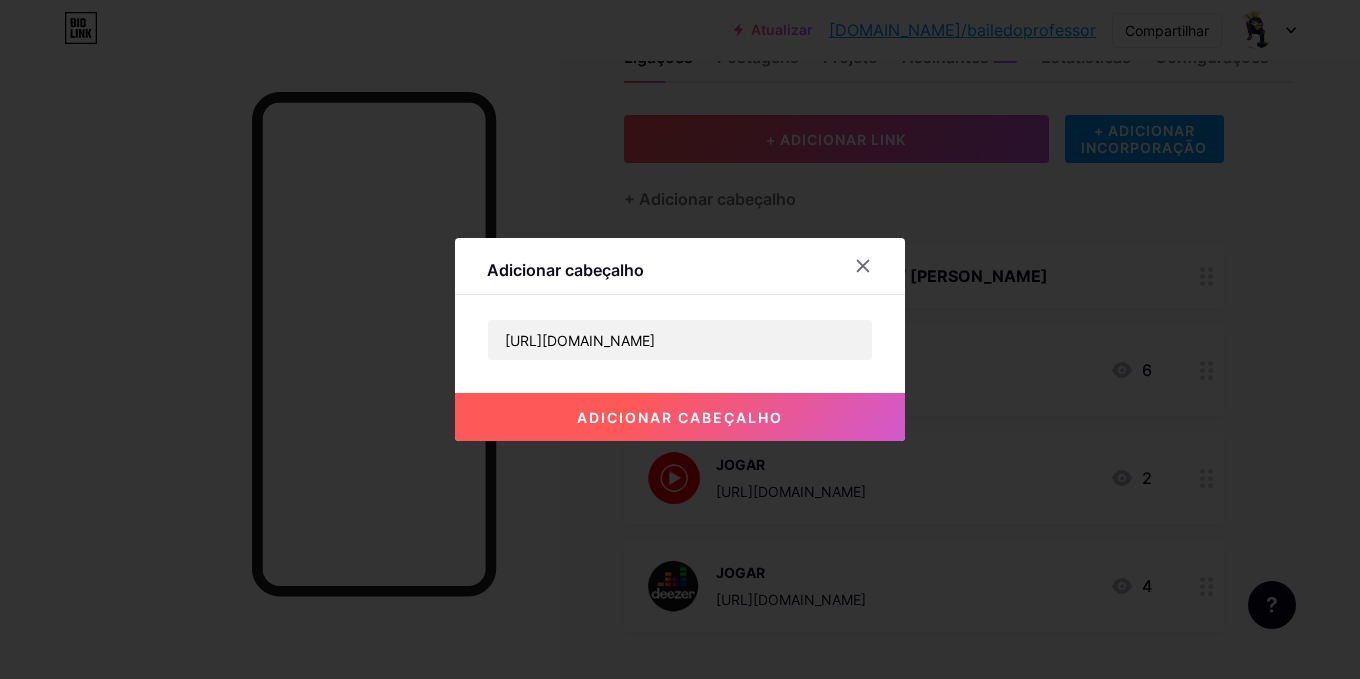 click on "adicionar cabeçalho" at bounding box center [680, 417] 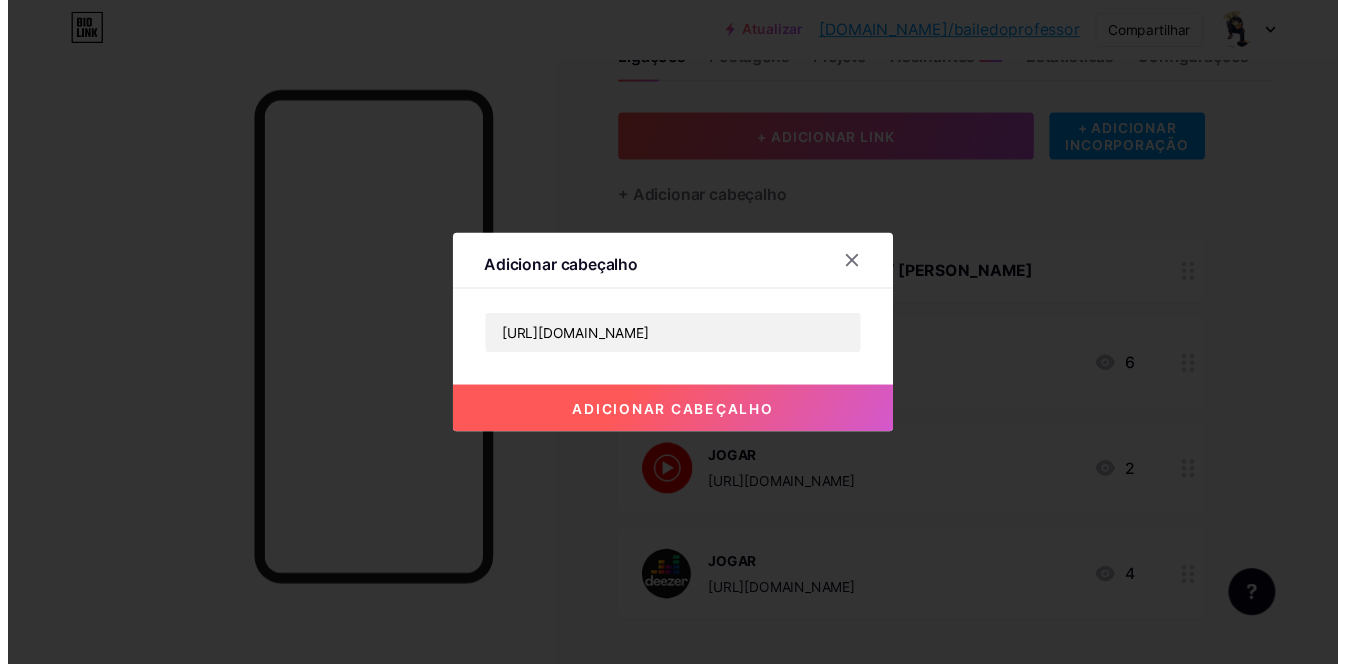 scroll, scrollTop: 0, scrollLeft: 0, axis: both 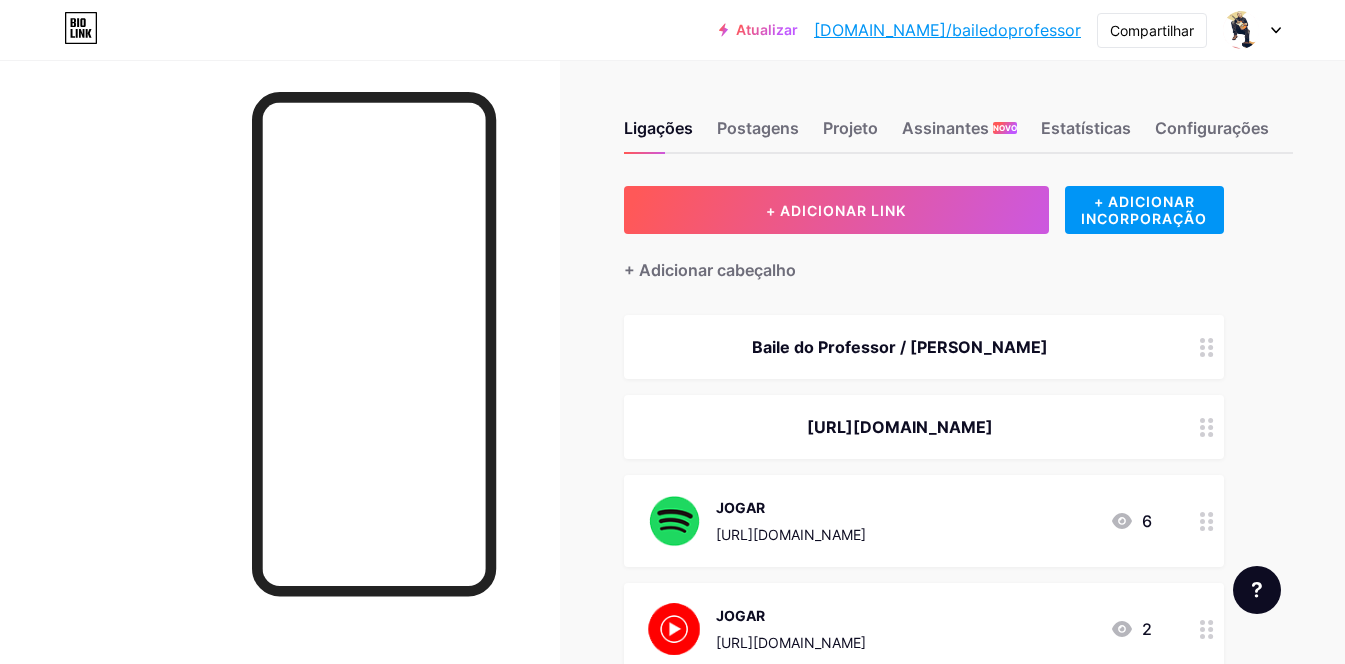click at bounding box center (1207, 427) 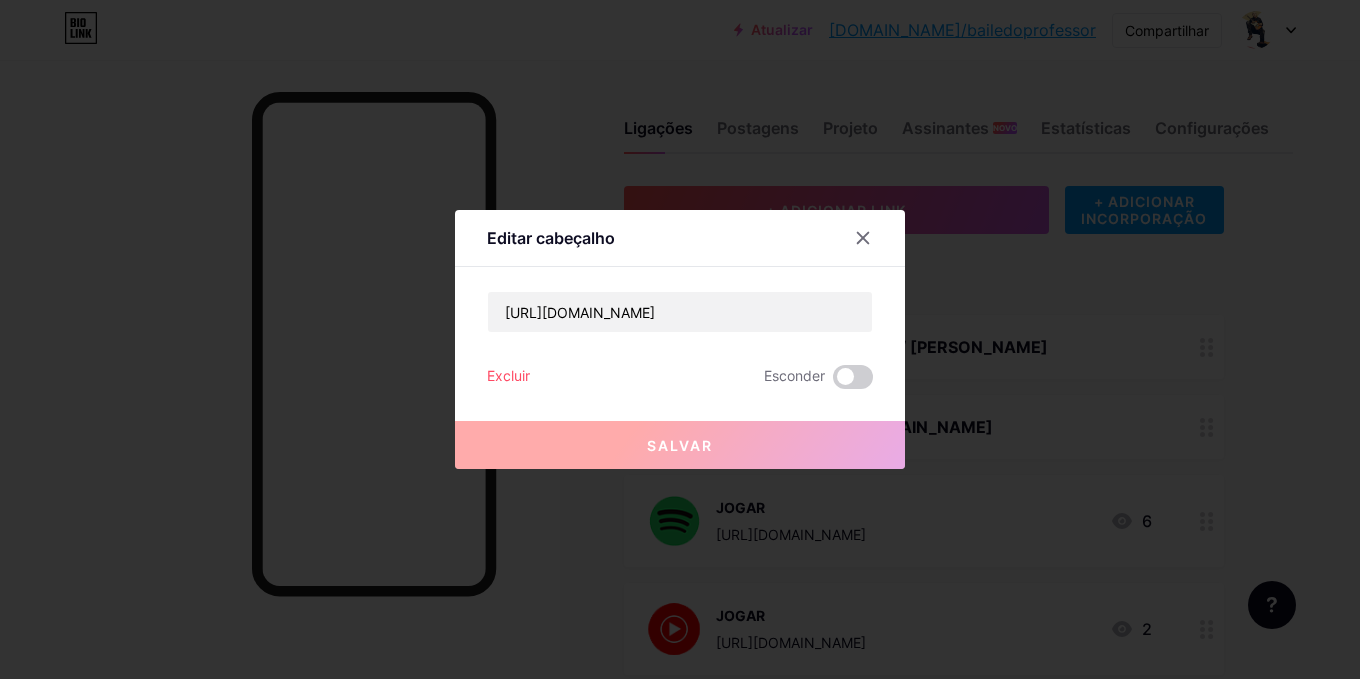 click on "Excluir" at bounding box center (508, 375) 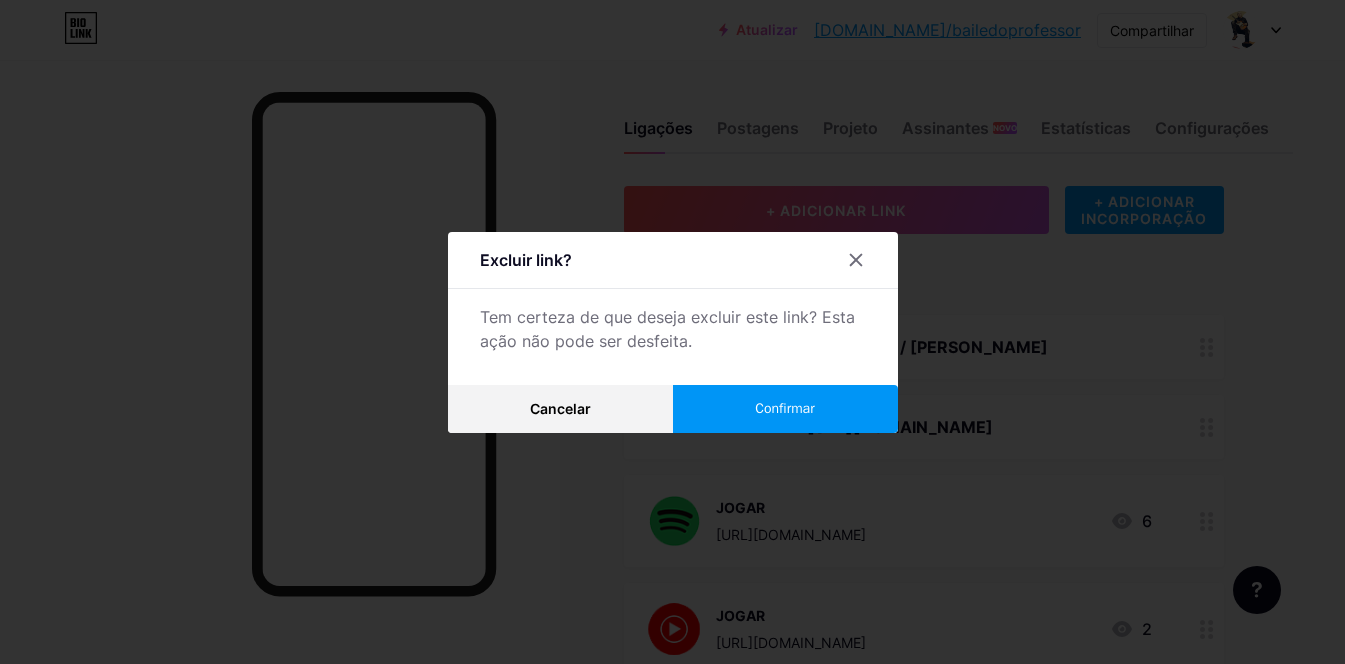 click on "Confirmar" at bounding box center (785, 409) 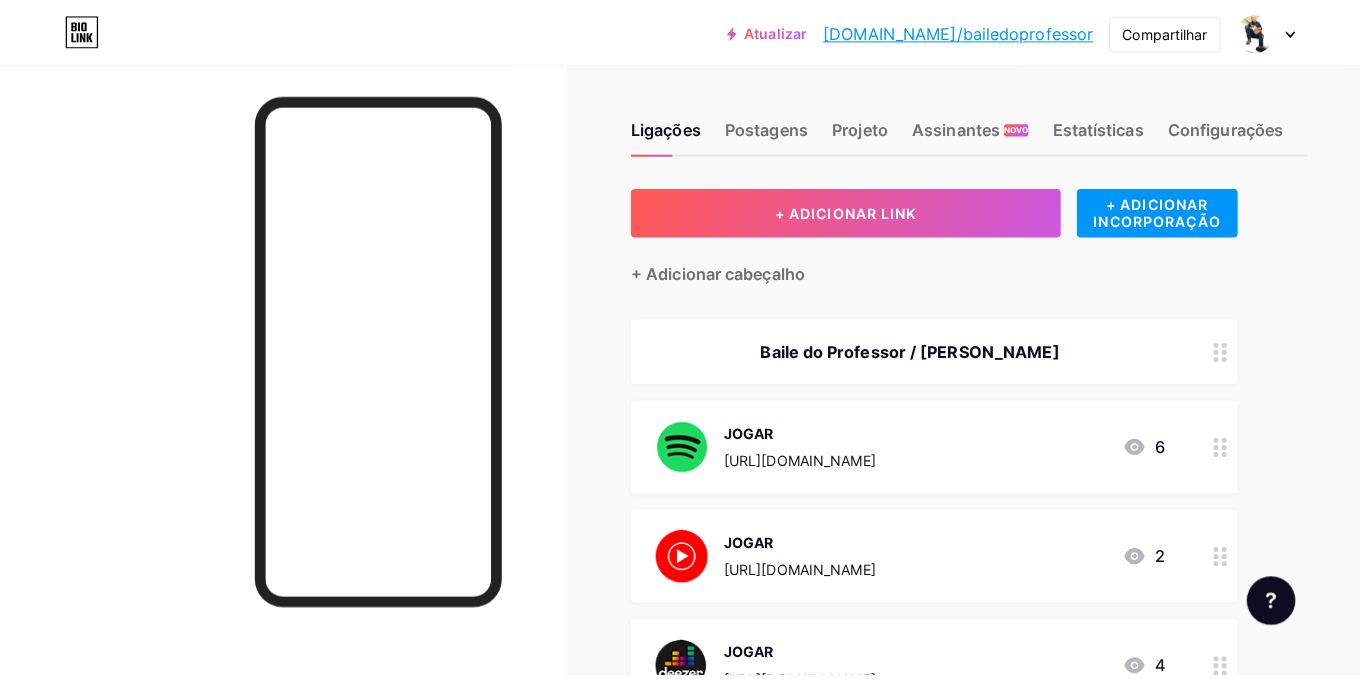 scroll, scrollTop: 0, scrollLeft: 0, axis: both 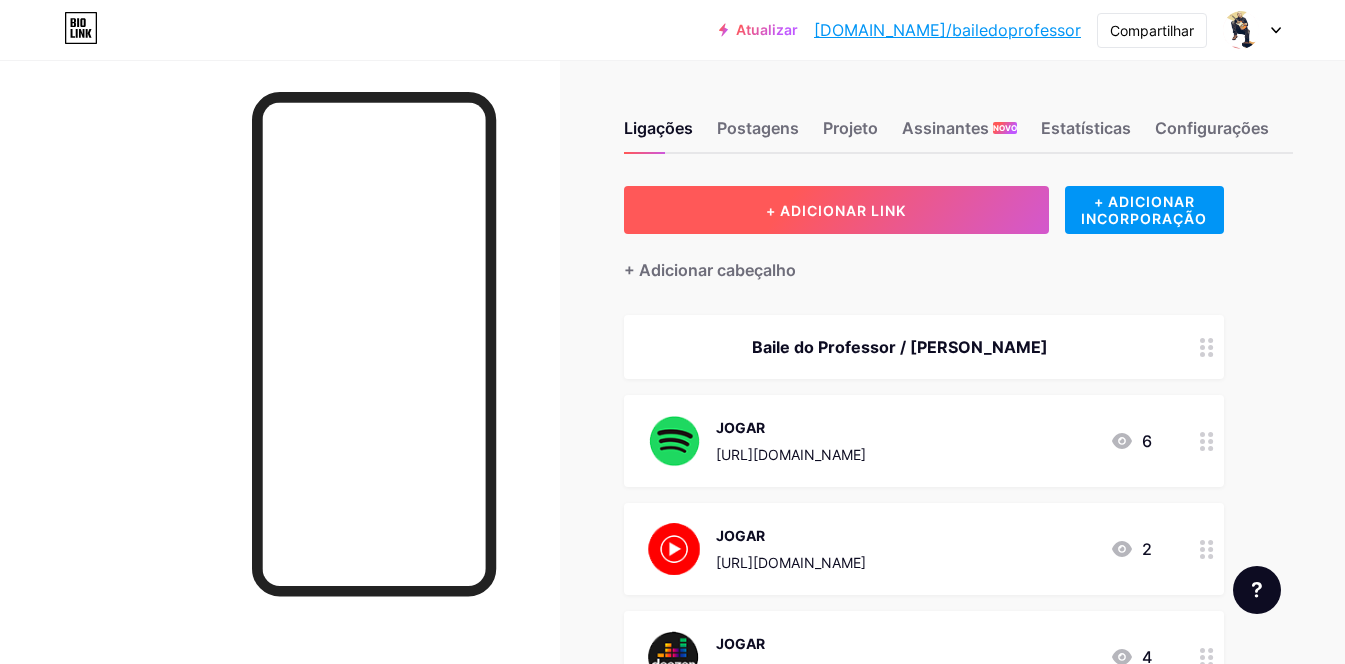 click on "+ ADICIONAR LINK" at bounding box center (836, 210) 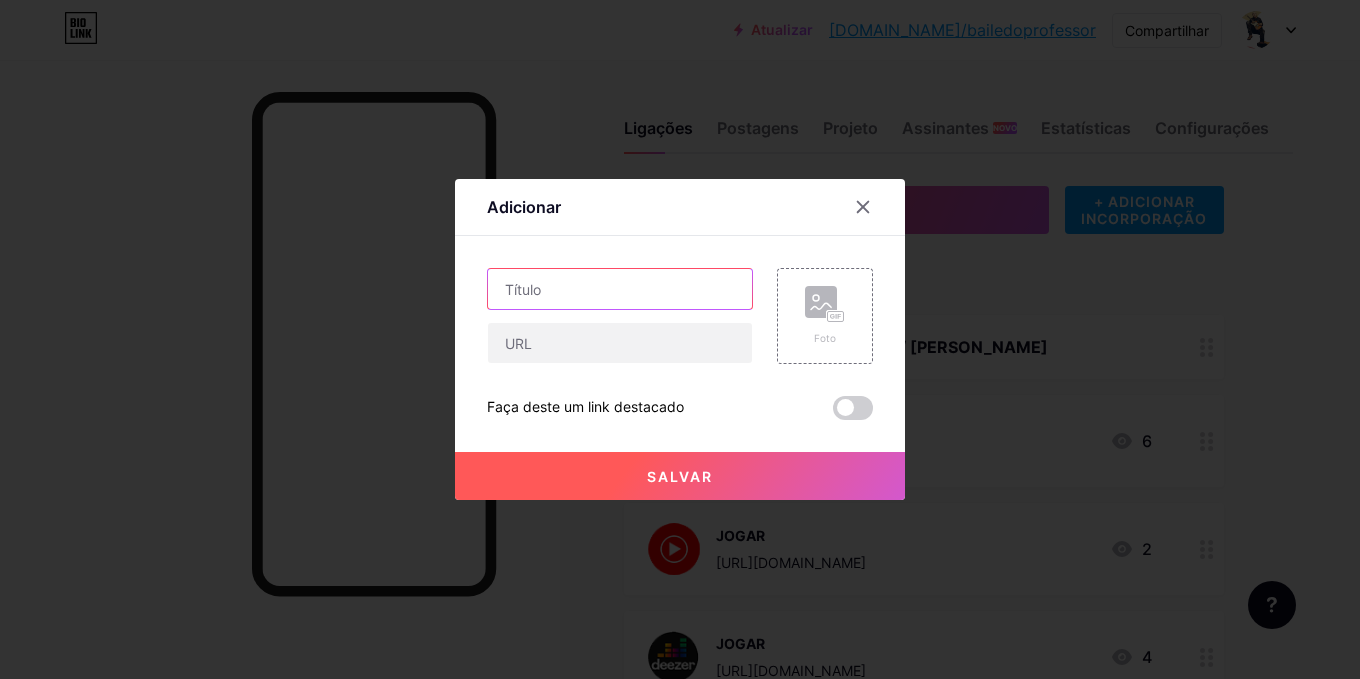 click at bounding box center [620, 289] 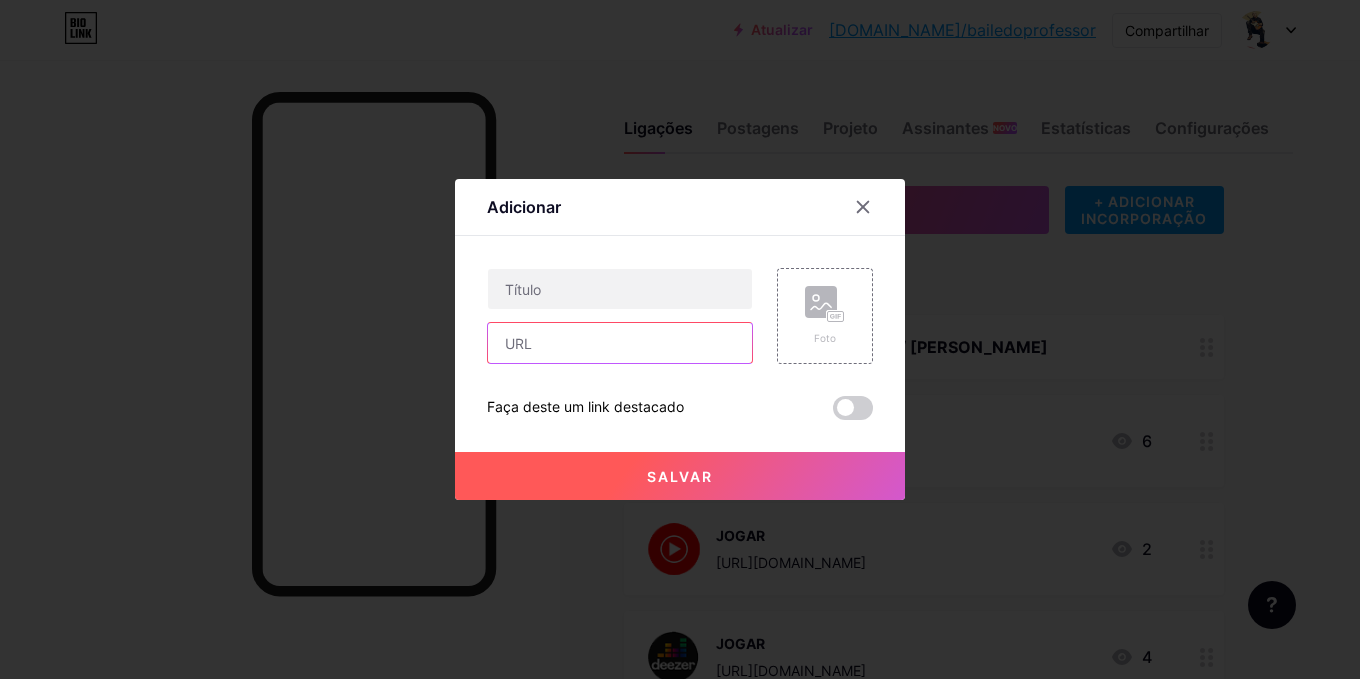 click at bounding box center (620, 343) 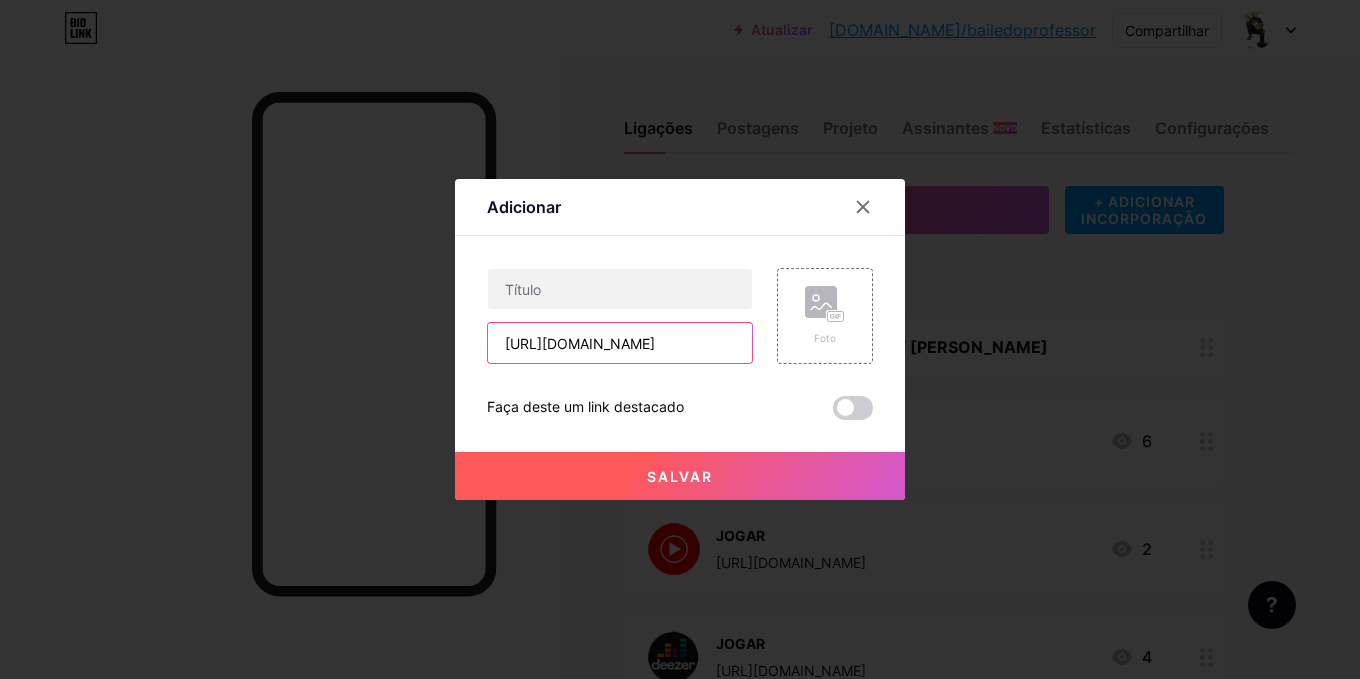 scroll, scrollTop: 0, scrollLeft: 158, axis: horizontal 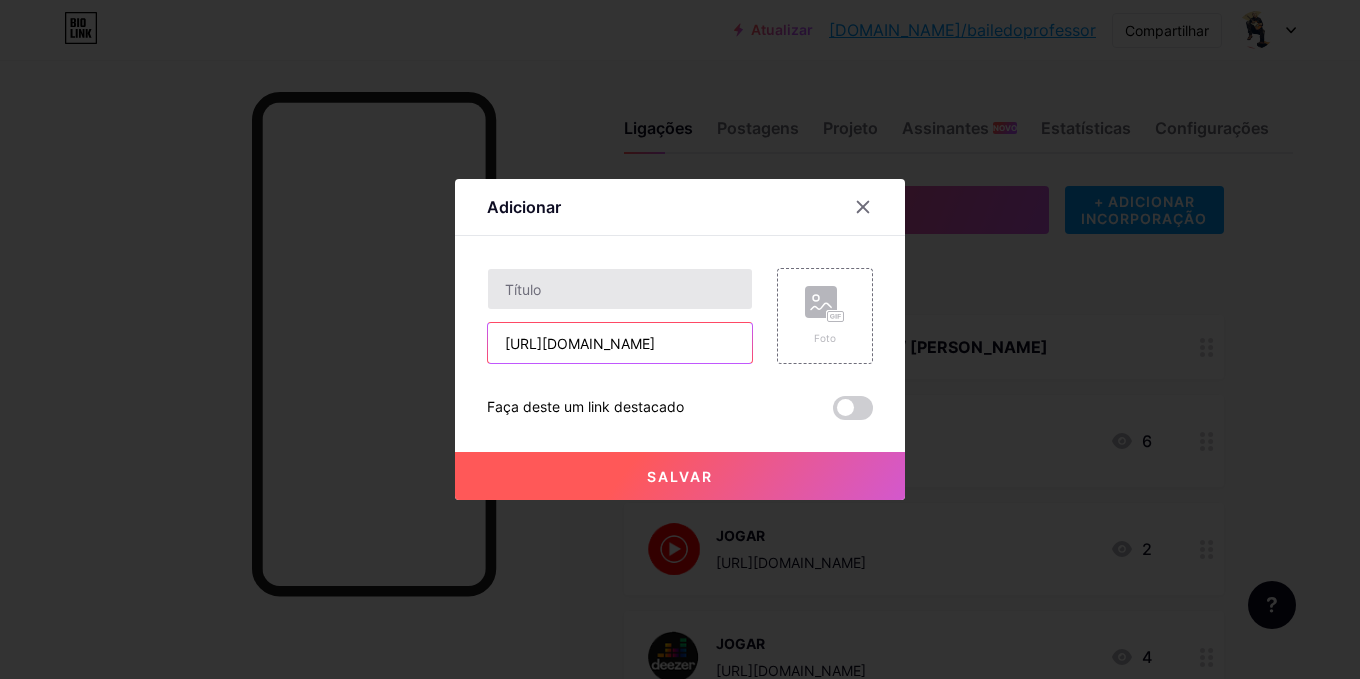 type on "https://music.apple.com/br/artist/nildo-racine/1544176940" 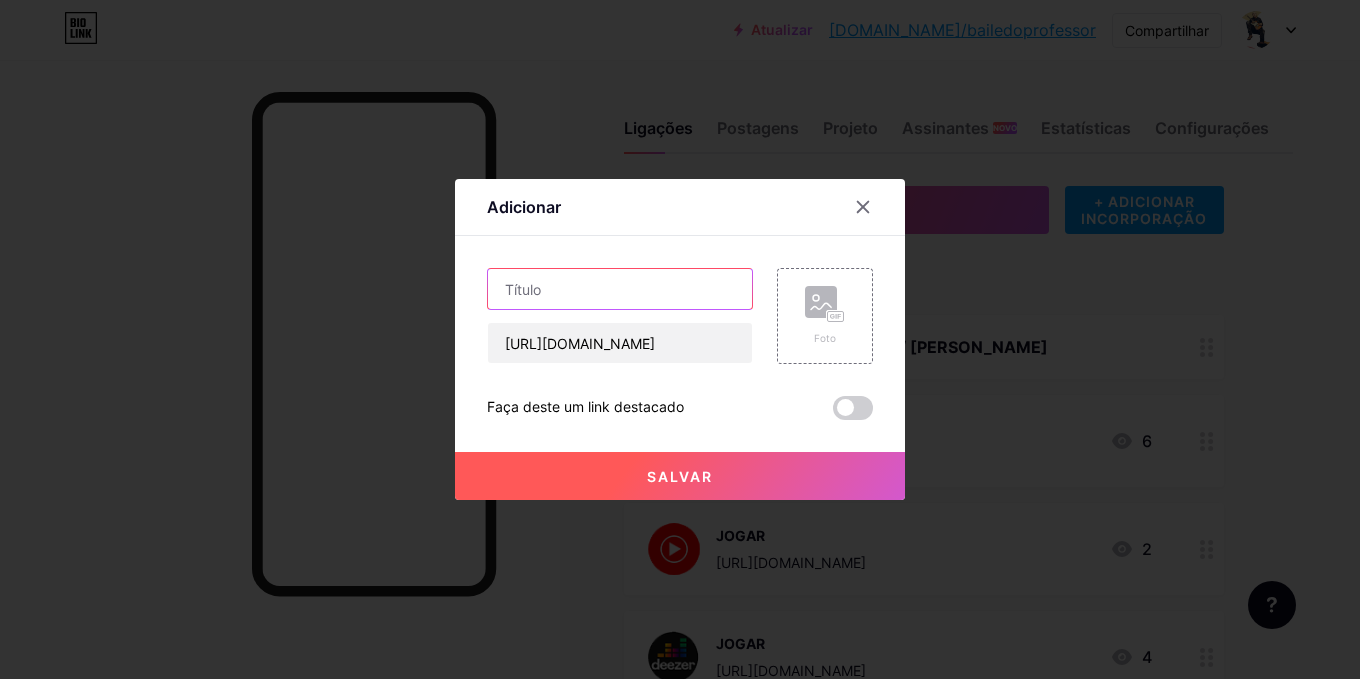 click at bounding box center (620, 289) 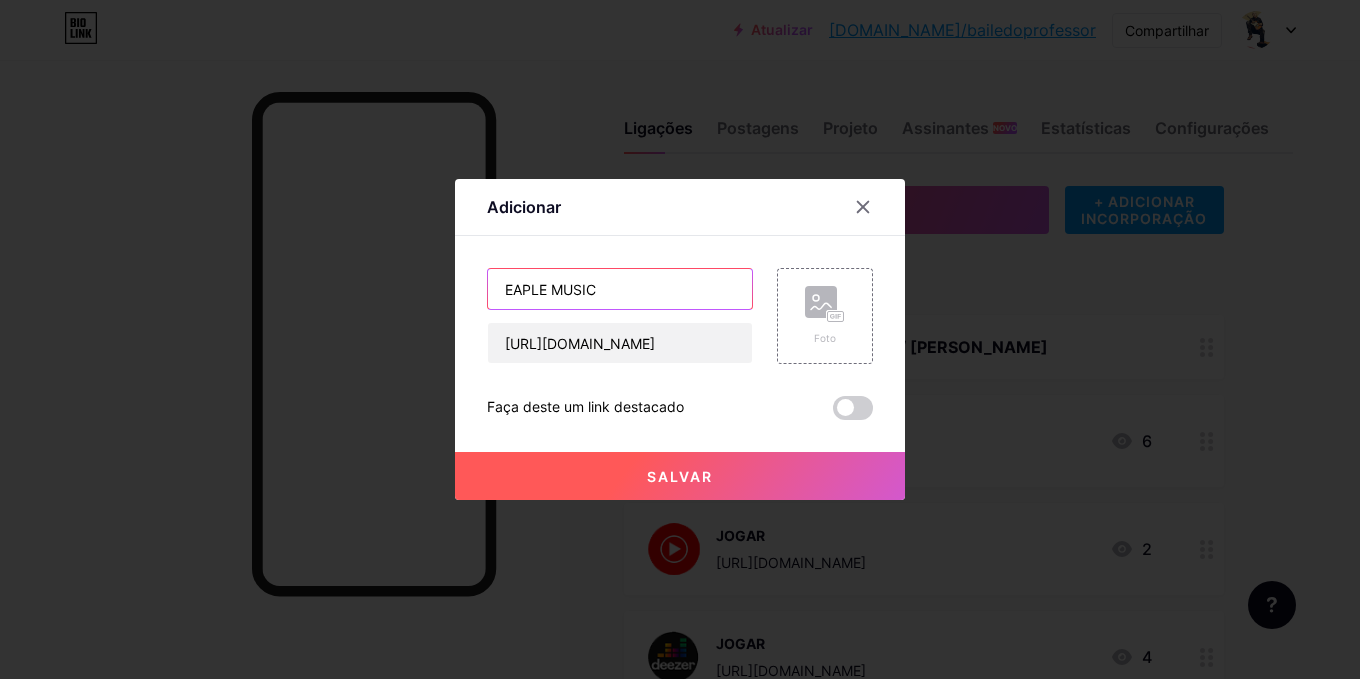 drag, startPoint x: 617, startPoint y: 299, endPoint x: 403, endPoint y: 290, distance: 214.18916 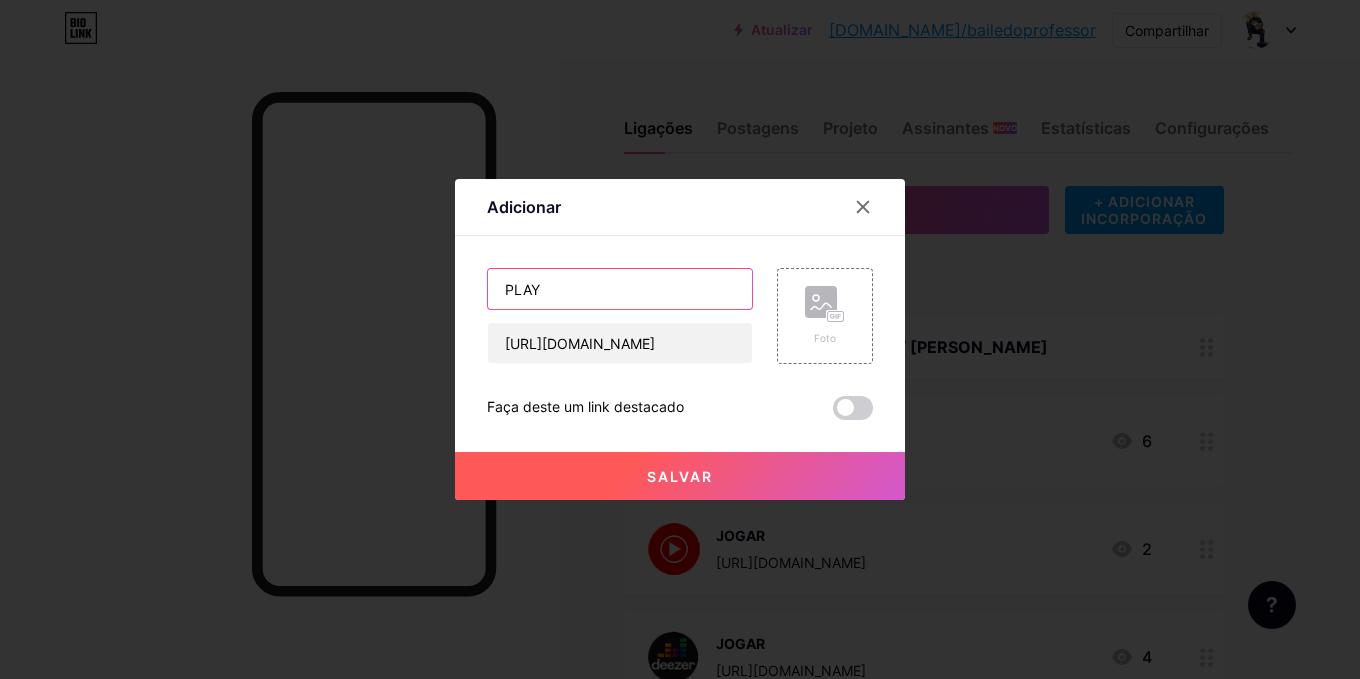 type on "PLAY" 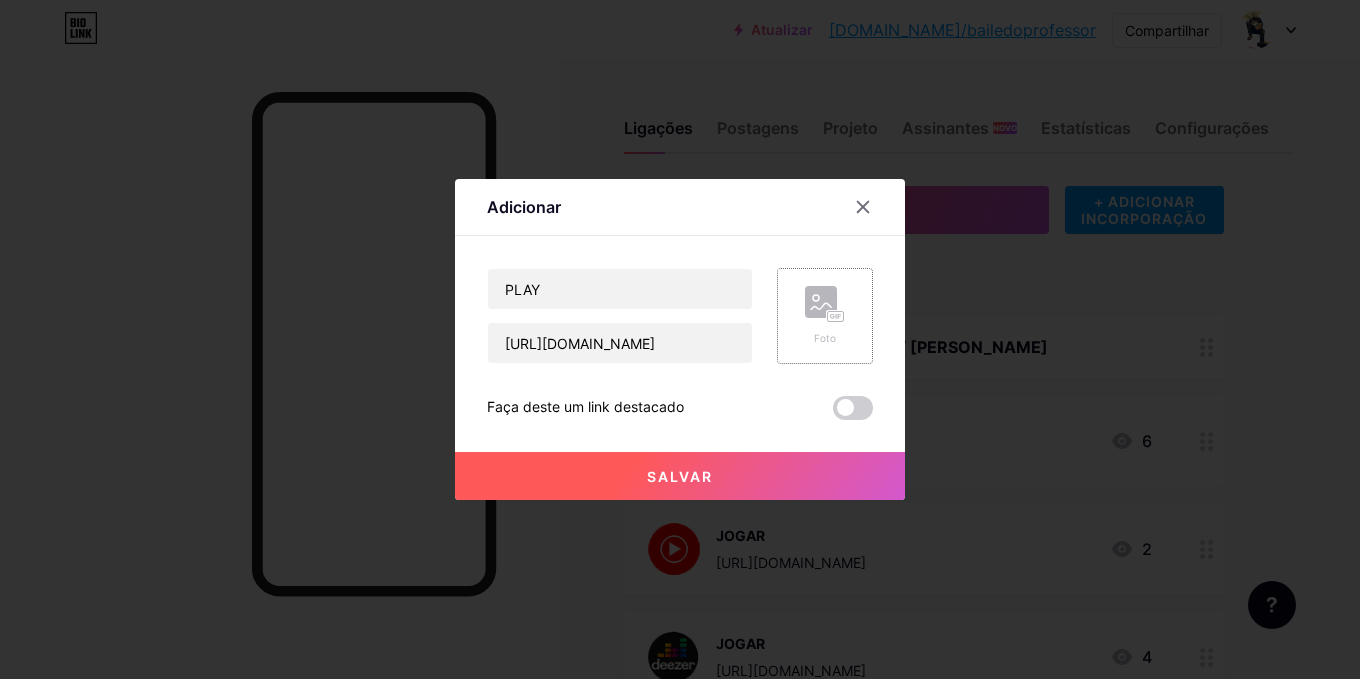 click 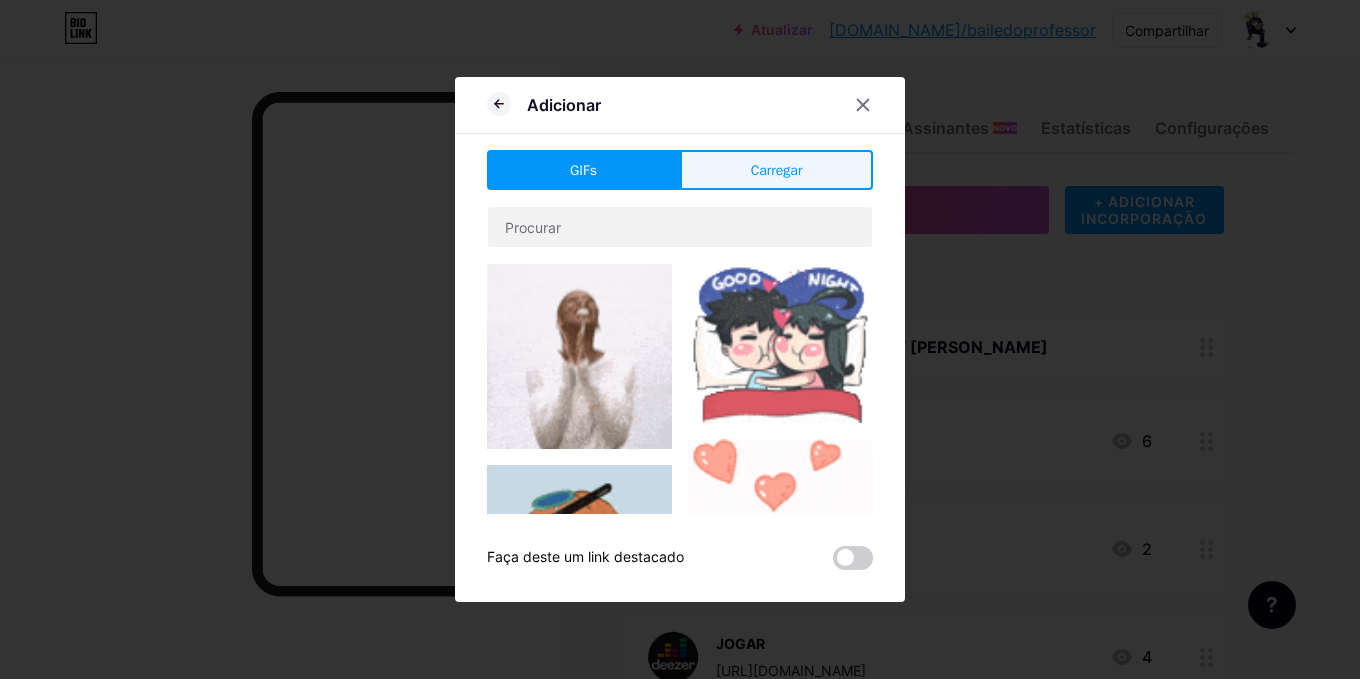 click on "Carregar" at bounding box center (776, 170) 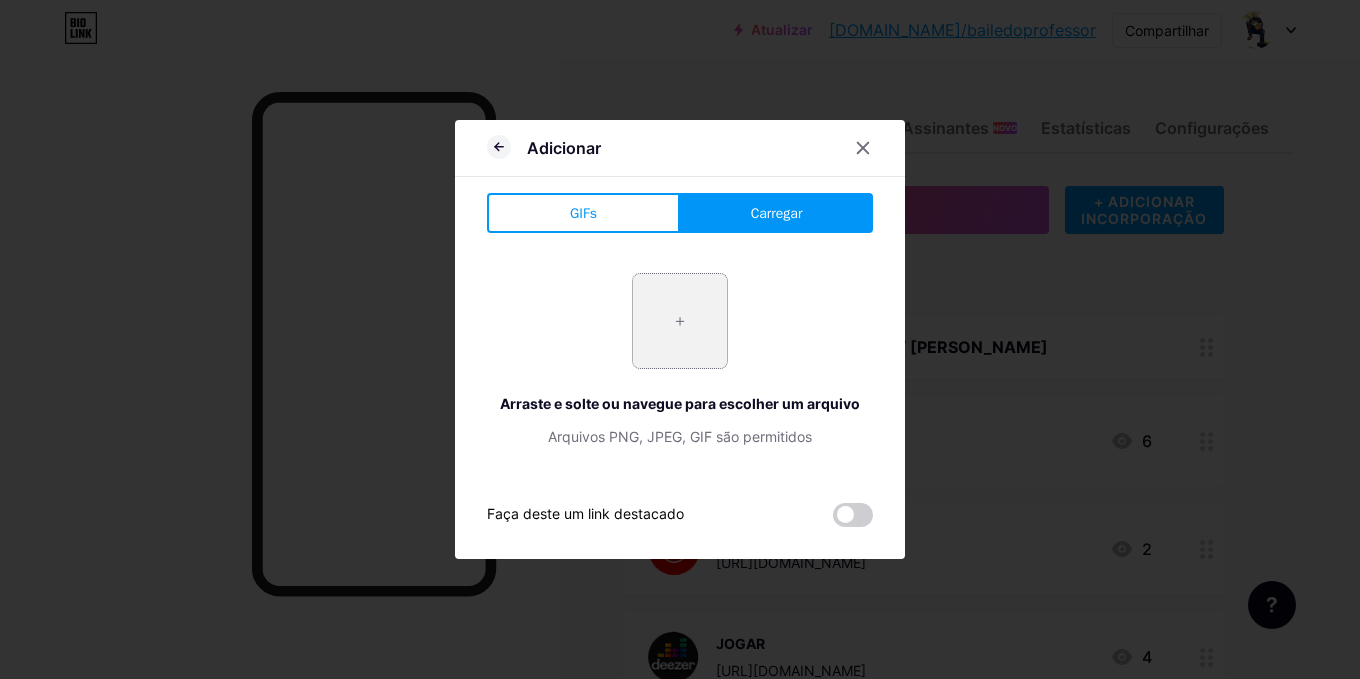 click at bounding box center (680, 321) 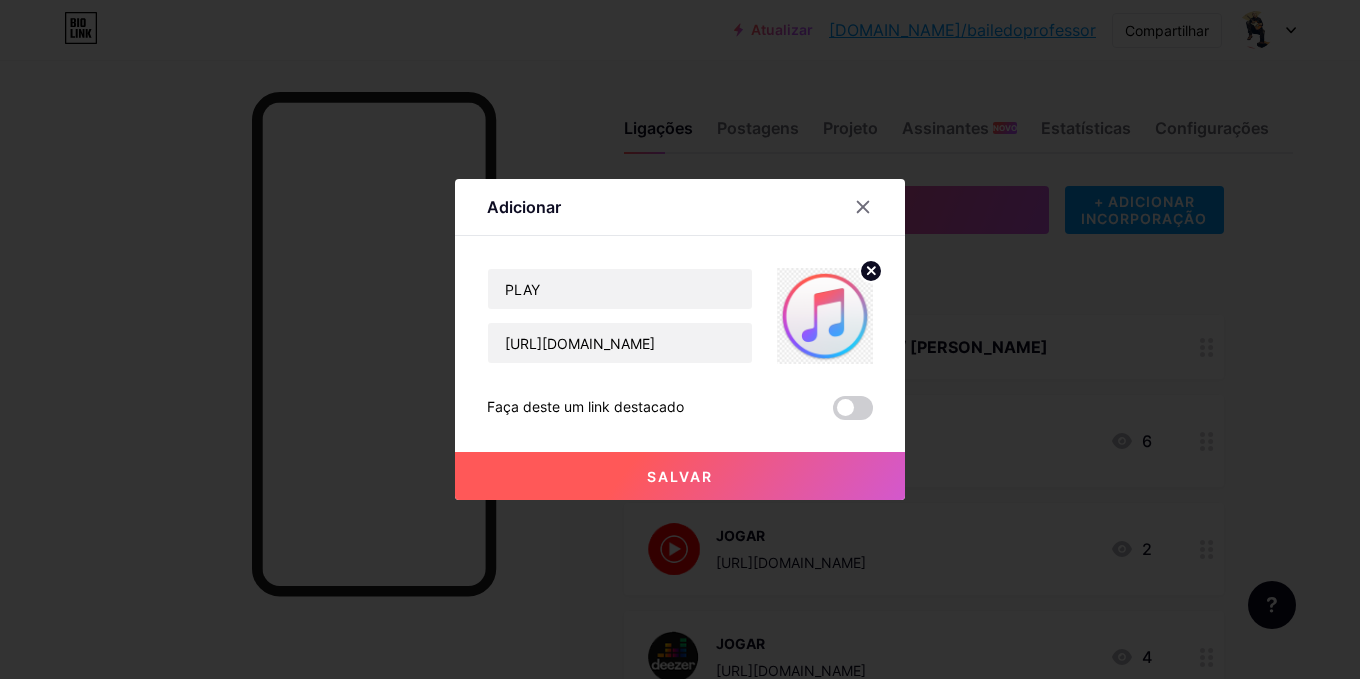 click on "Salvar" at bounding box center (680, 476) 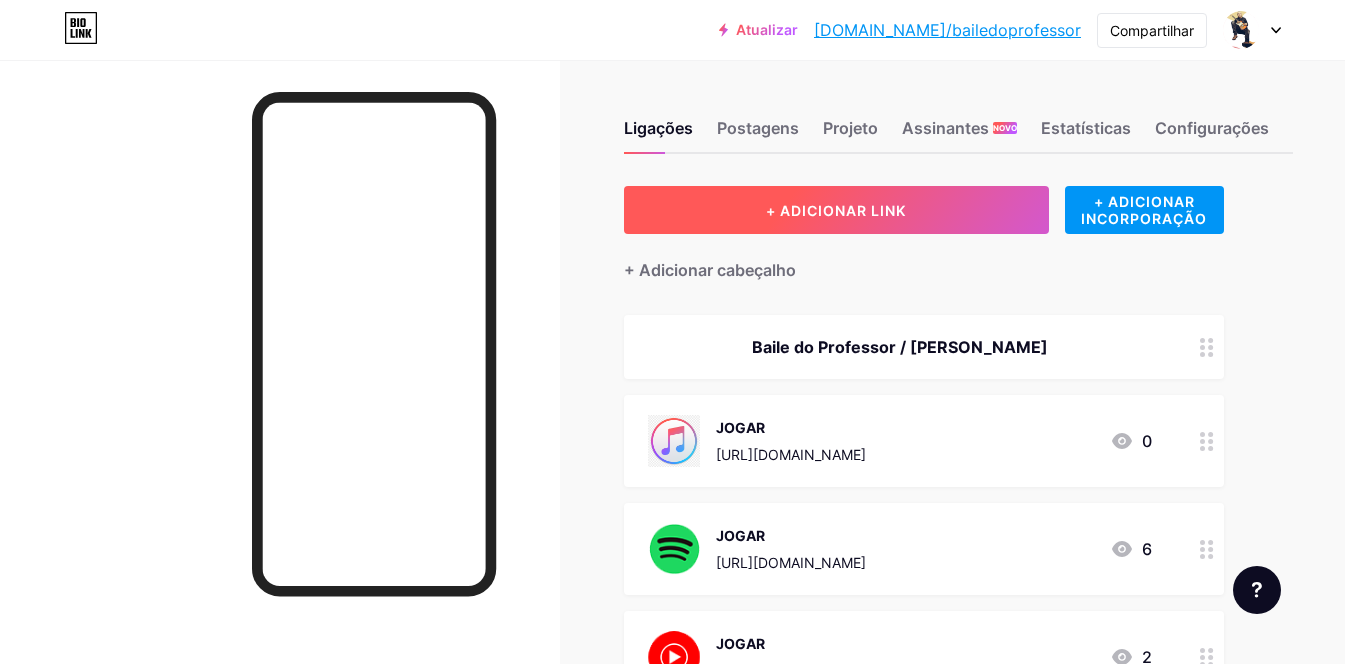 click on "+ ADICIONAR LINK" at bounding box center [836, 210] 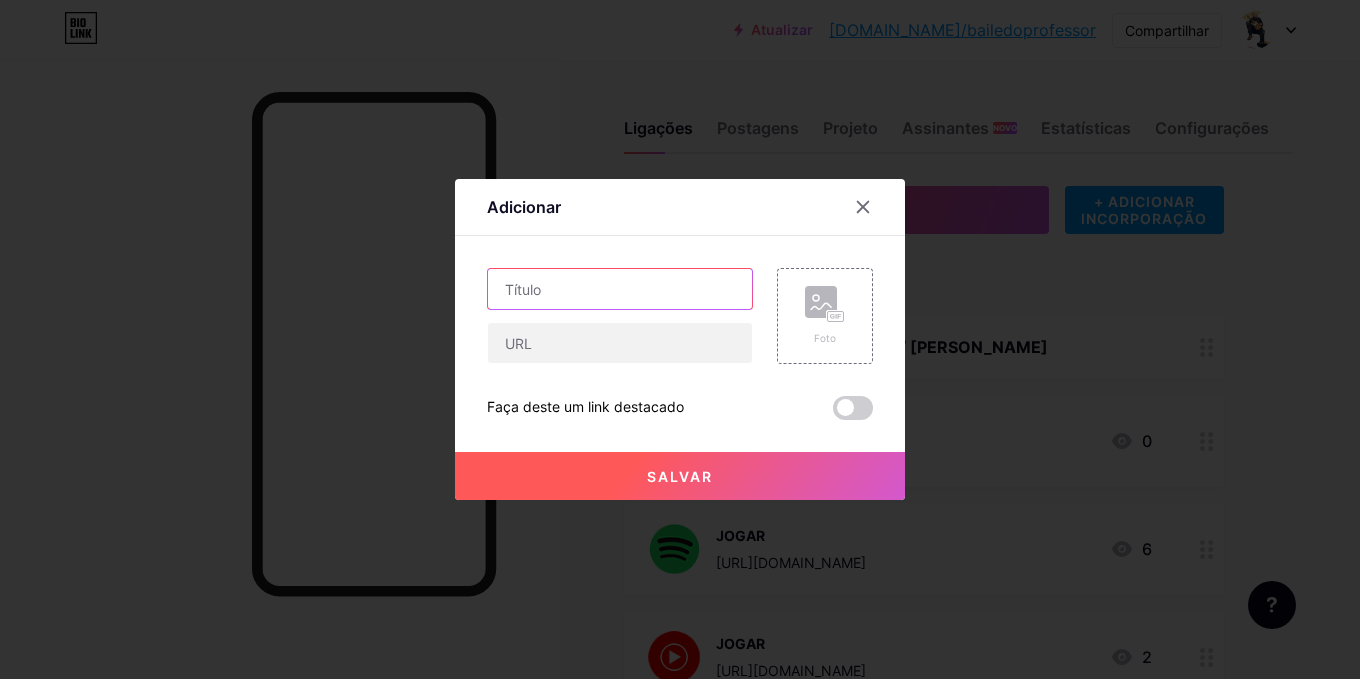 click at bounding box center (620, 289) 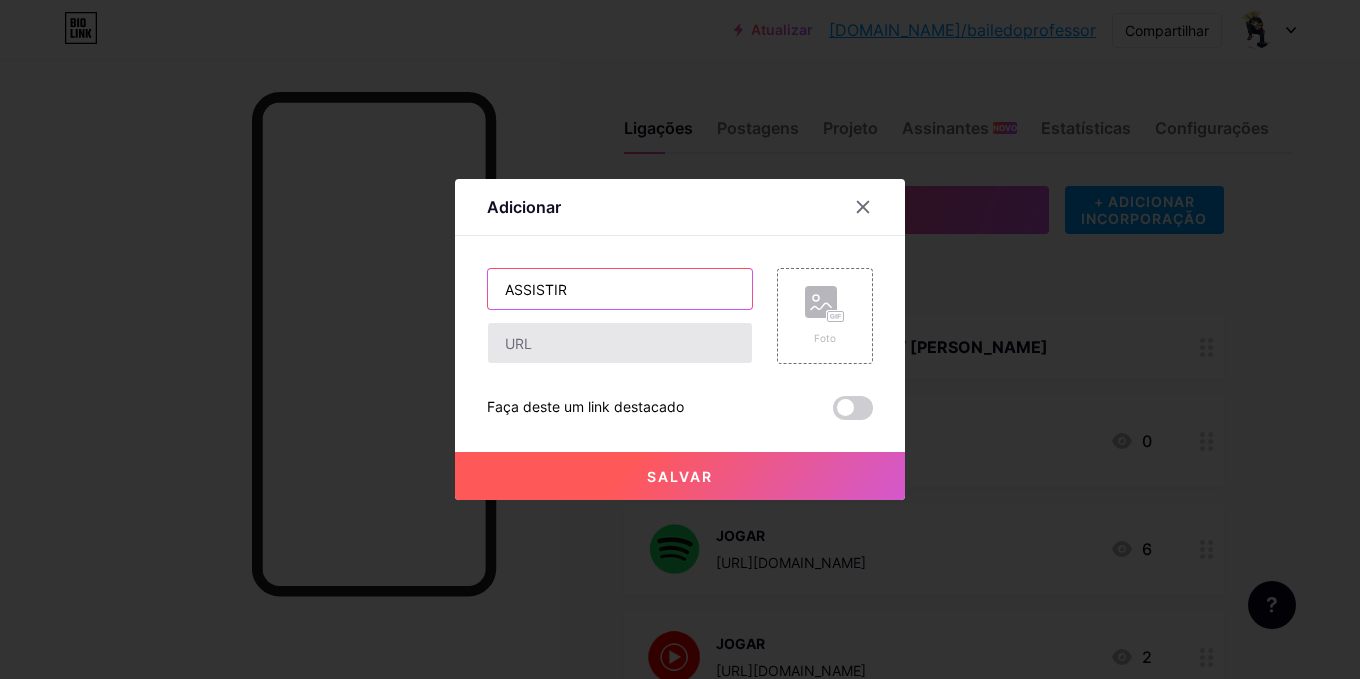 type on "ASSISTIR" 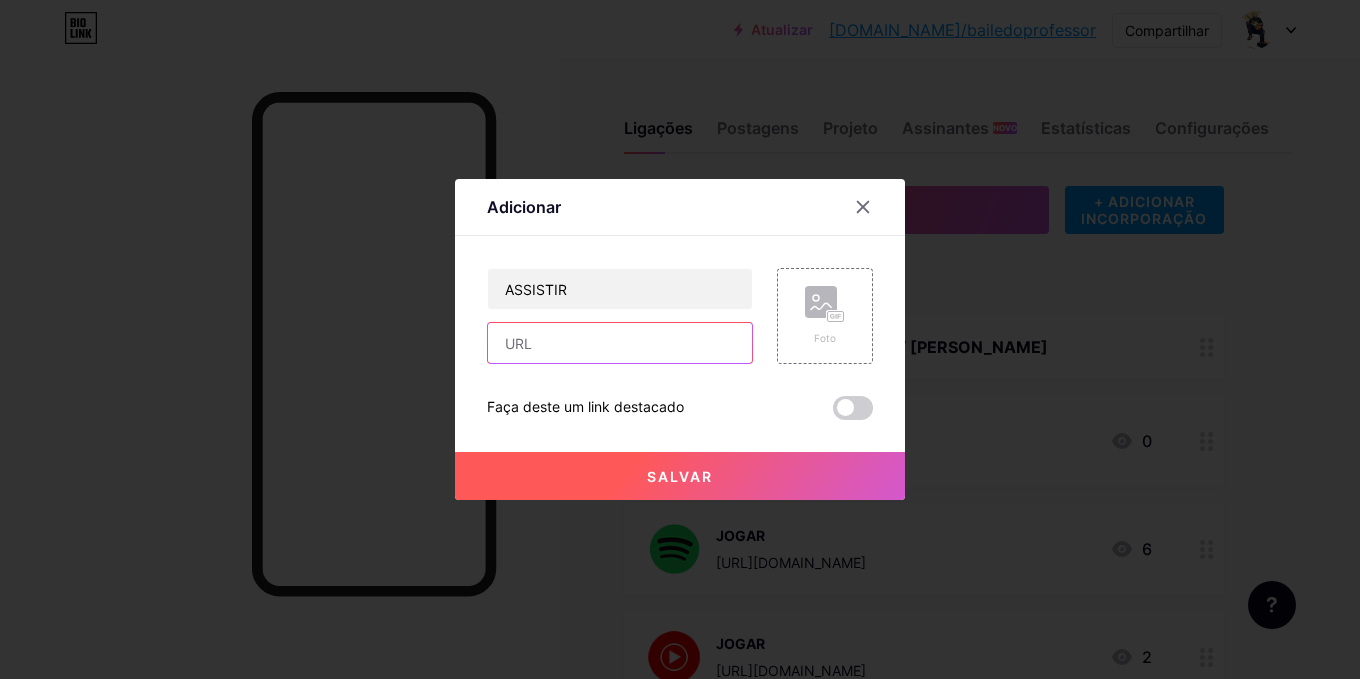 click at bounding box center (620, 343) 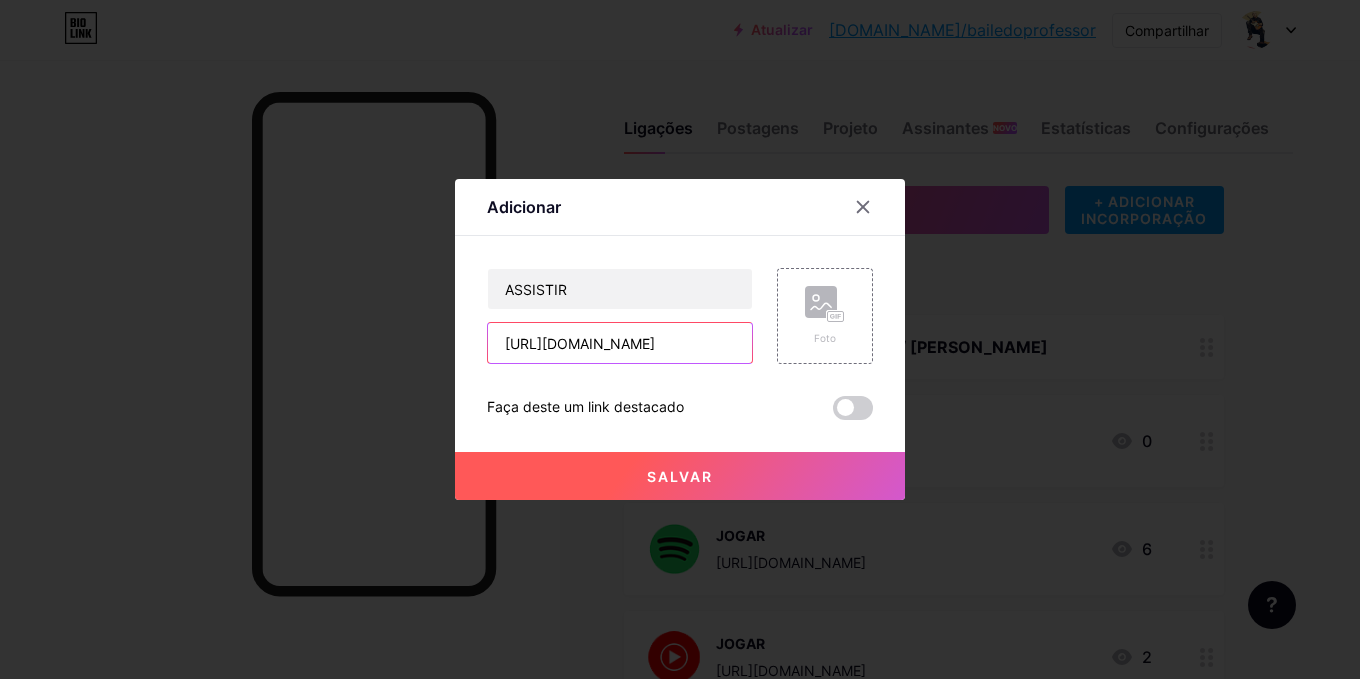 scroll, scrollTop: 0, scrollLeft: 38, axis: horizontal 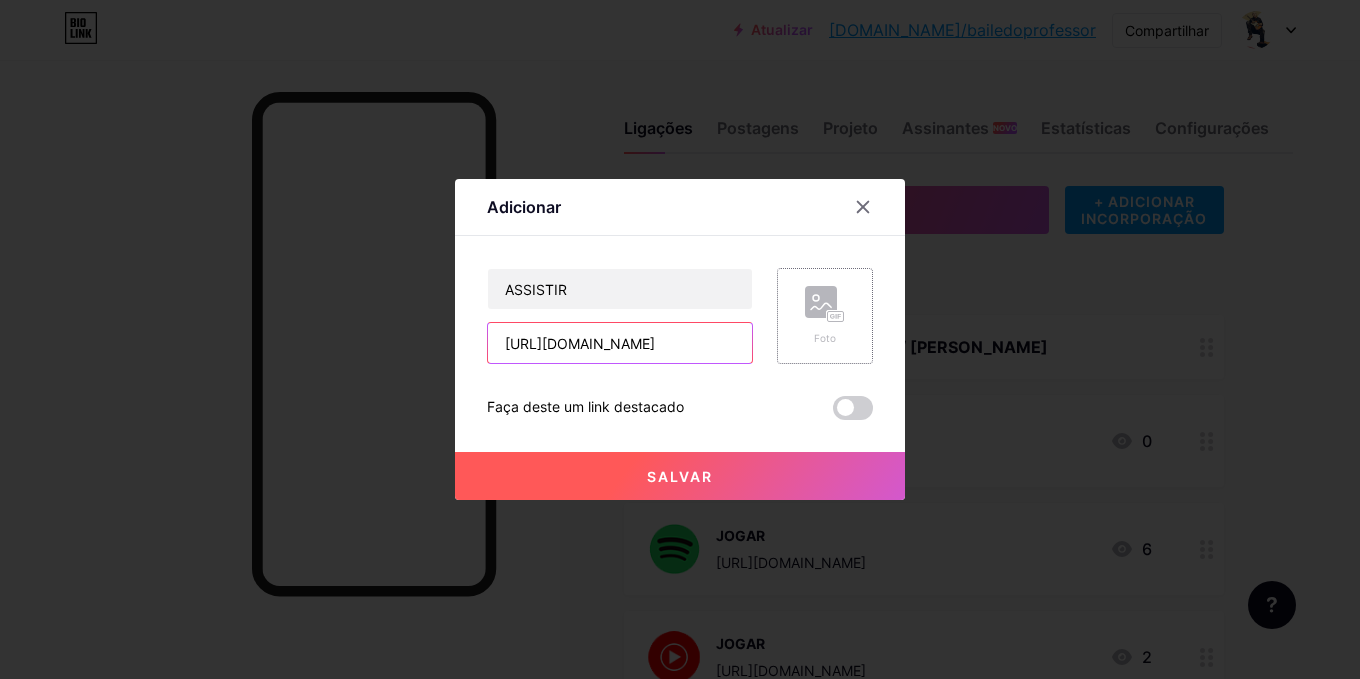 type on "https://www.youtube.com/@NildoRacine" 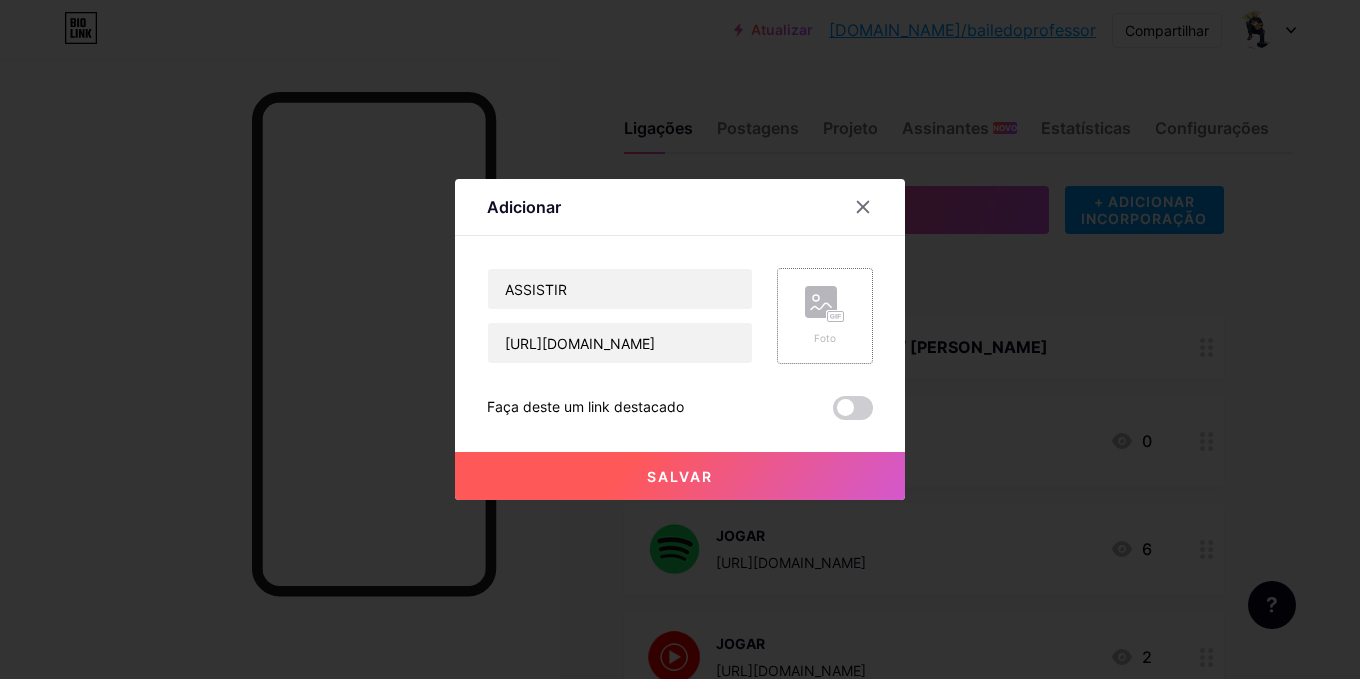 click 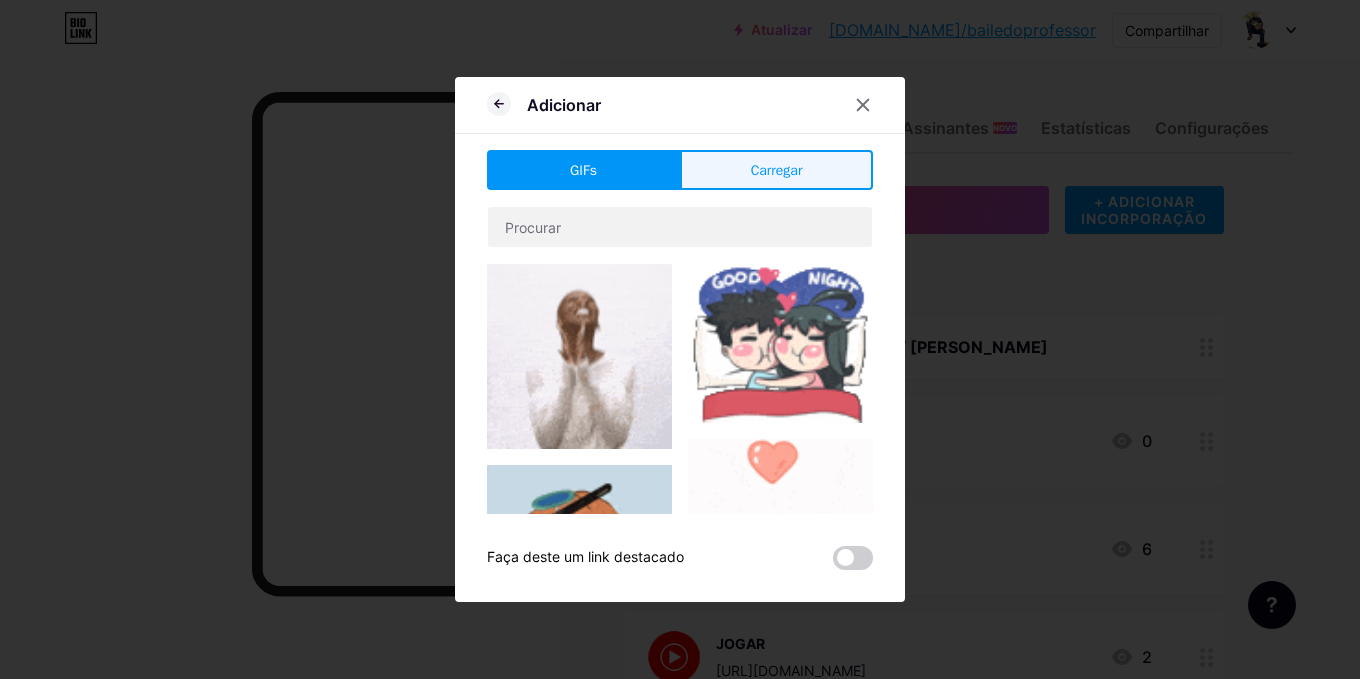 click on "Carregar" at bounding box center (776, 170) 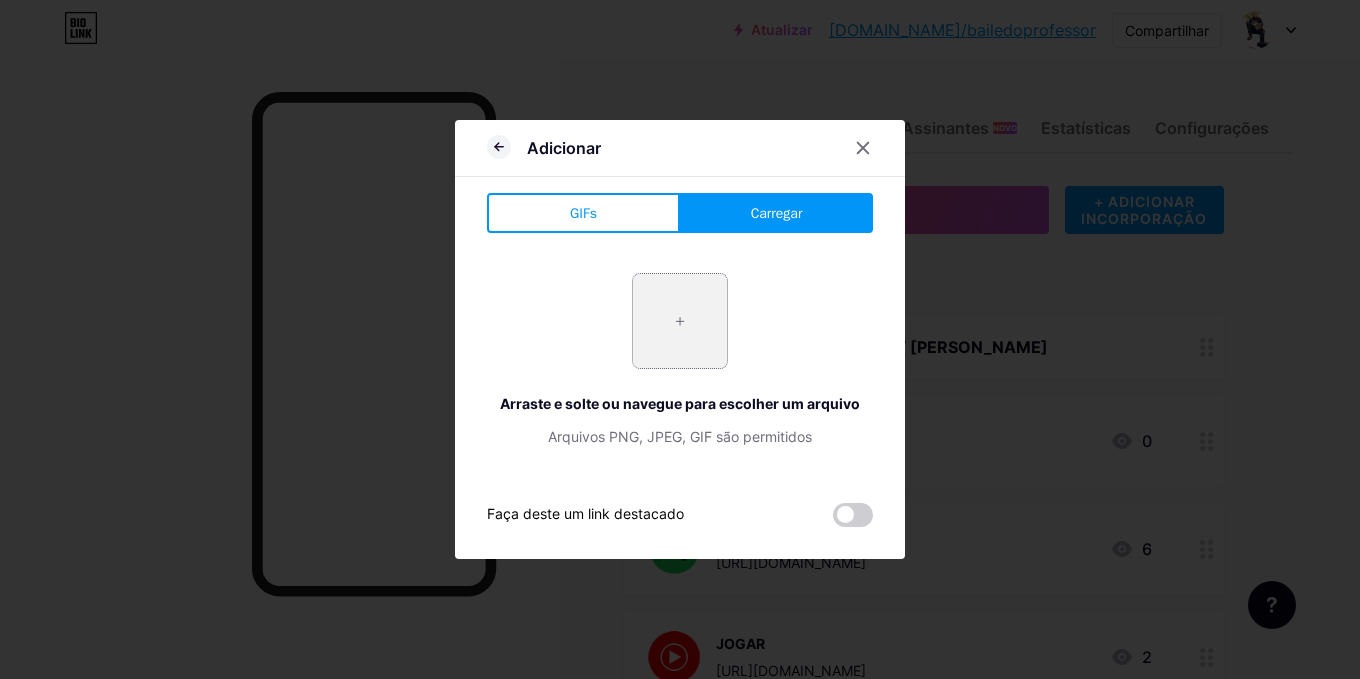 click at bounding box center (680, 321) 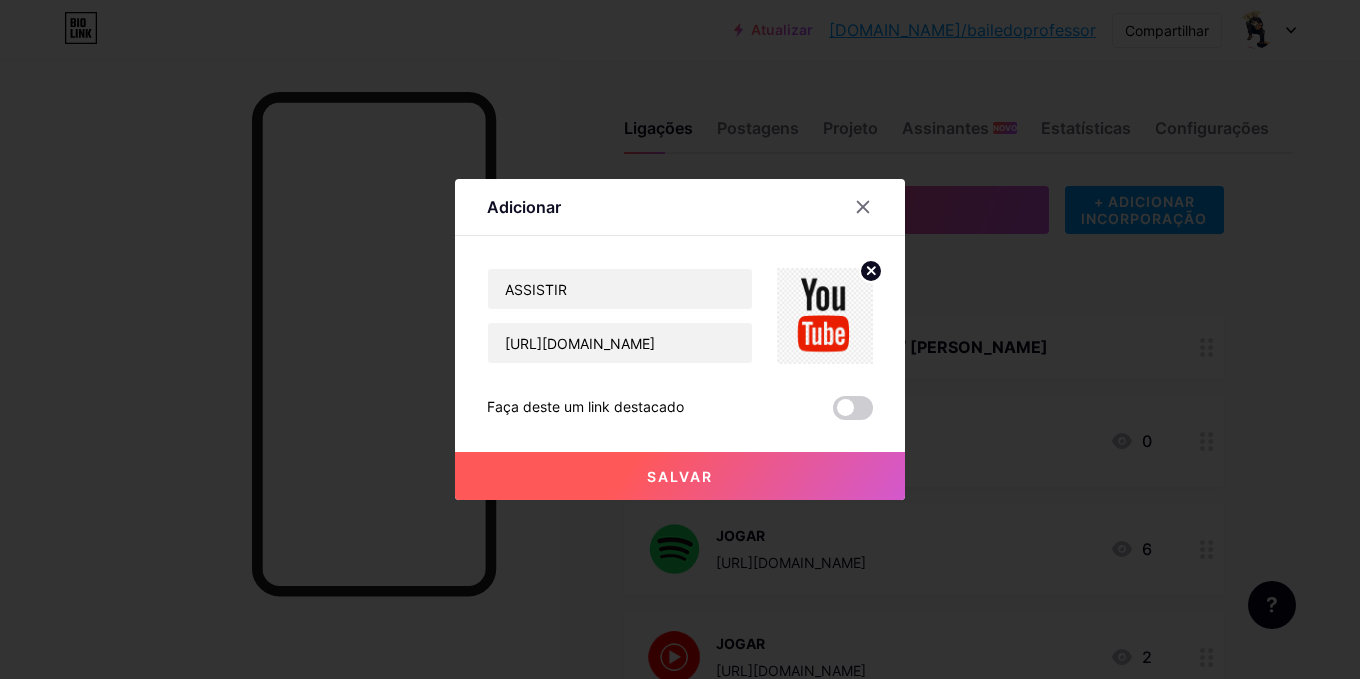 click on "Salvar" at bounding box center (680, 476) 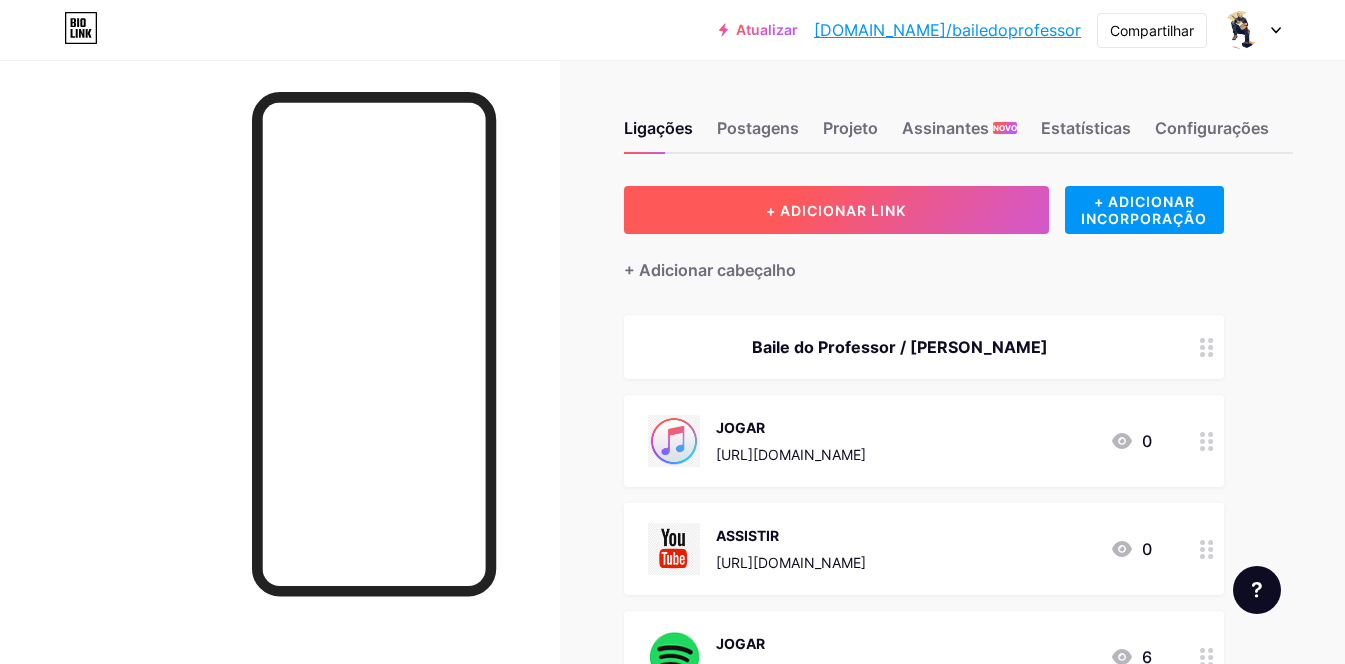 click on "+ ADICIONAR LINK" at bounding box center (836, 210) 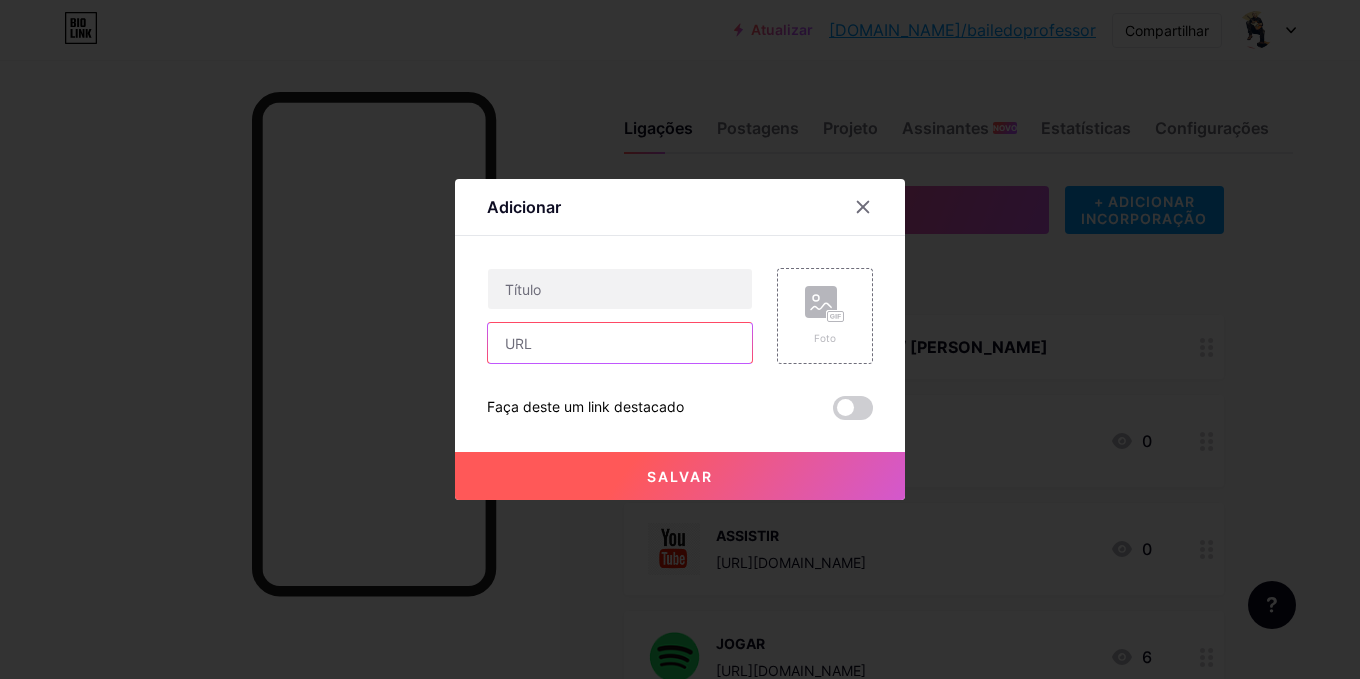 click at bounding box center [620, 343] 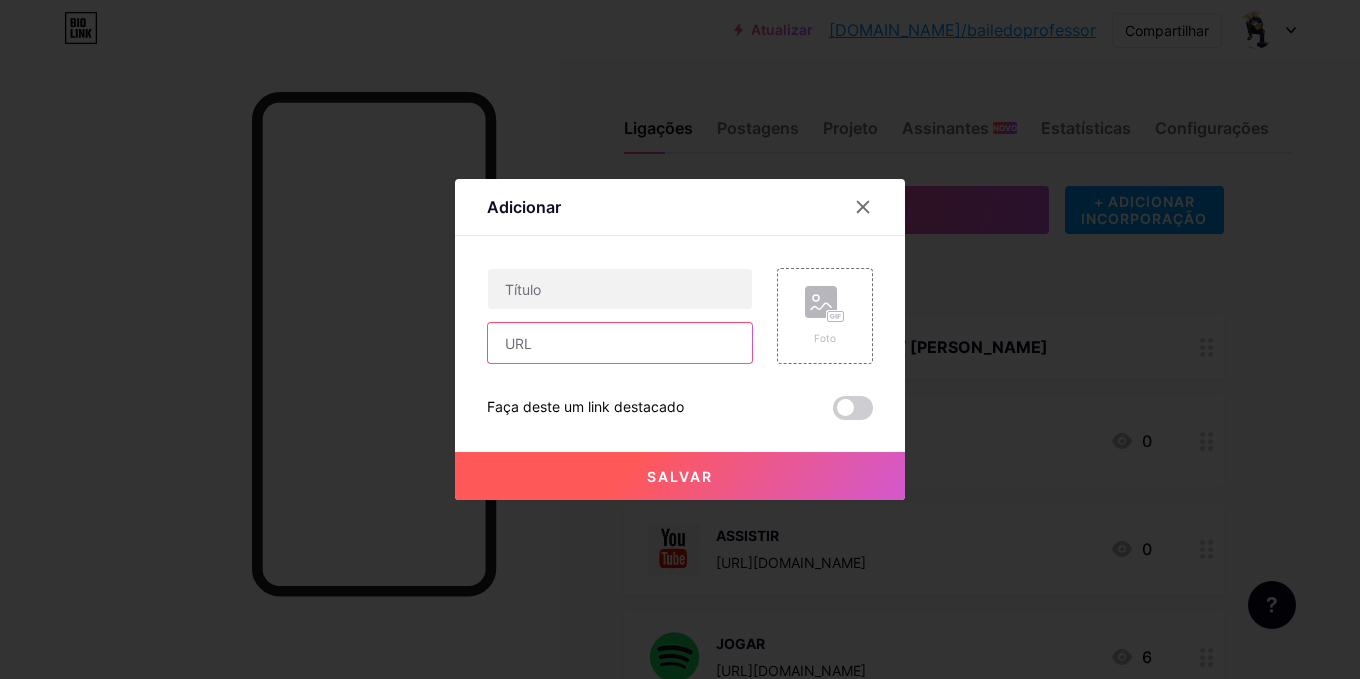 paste on "https://music.amazon.com.br/artists/B08QCXTTR8/nildo-racine" 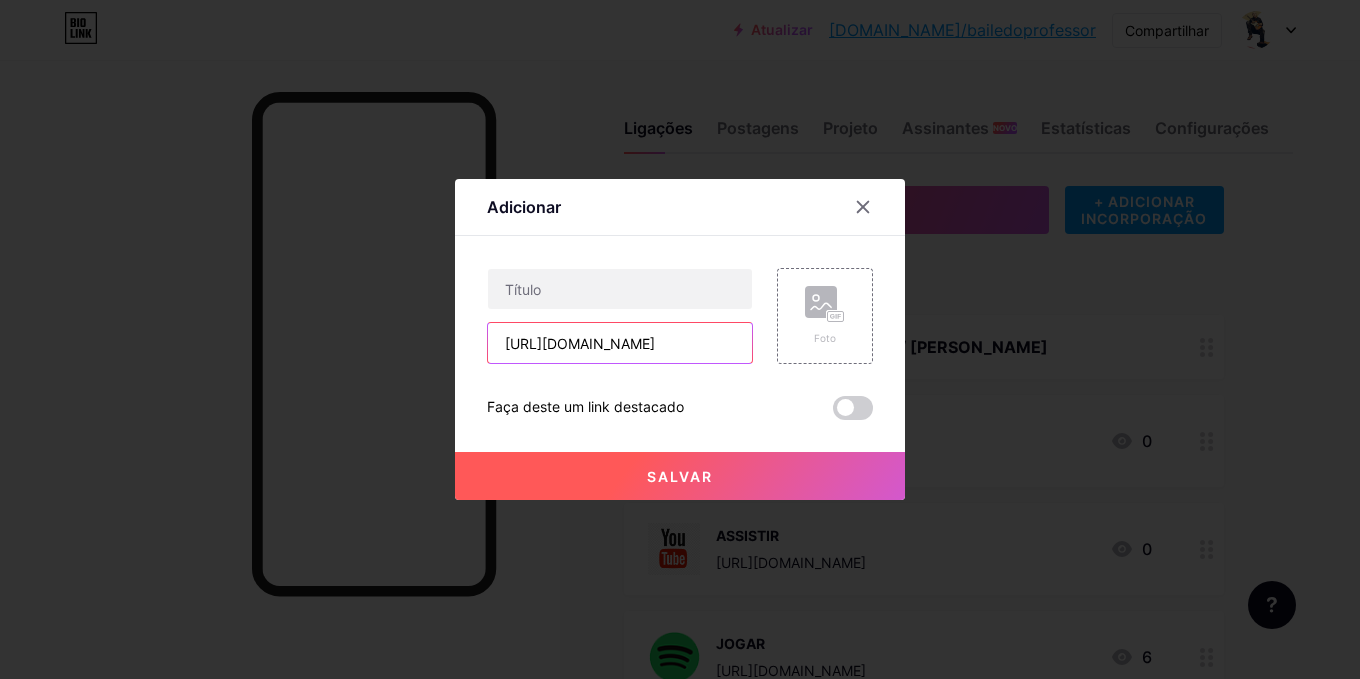 scroll, scrollTop: 0, scrollLeft: 189, axis: horizontal 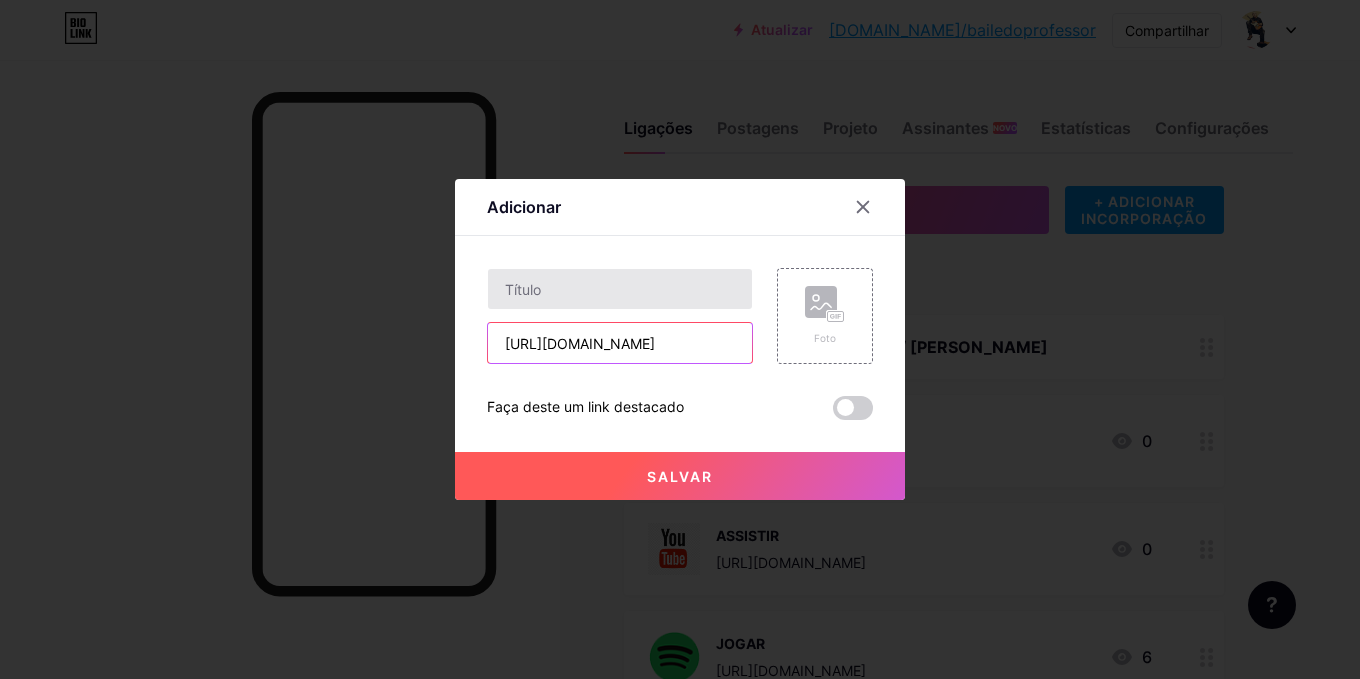 type on "https://music.amazon.com.br/artists/B08QCXTTR8/nildo-racine" 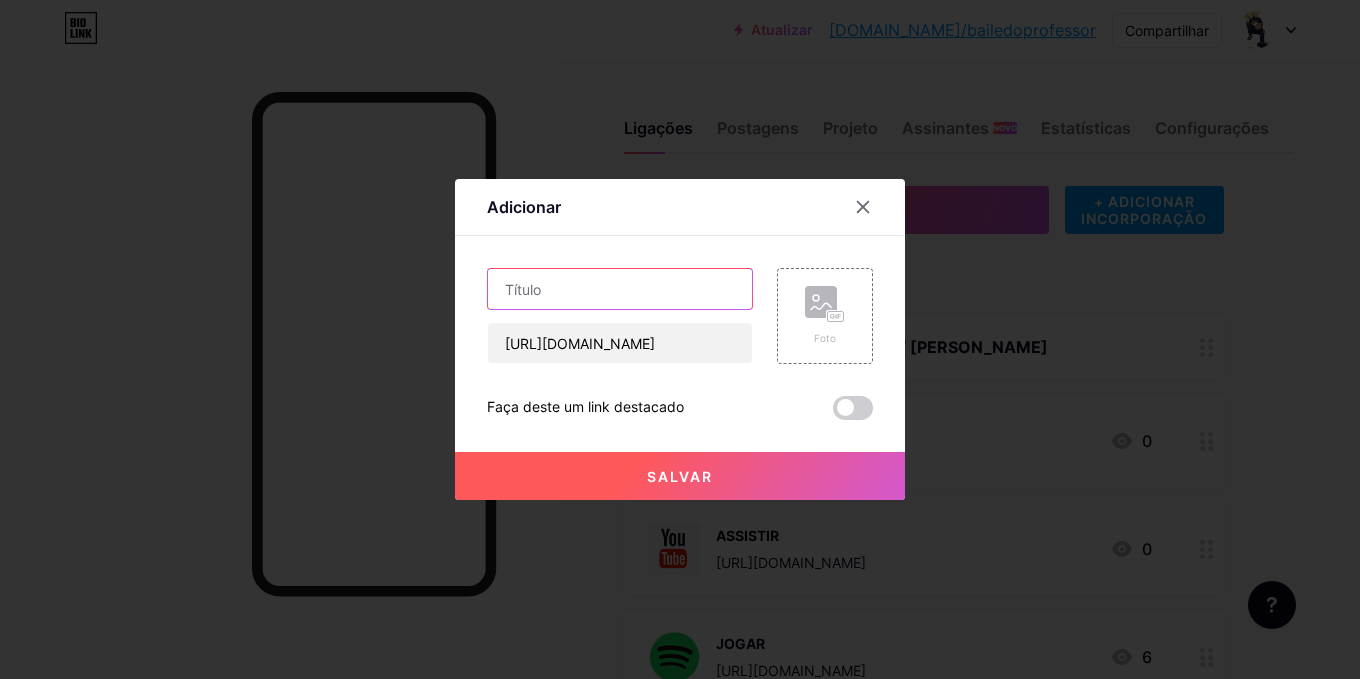 click at bounding box center [620, 289] 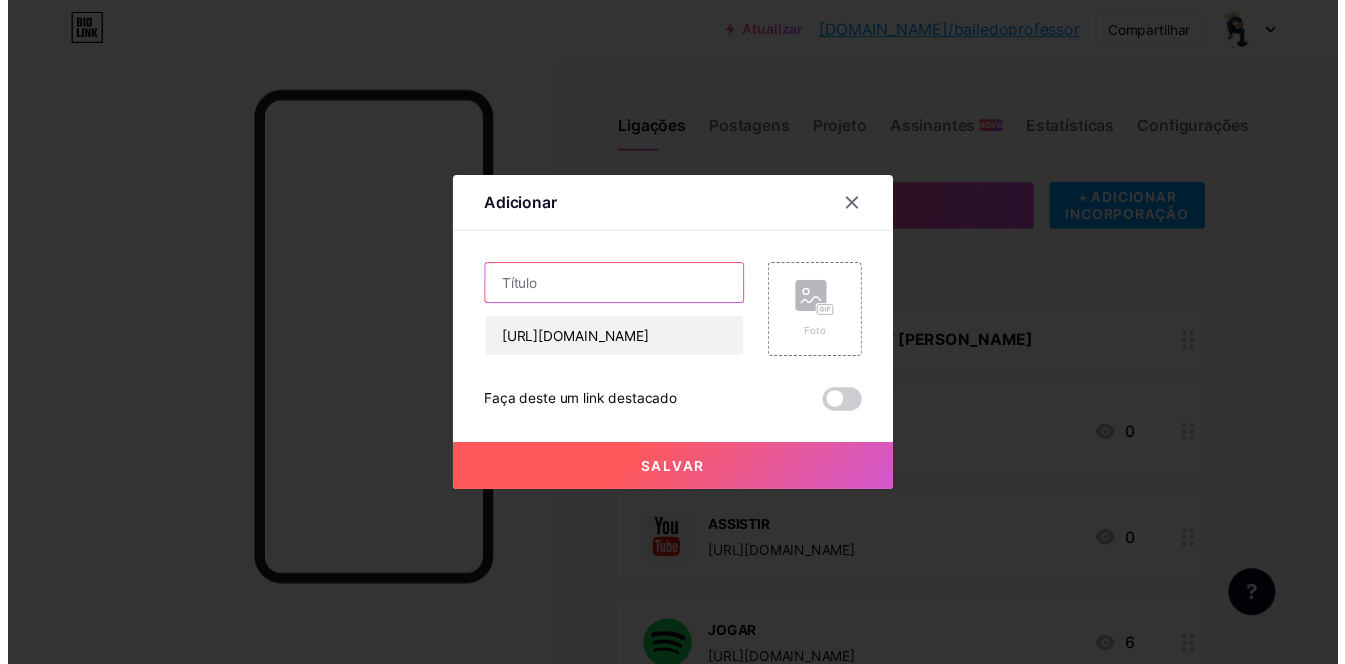 scroll, scrollTop: 0, scrollLeft: 0, axis: both 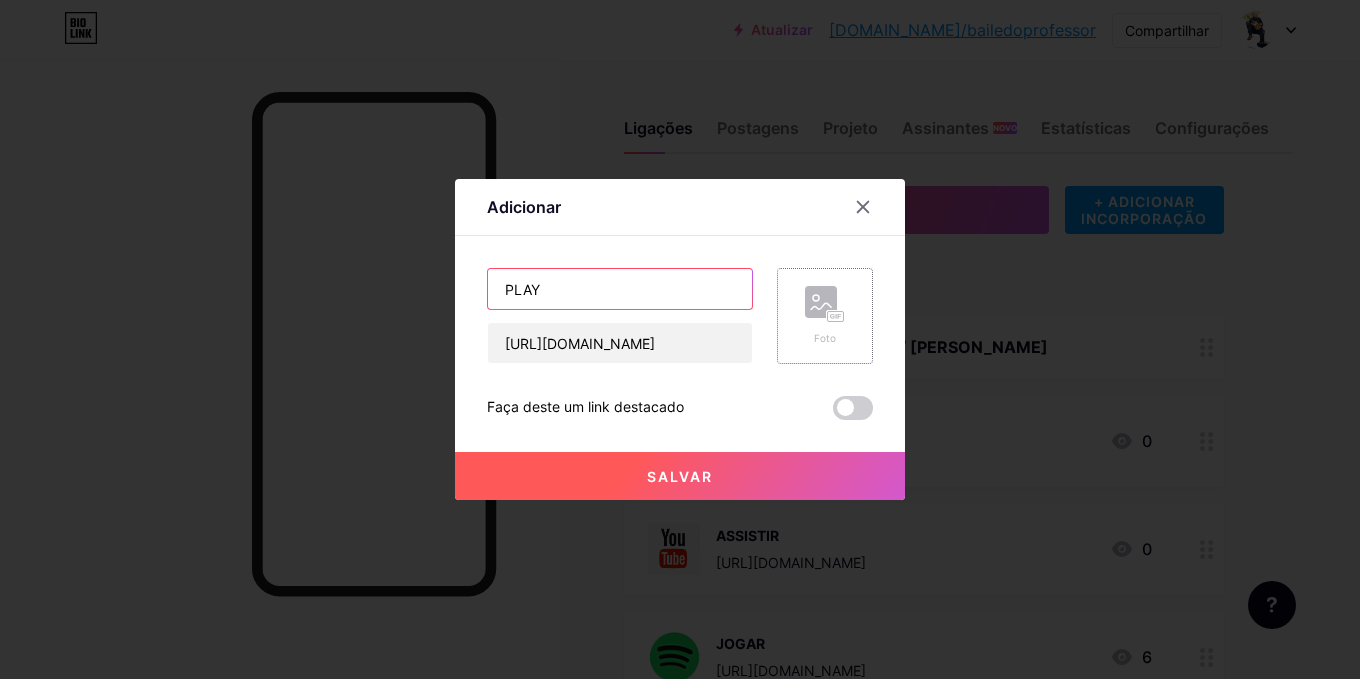 type on "PLAY" 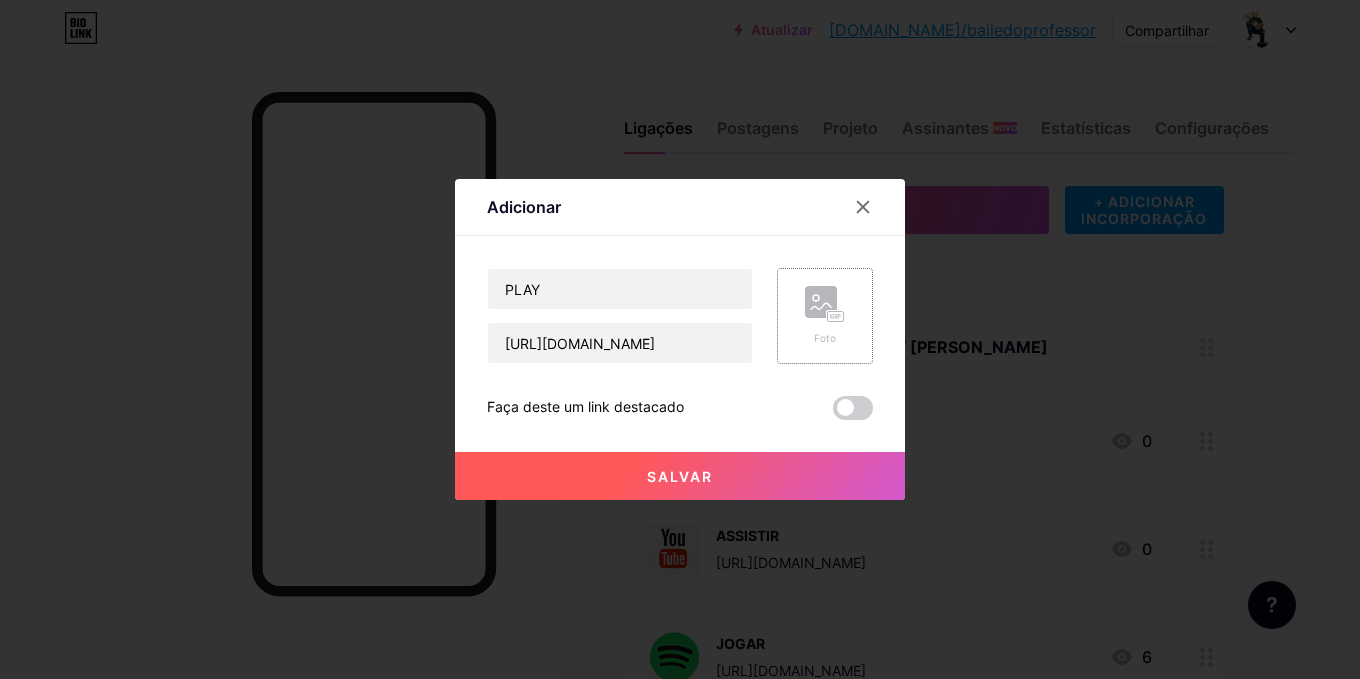 click on "Foto" at bounding box center [825, 316] 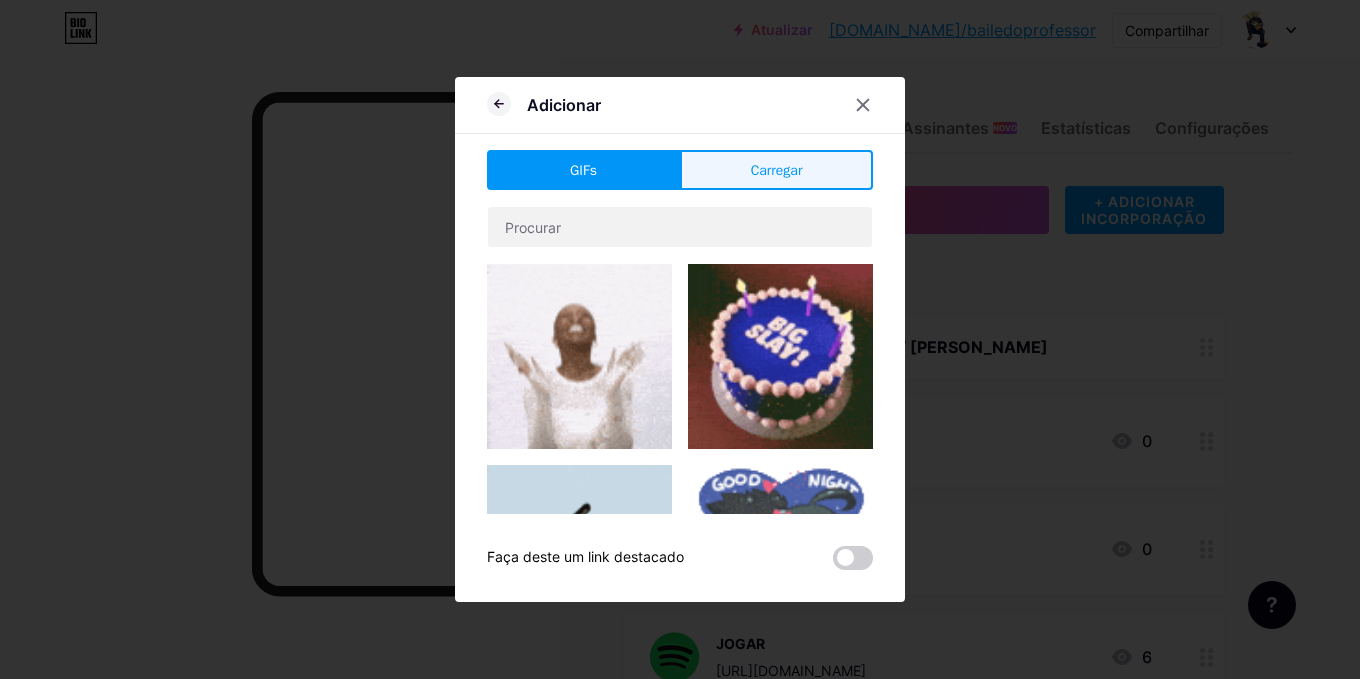 click on "Carregar" at bounding box center [776, 170] 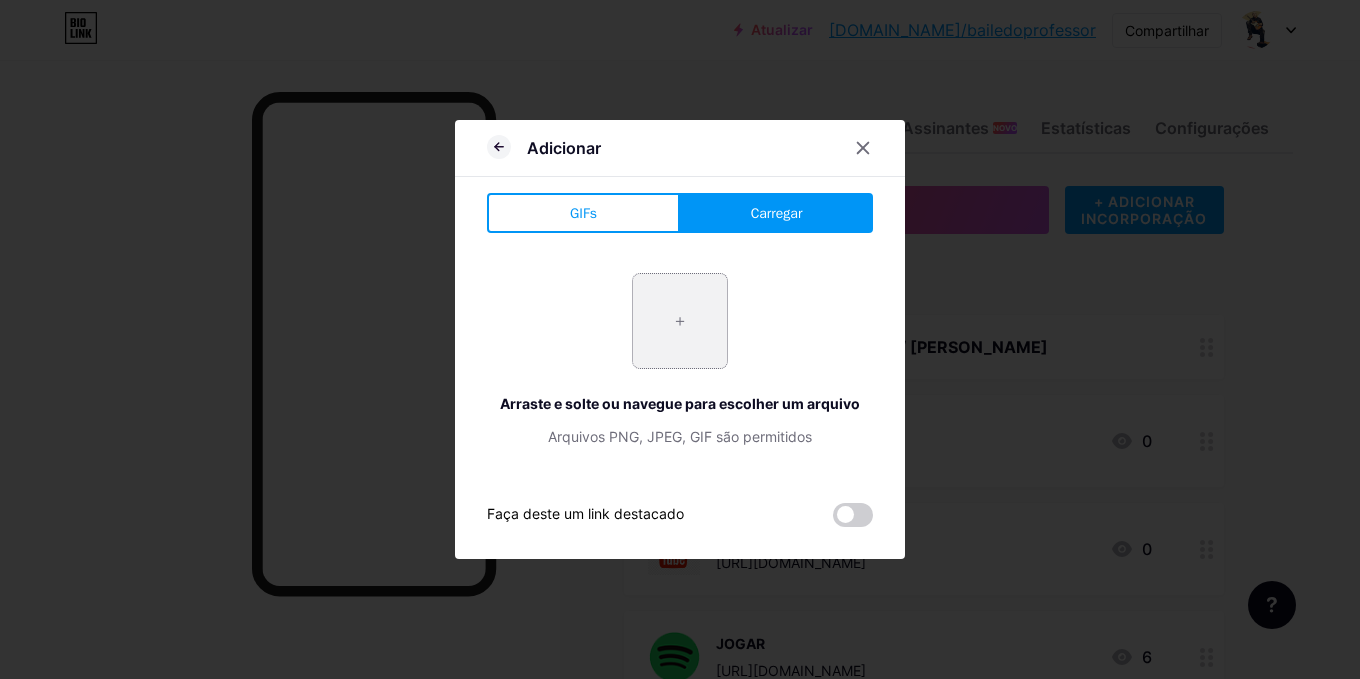 click at bounding box center [680, 321] 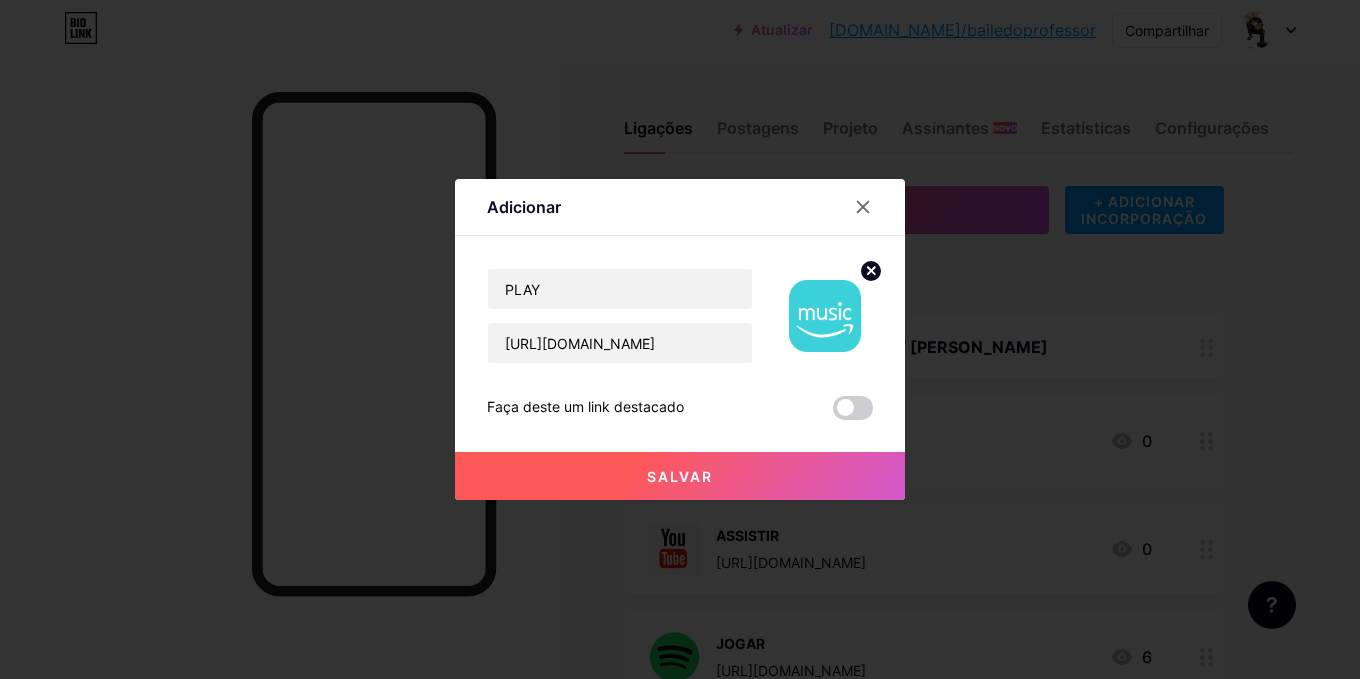 click on "Salvar" at bounding box center [680, 476] 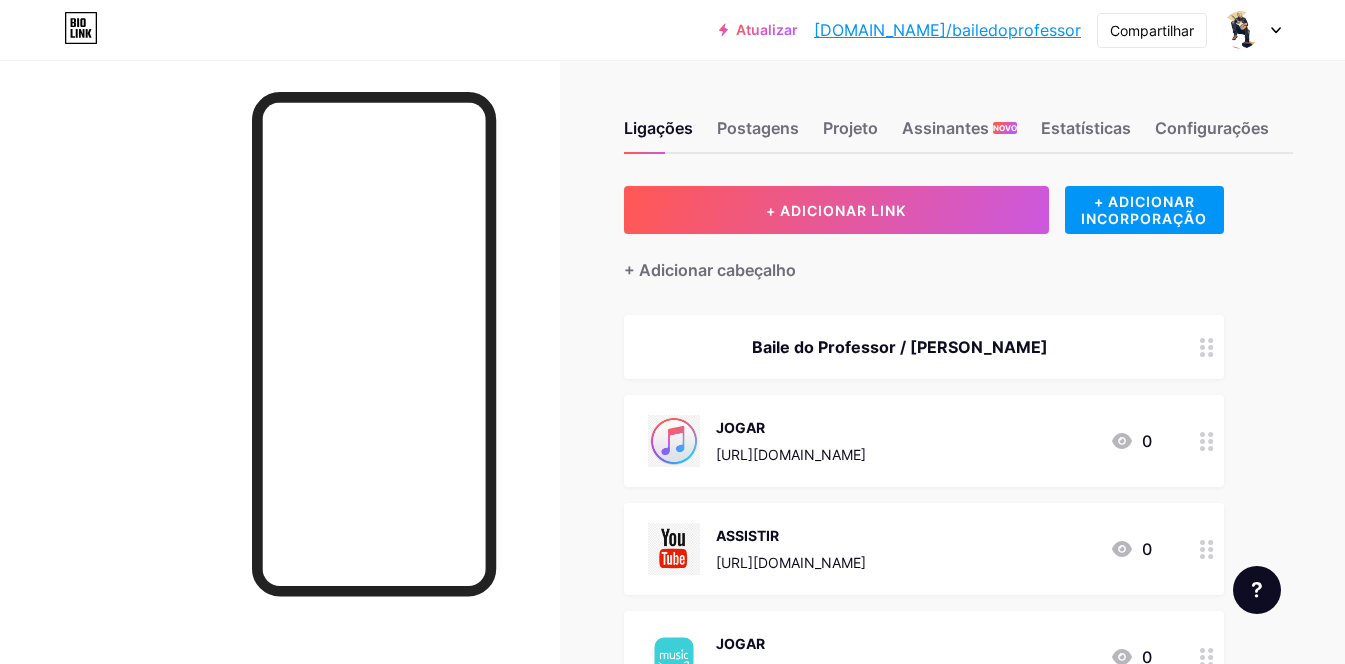 click on "bio.link/bailedoprofessor" at bounding box center [947, 30] 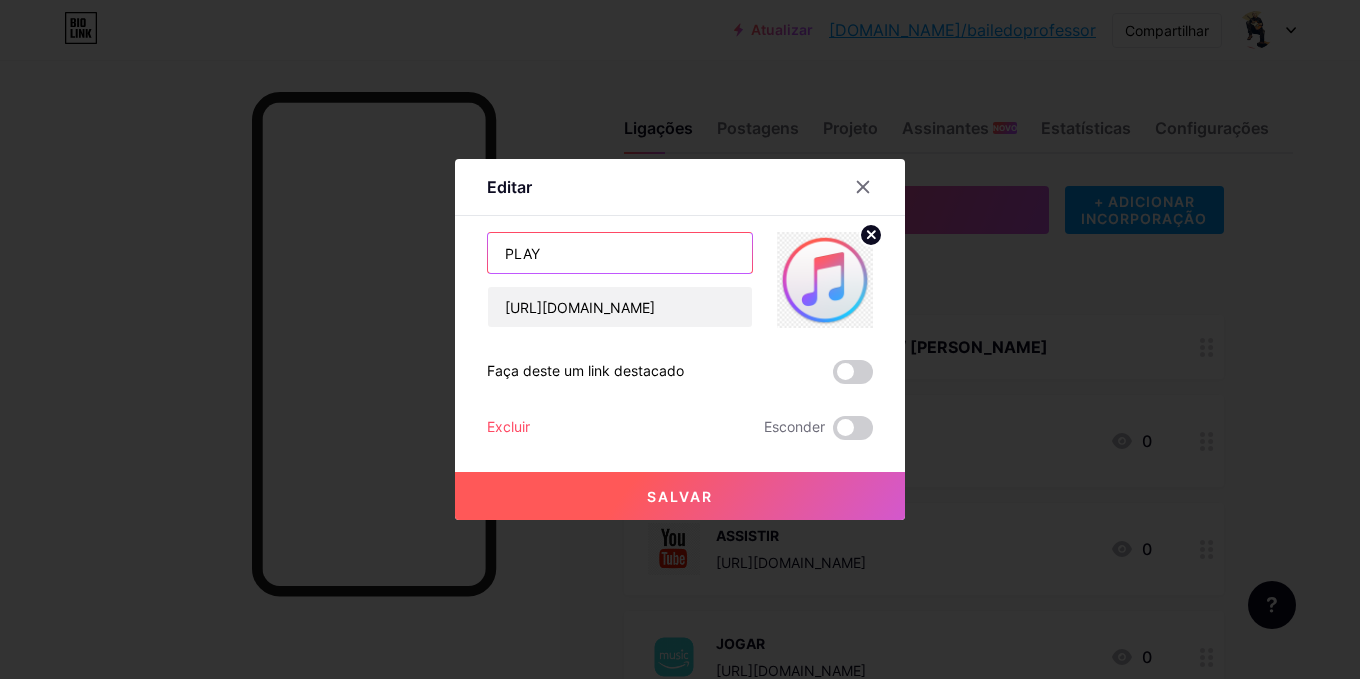 drag, startPoint x: 613, startPoint y: 252, endPoint x: 347, endPoint y: 233, distance: 266.6777 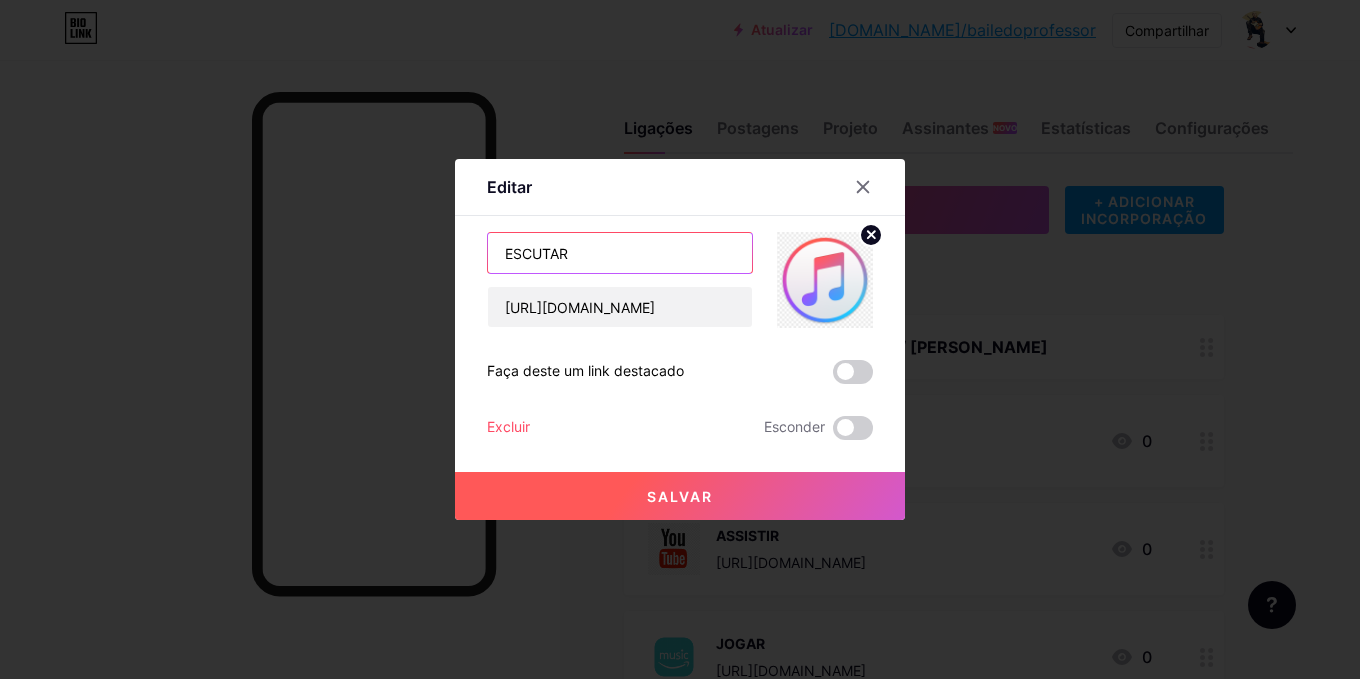 type on "ESCUTAR" 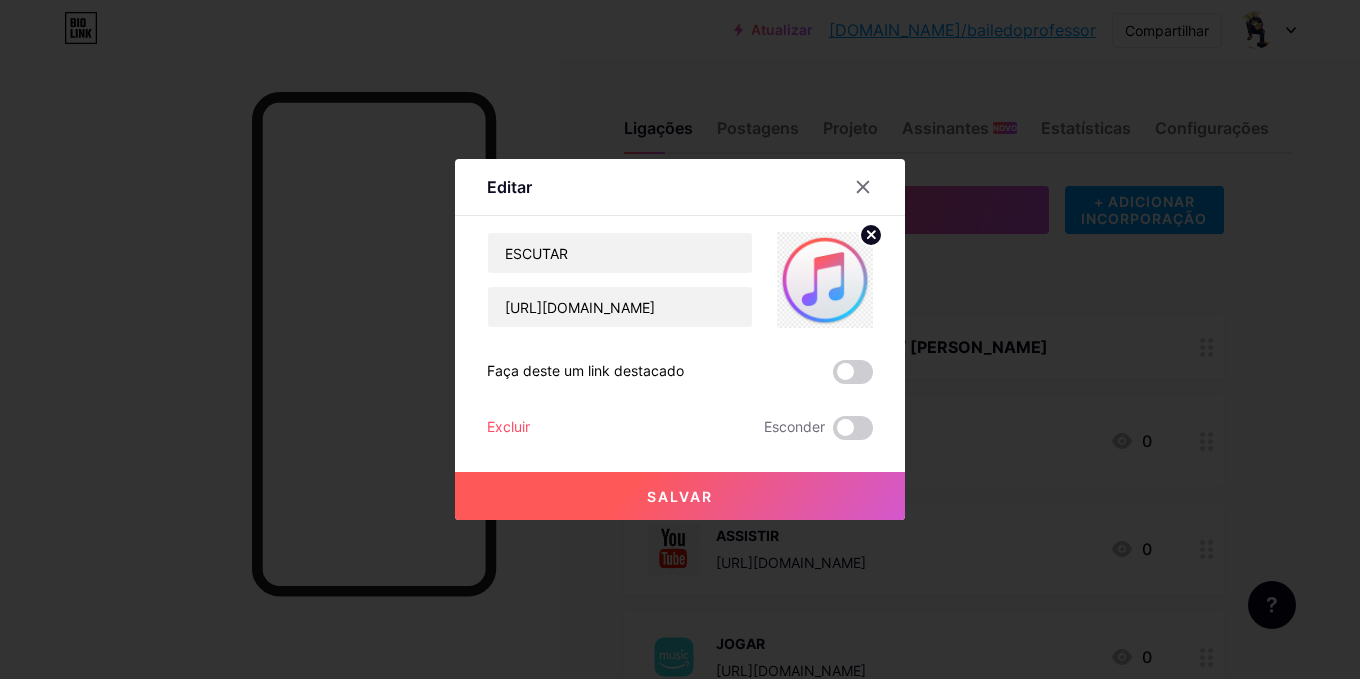 click on "Salvar" at bounding box center [680, 496] 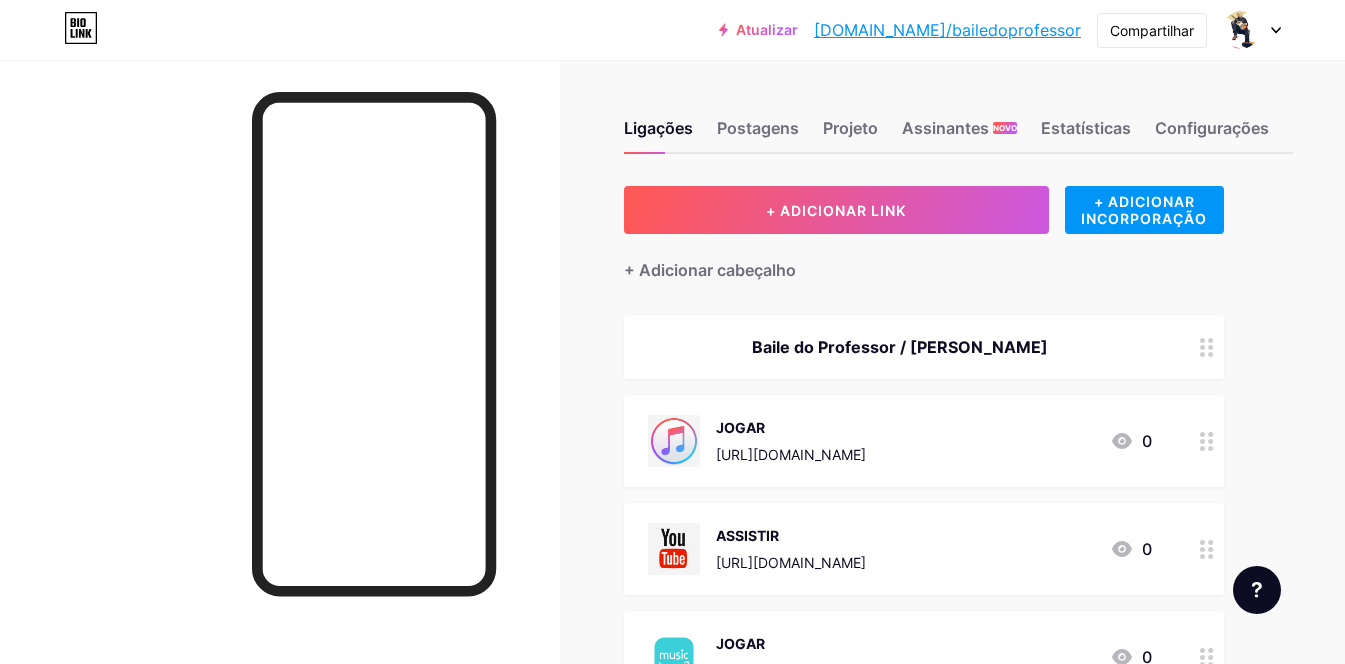 click on "JOGAR" at bounding box center (740, 427) 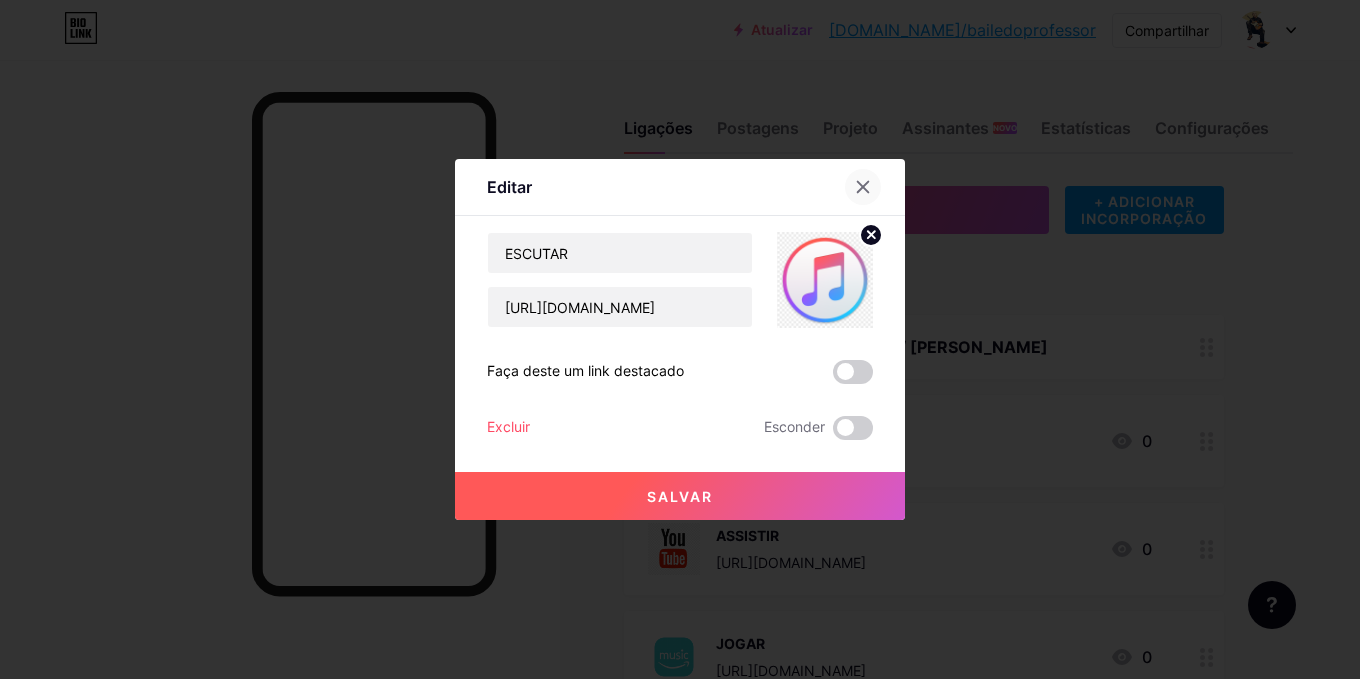 click 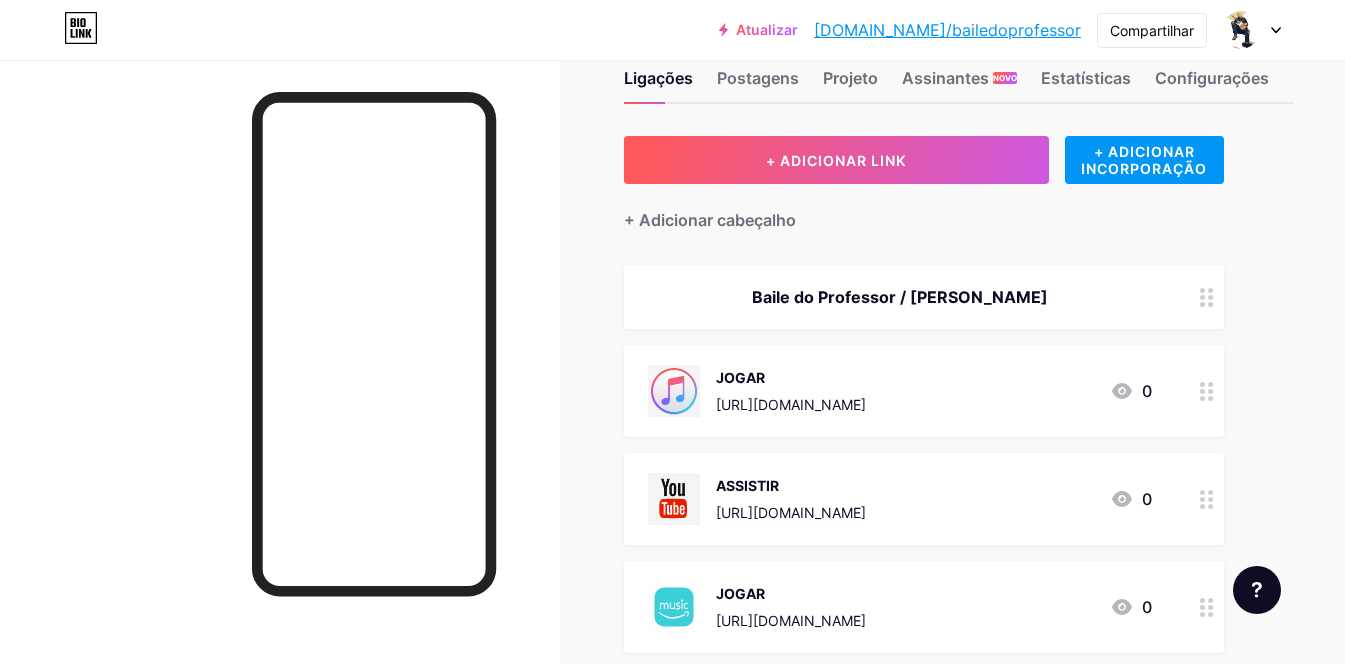 scroll, scrollTop: 100, scrollLeft: 0, axis: vertical 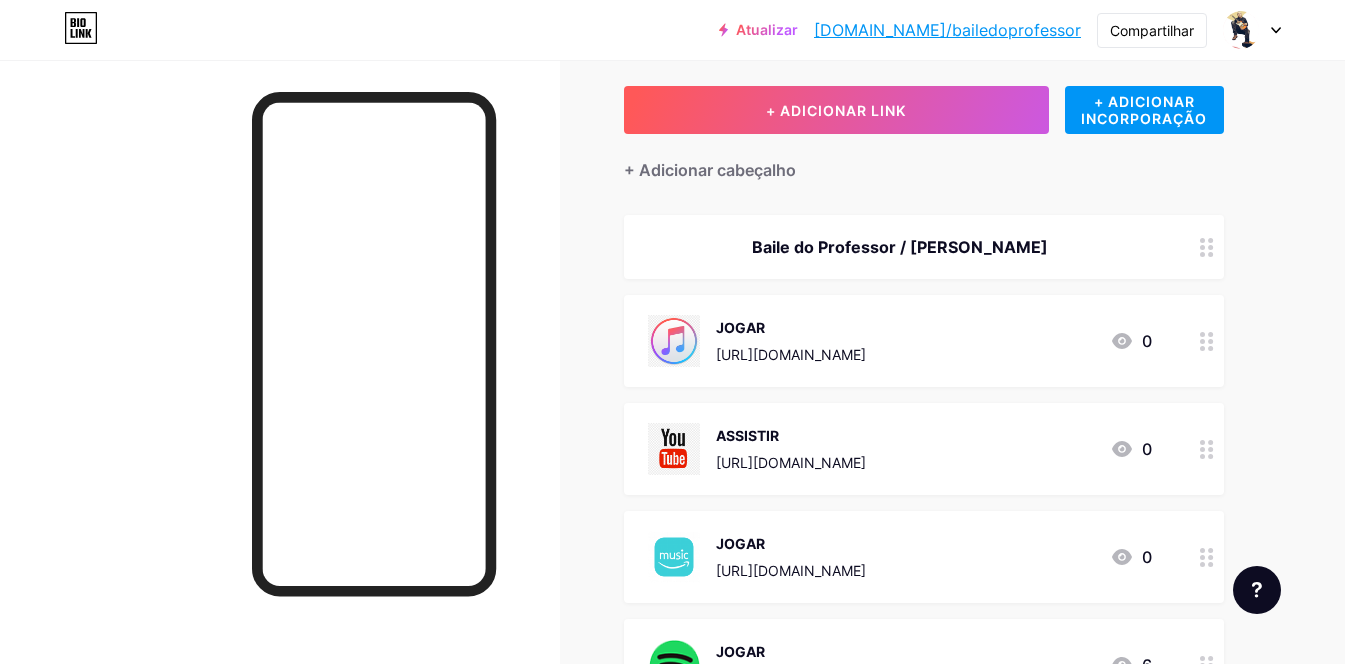 click on "JOGAR" at bounding box center [740, 543] 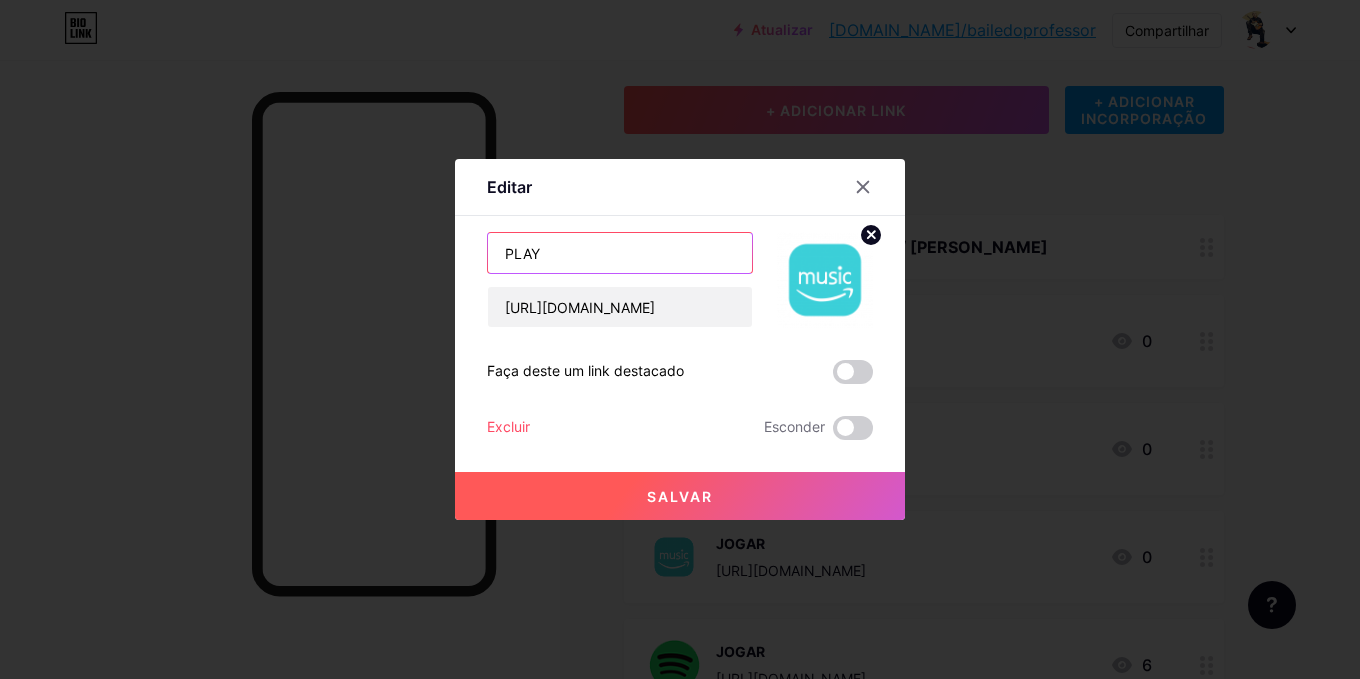 drag, startPoint x: 590, startPoint y: 249, endPoint x: 275, endPoint y: 248, distance: 315.0016 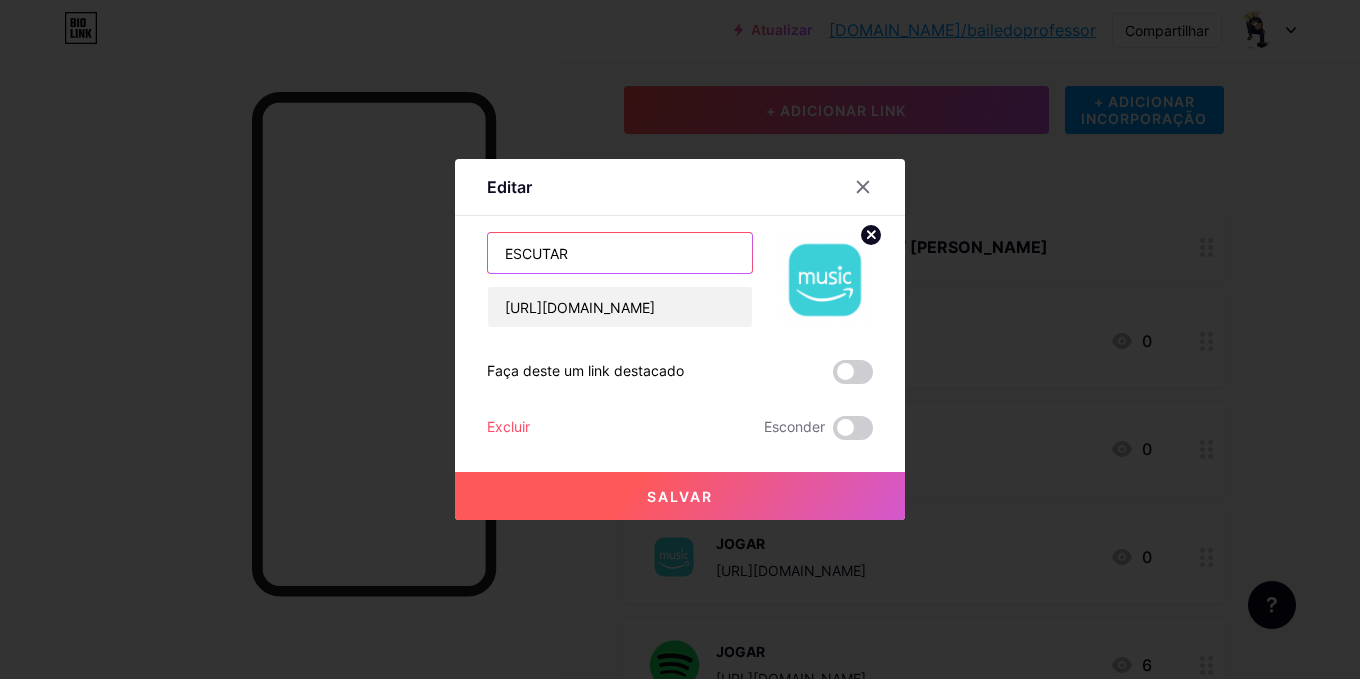 type on "ESCUTAR" 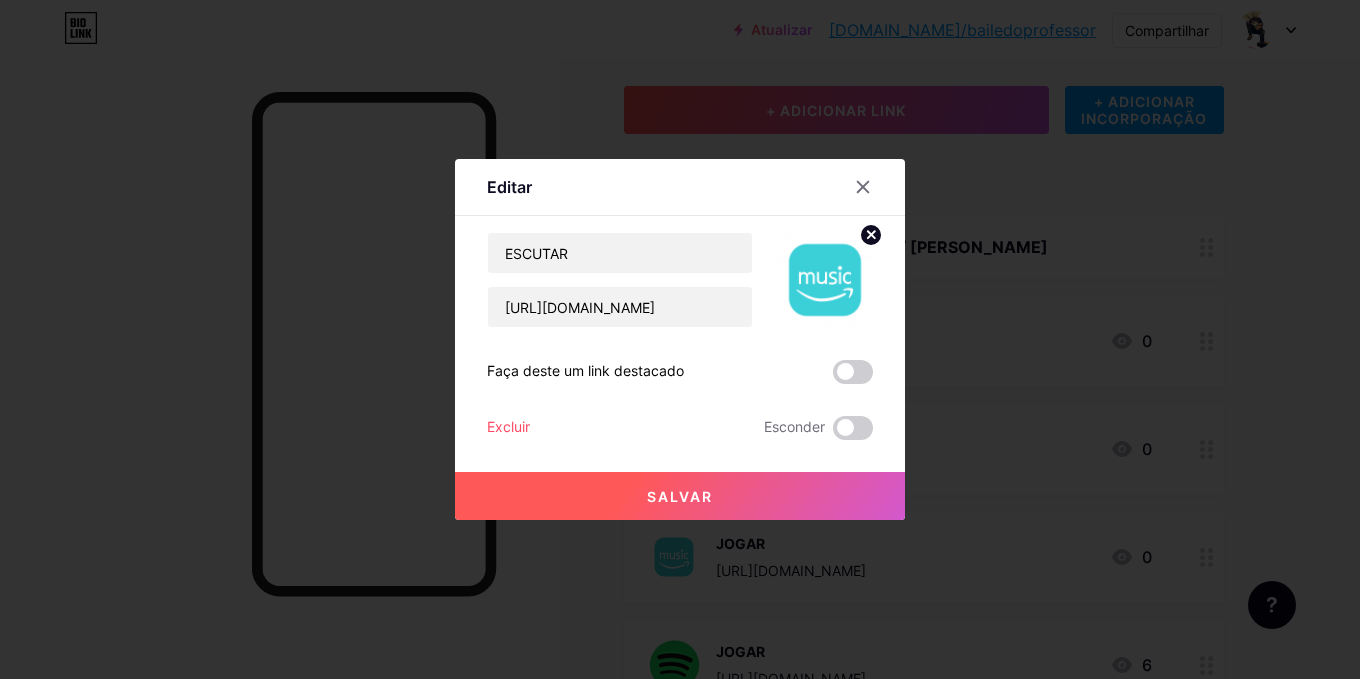click on "Salvar" at bounding box center (680, 496) 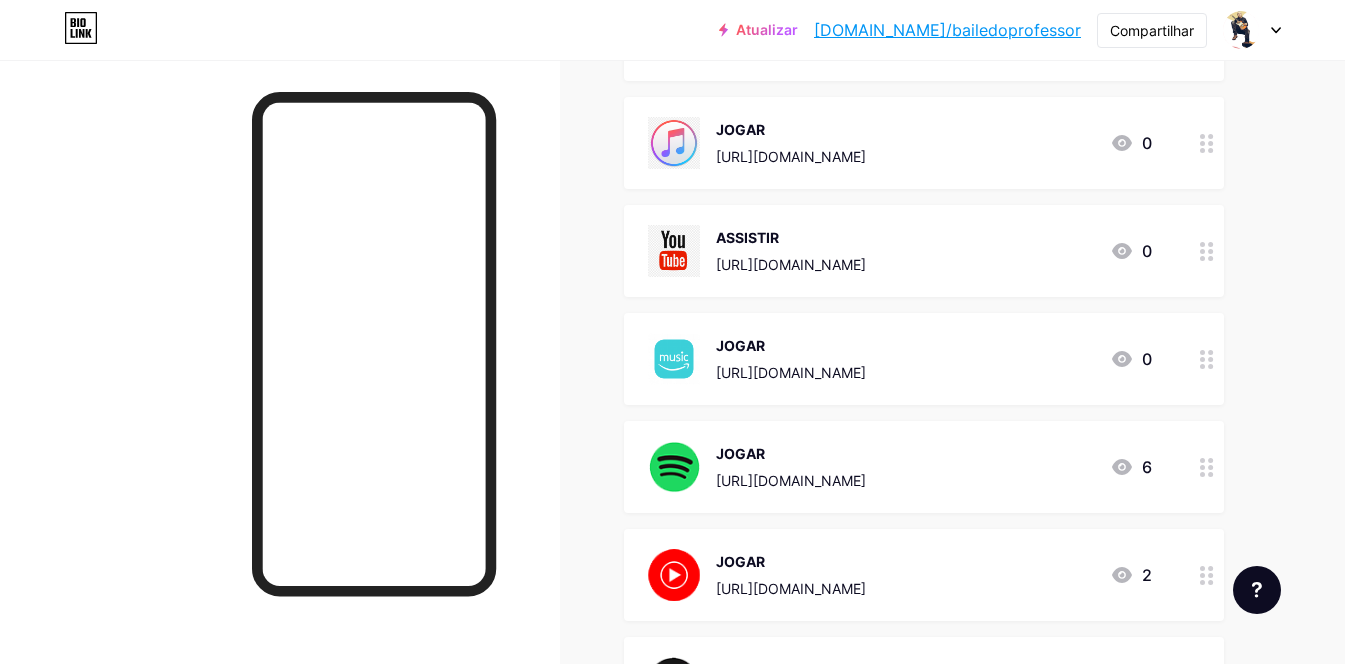 scroll, scrollTop: 300, scrollLeft: 0, axis: vertical 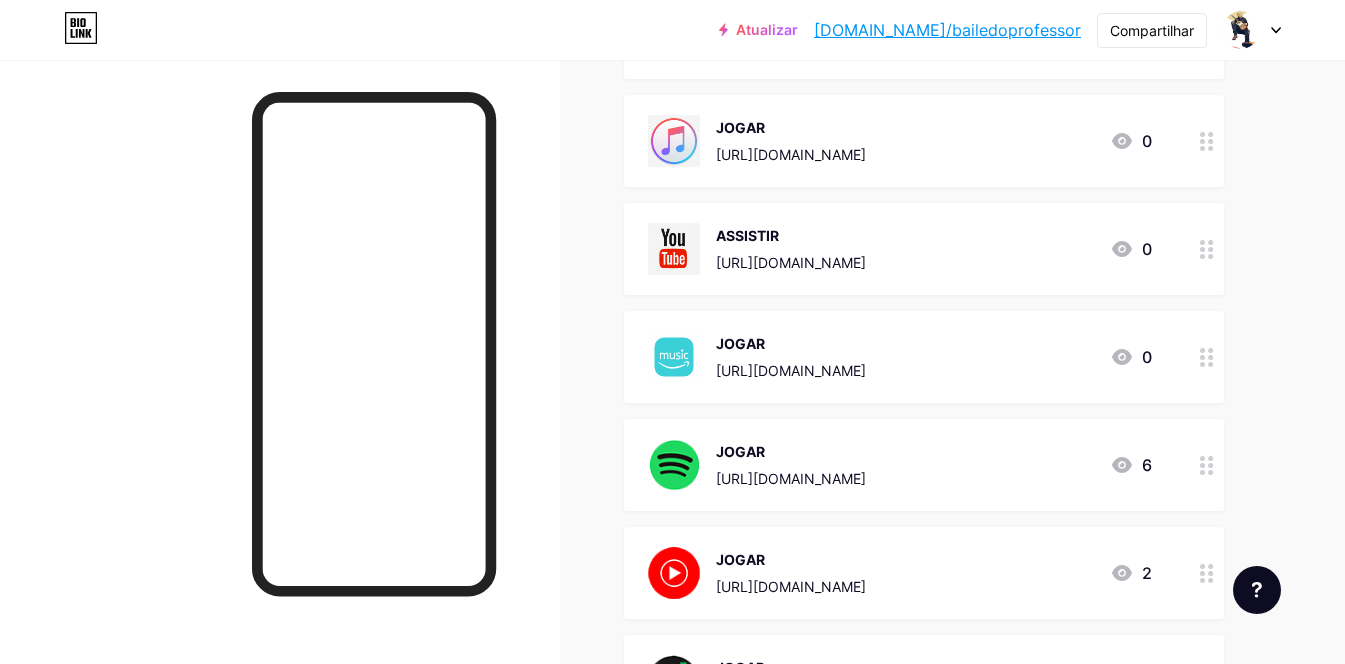 click on "JOGAR" at bounding box center [740, 451] 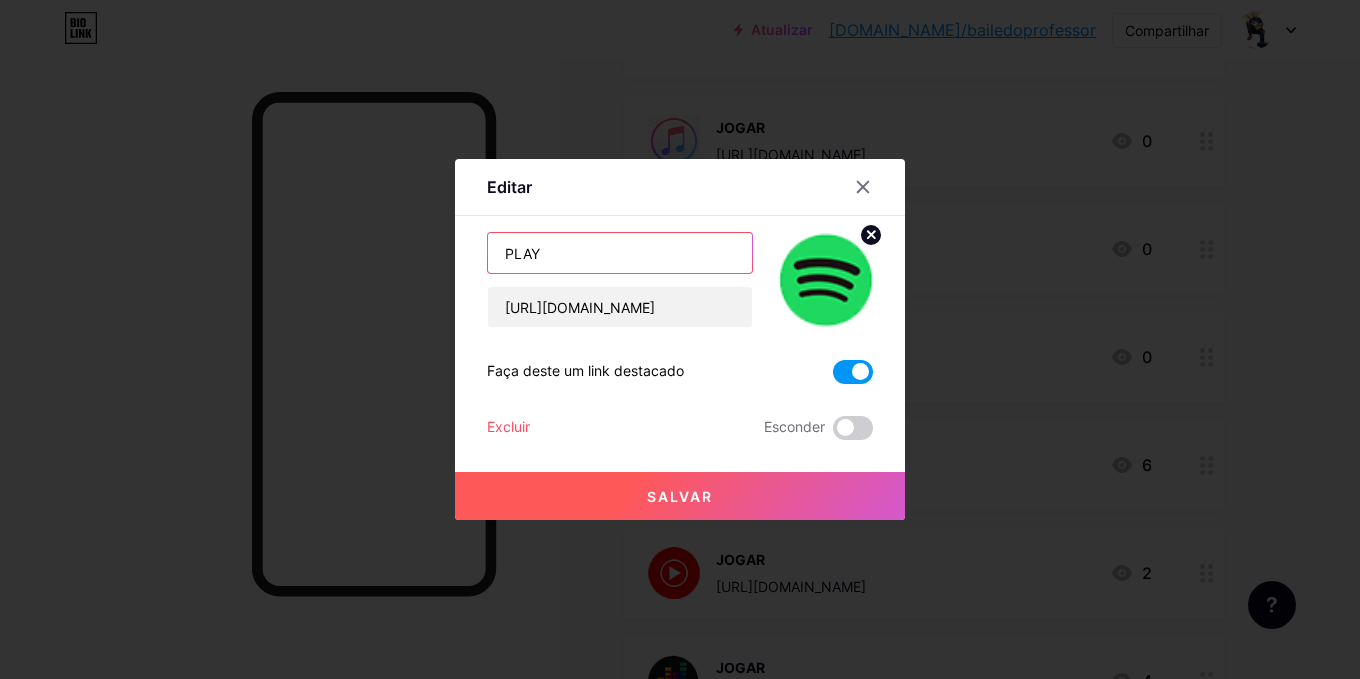 drag, startPoint x: 591, startPoint y: 247, endPoint x: 235, endPoint y: 248, distance: 356.0014 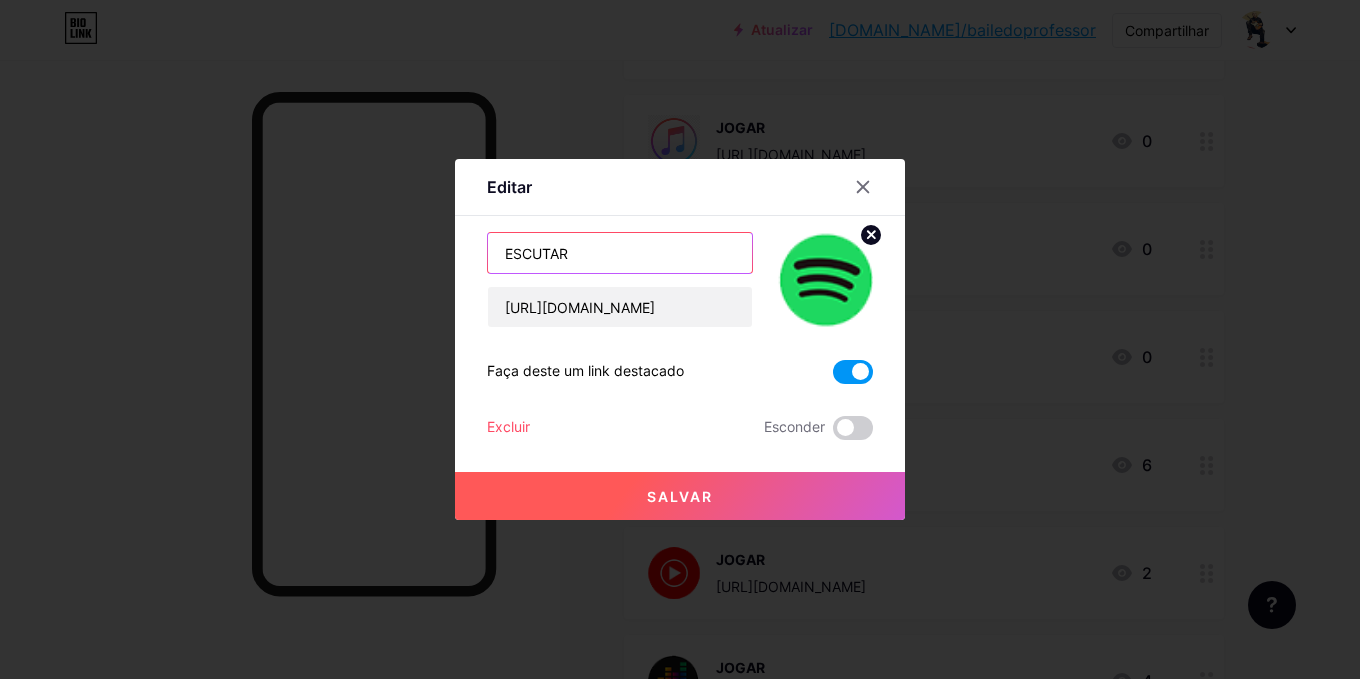 type on "ESCUTAR" 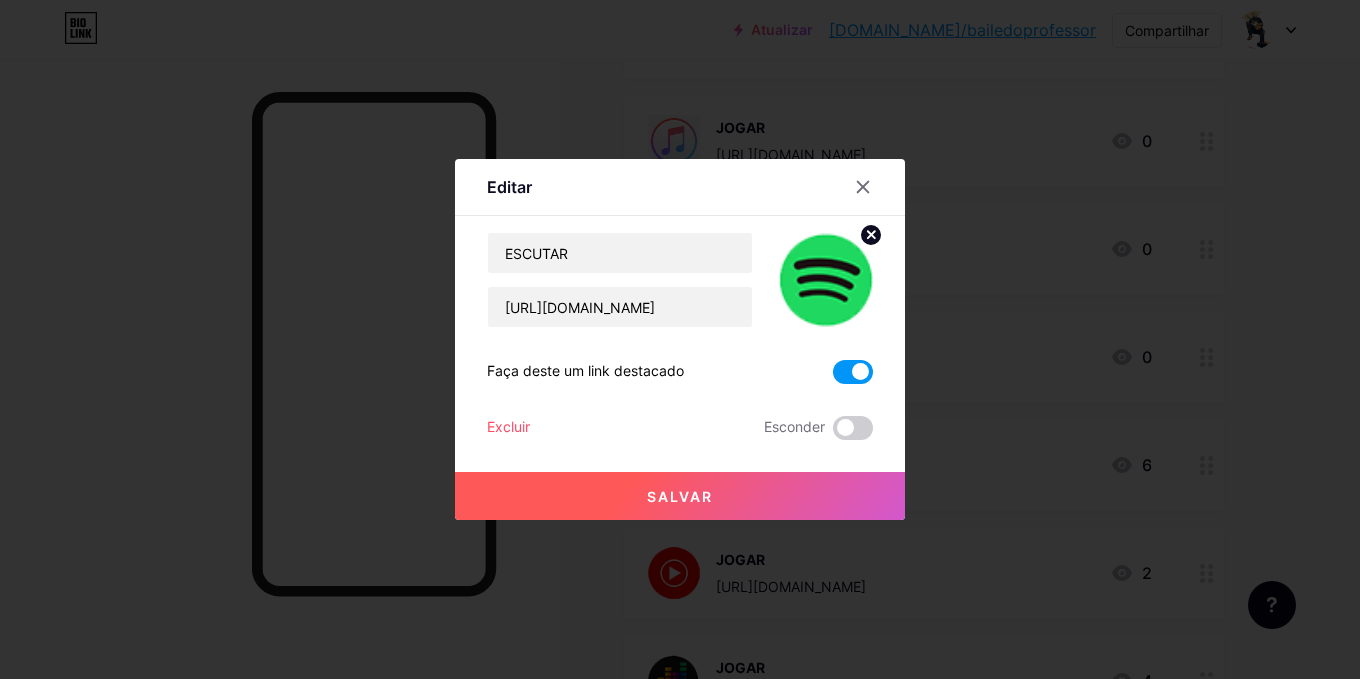 click on "Salvar" at bounding box center (680, 496) 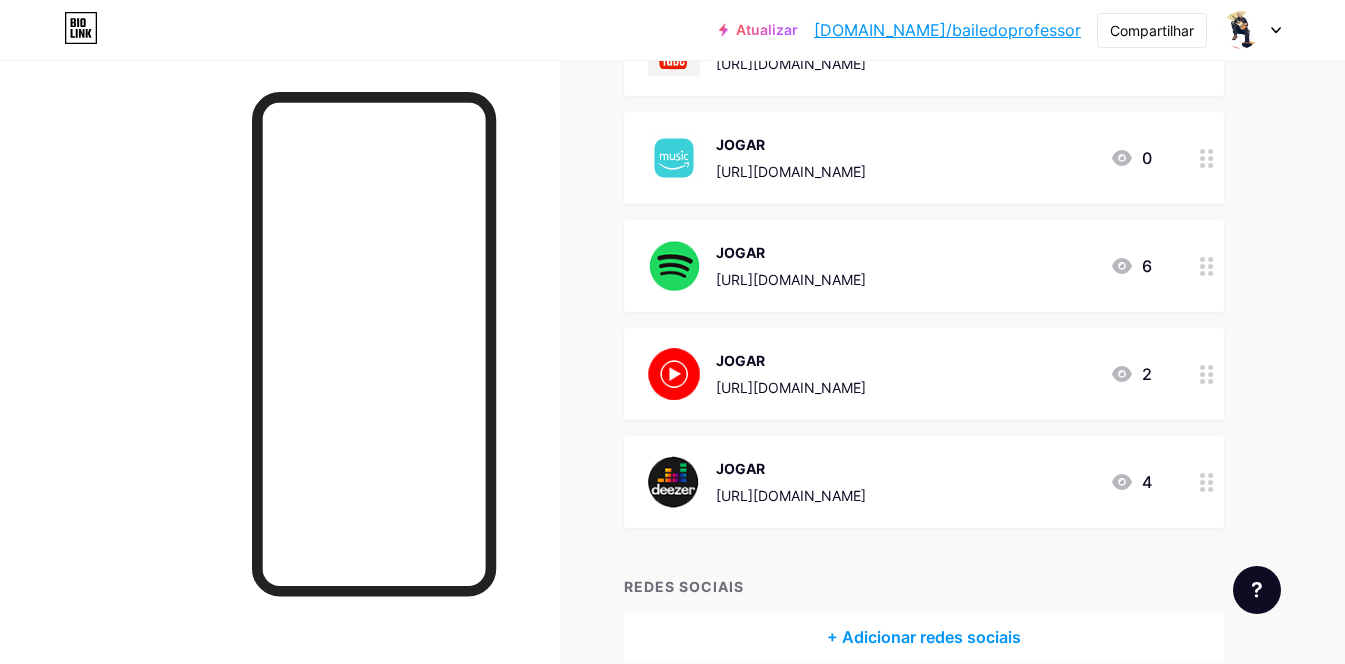 scroll, scrollTop: 500, scrollLeft: 0, axis: vertical 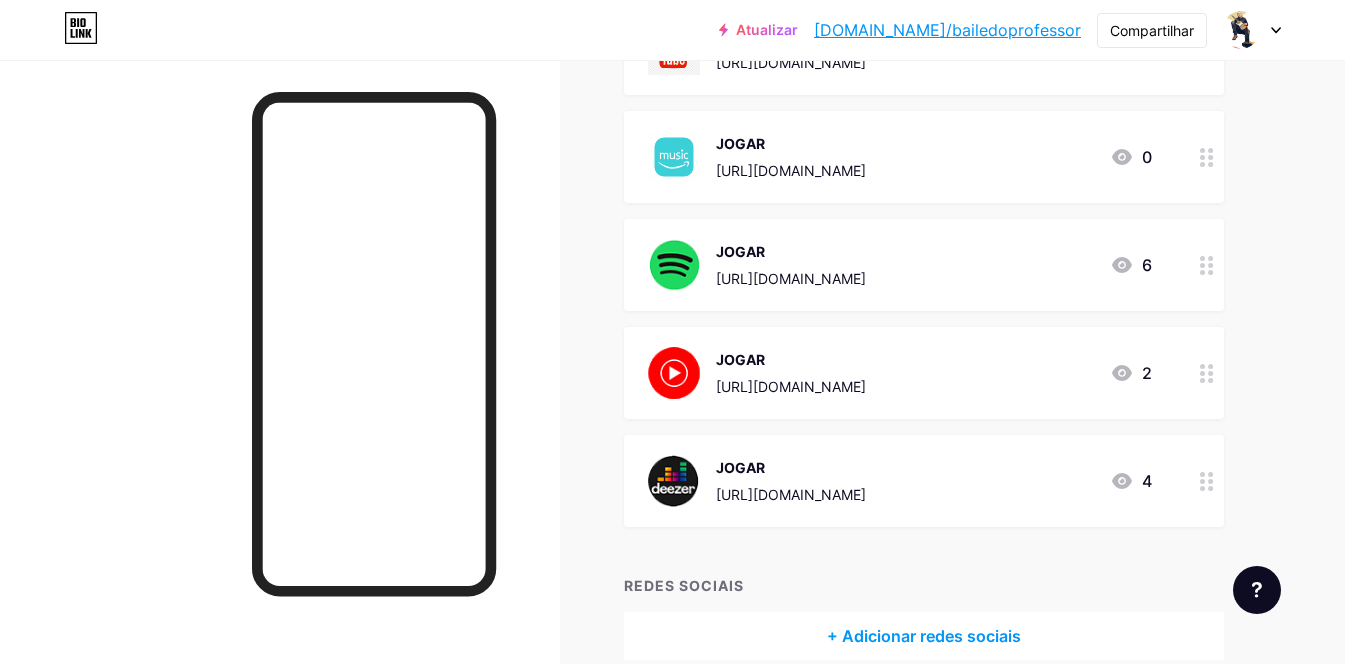 click on "JOGAR" at bounding box center (740, 359) 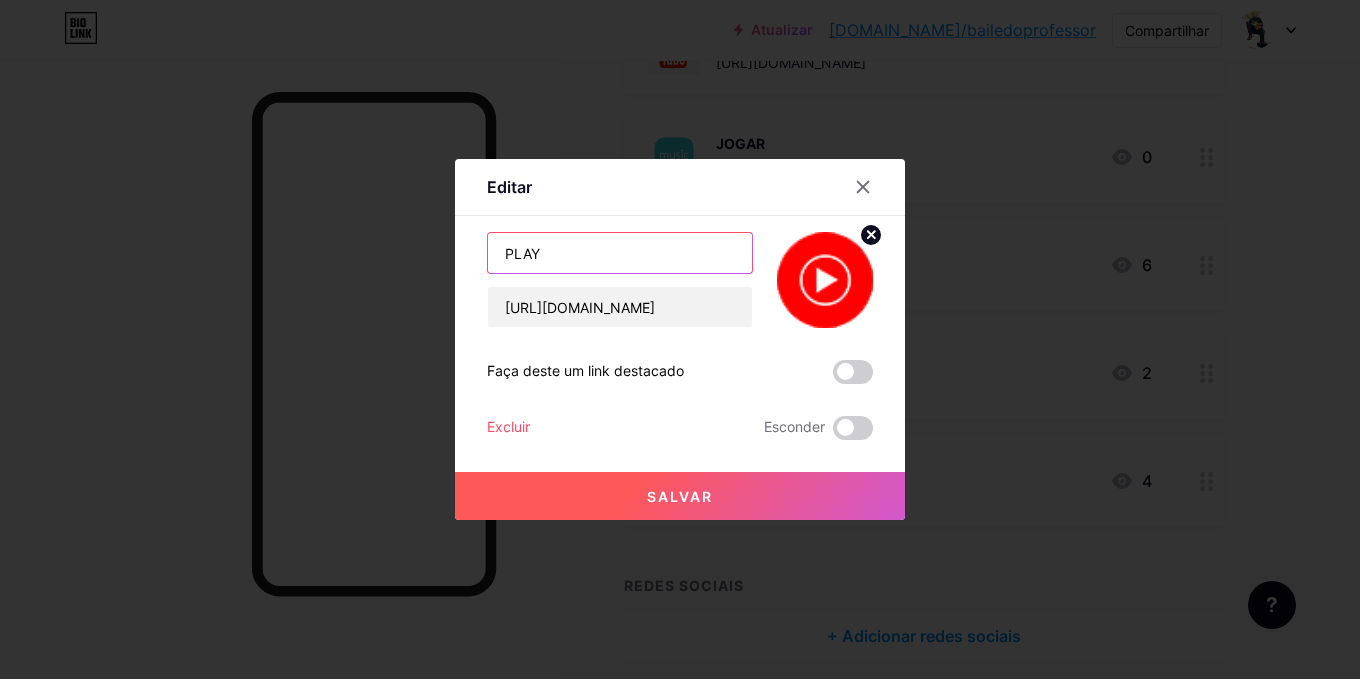 drag, startPoint x: 445, startPoint y: 256, endPoint x: 310, endPoint y: 256, distance: 135 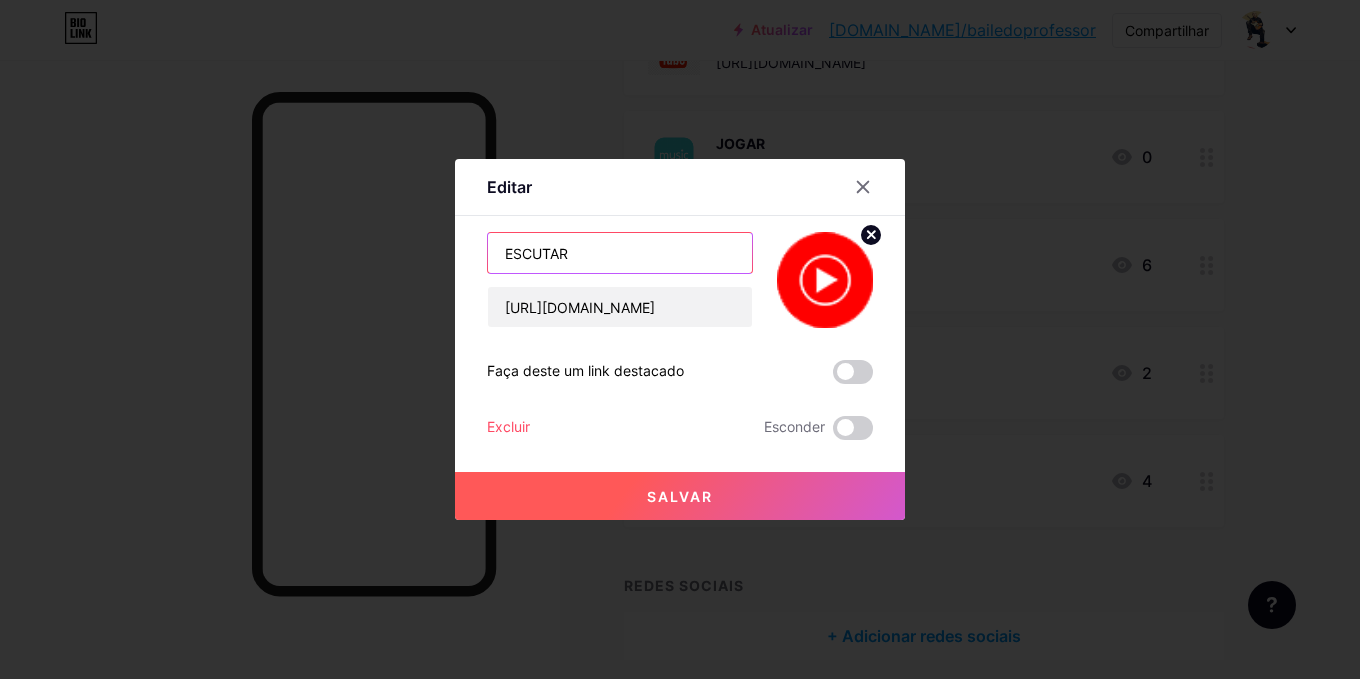 type on "ESCUTAR" 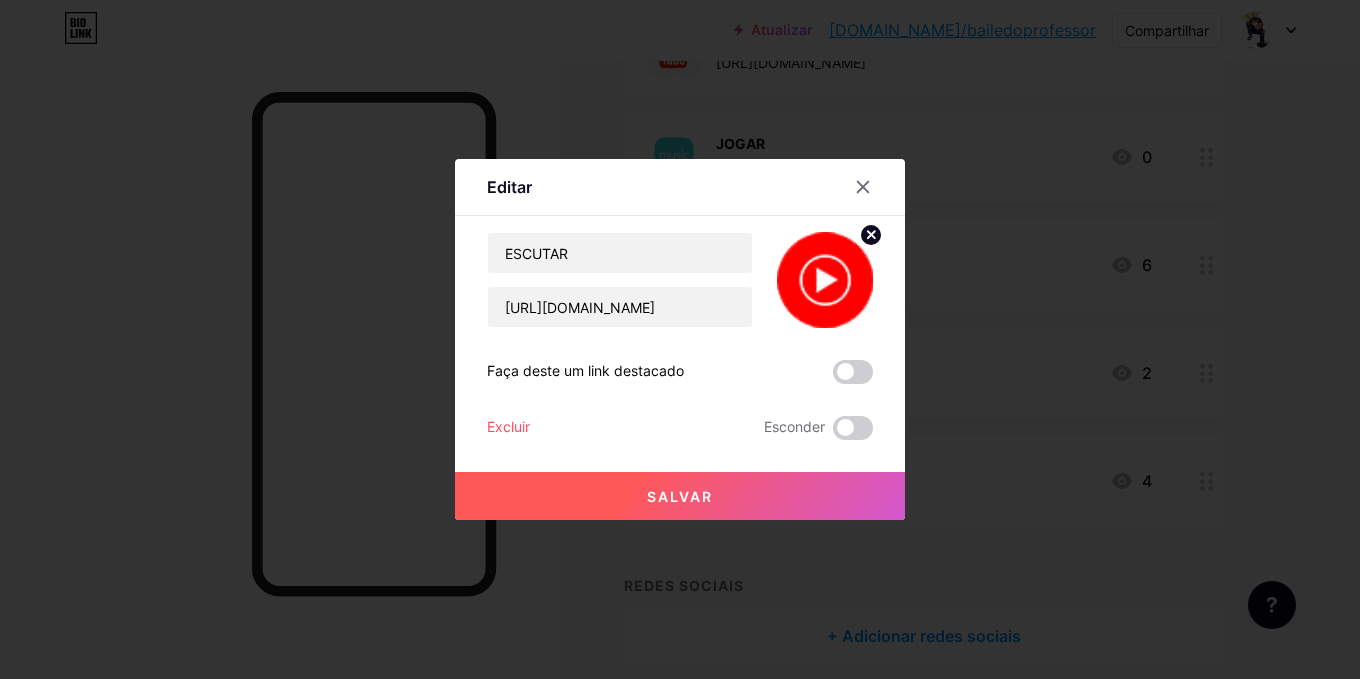 click on "Salvar" at bounding box center (680, 496) 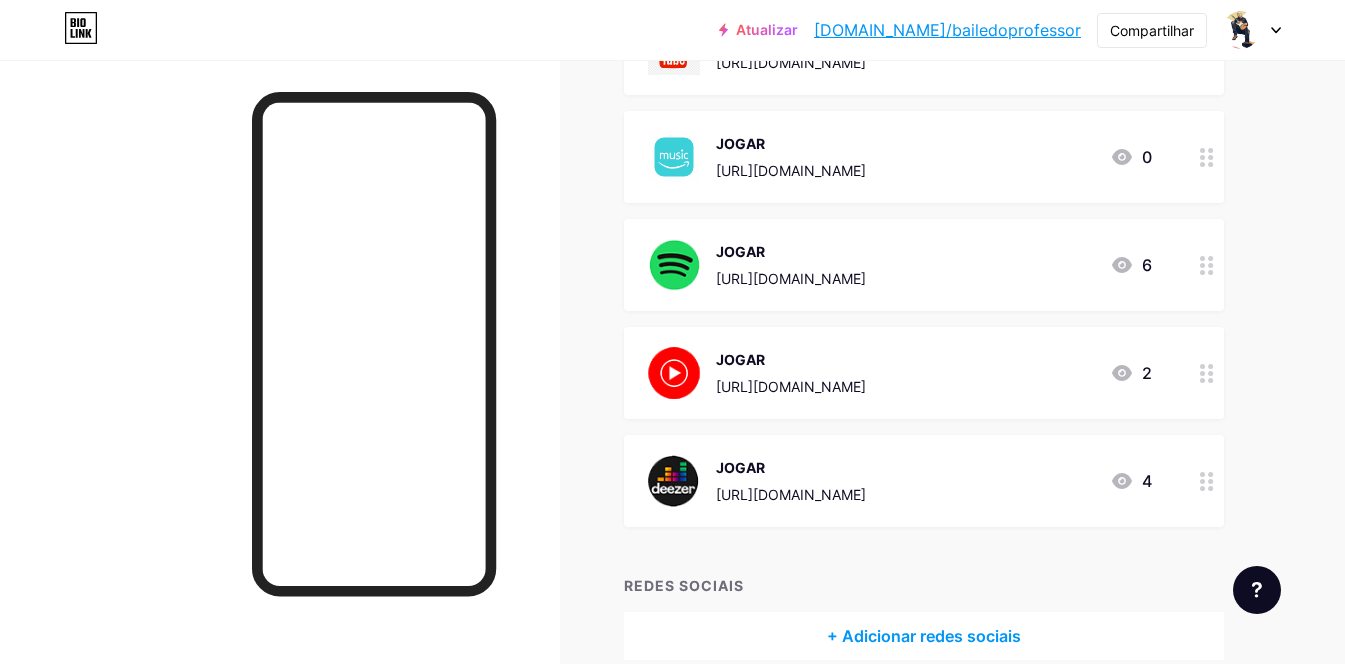 click on "JOGAR" at bounding box center (740, 467) 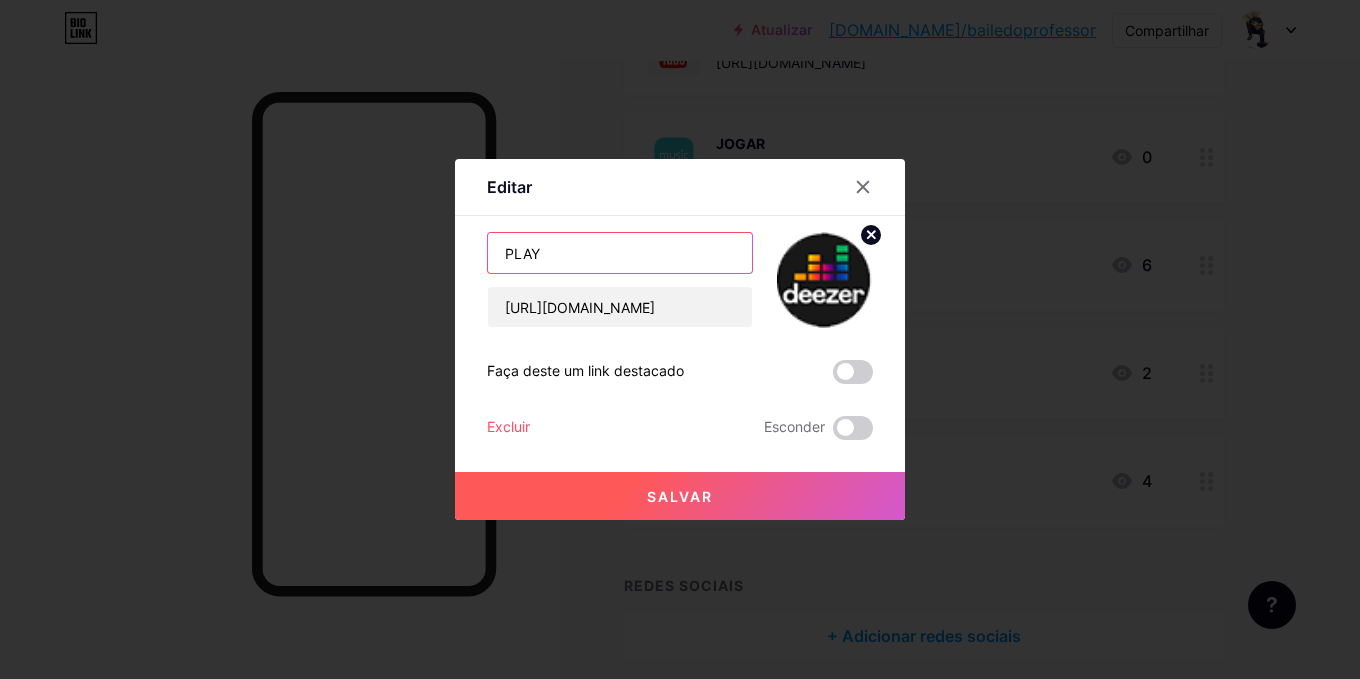 drag, startPoint x: 570, startPoint y: 245, endPoint x: 240, endPoint y: 248, distance: 330.01364 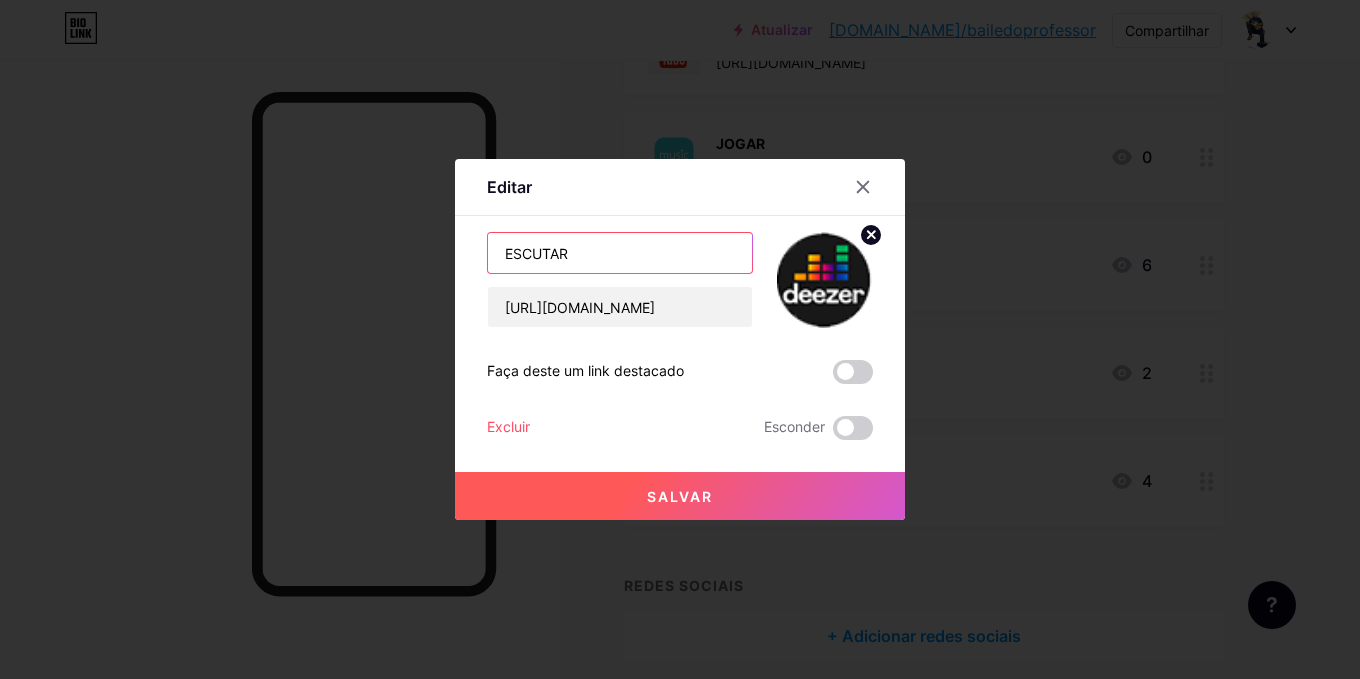 type on "ESCUTAR" 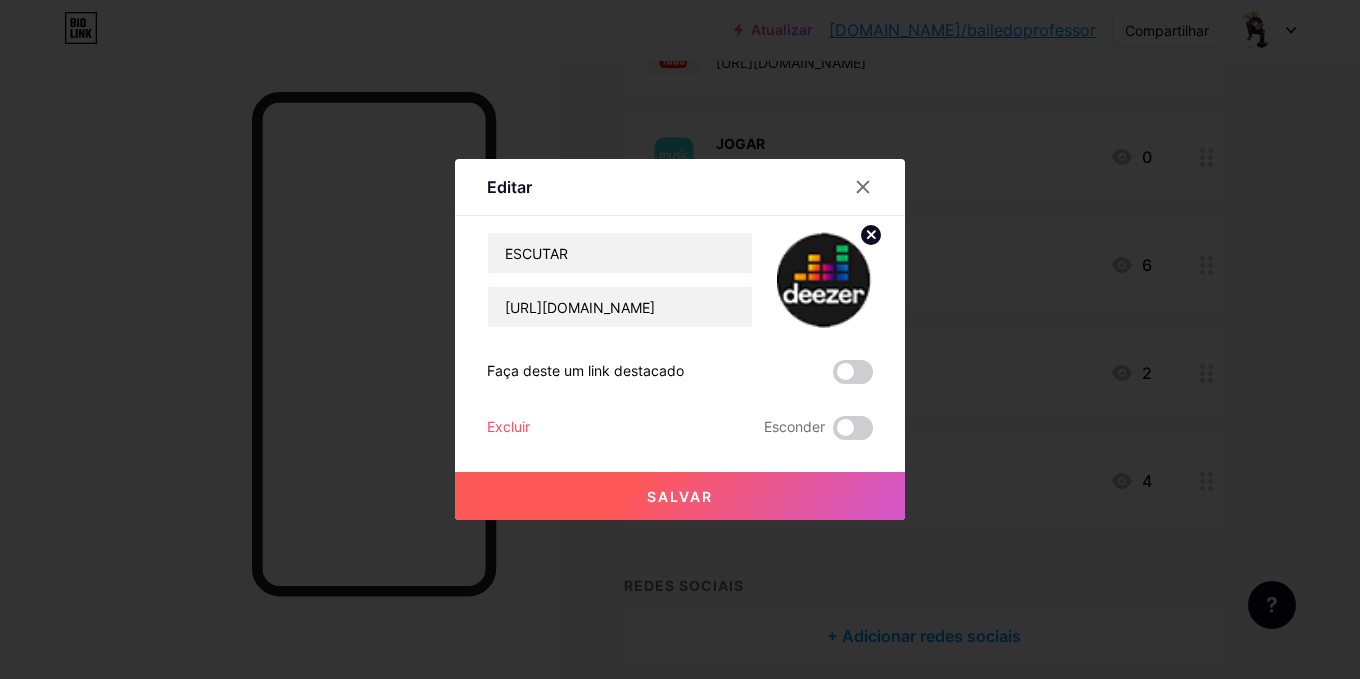 click on "Salvar" at bounding box center (680, 496) 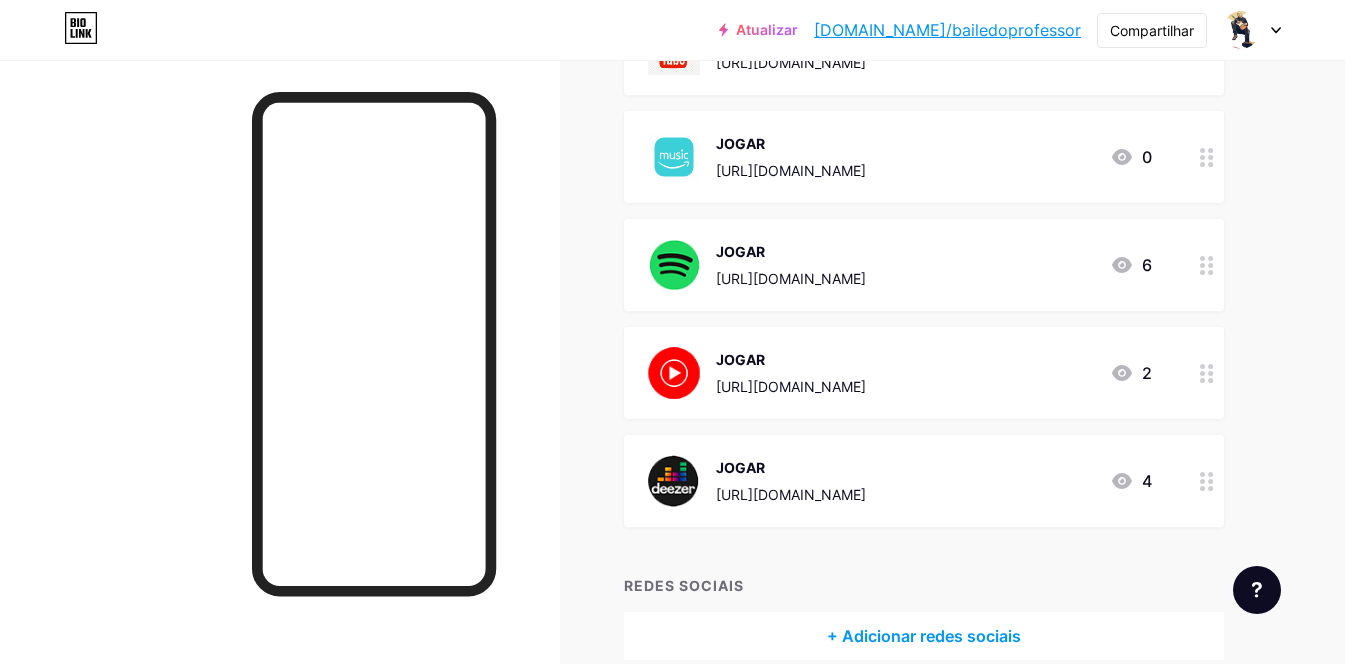click on "bio.link/bailedoprofessor" at bounding box center [947, 30] 